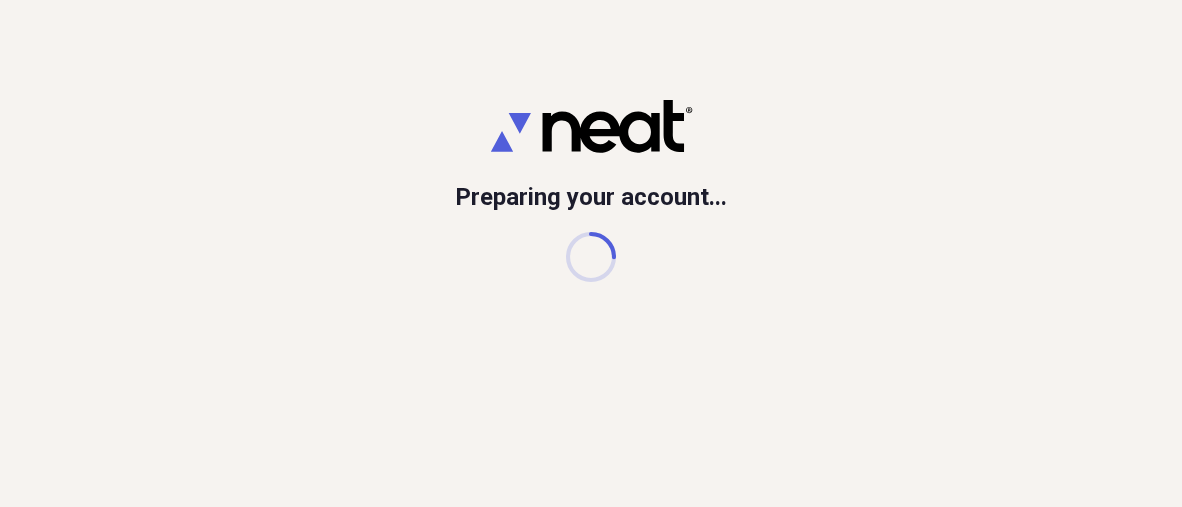 scroll, scrollTop: 0, scrollLeft: 0, axis: both 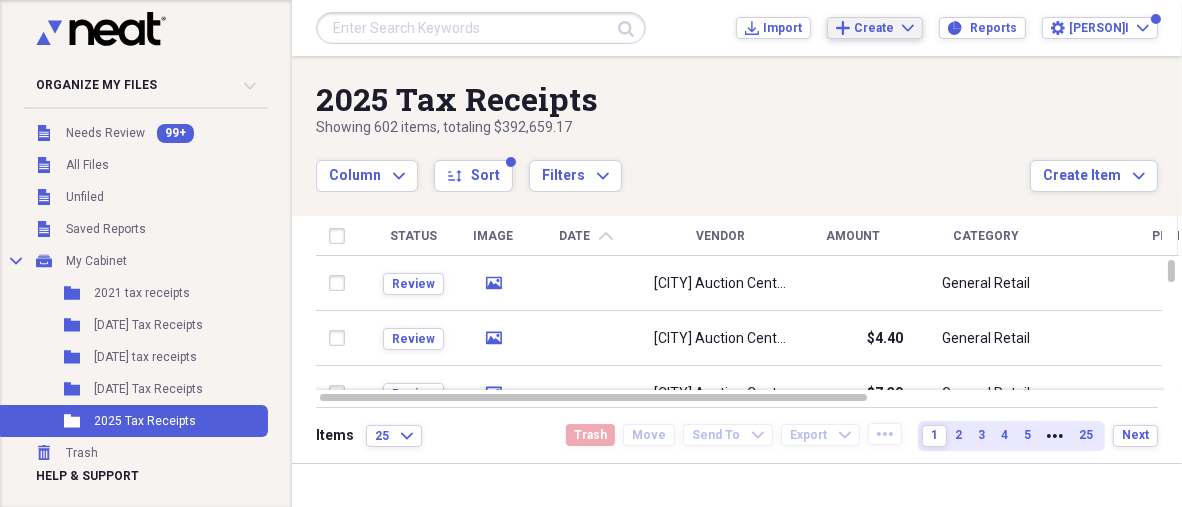 click on "Create" at bounding box center [874, 28] 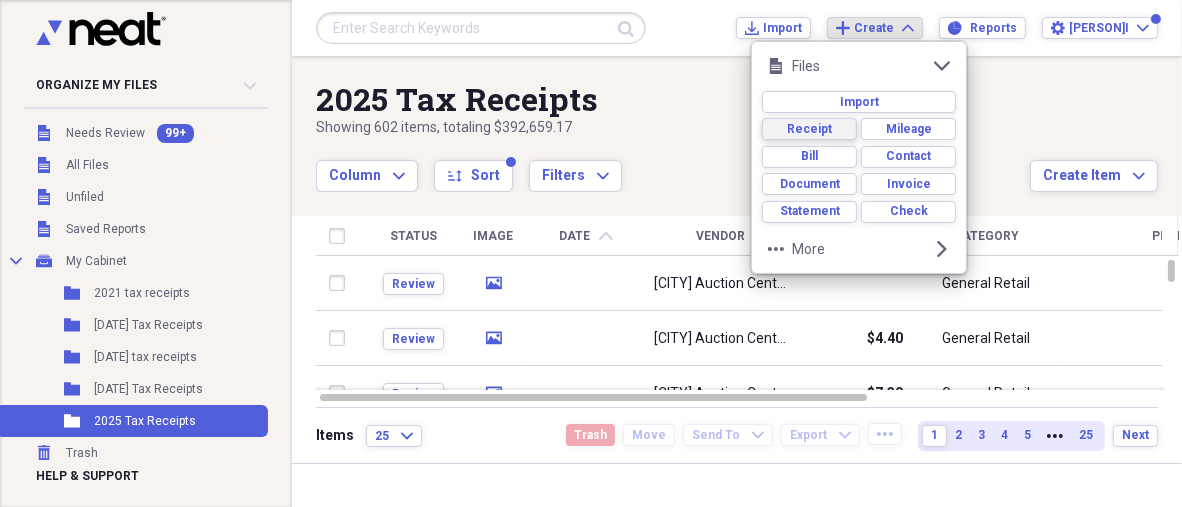 click on "Receipt" at bounding box center (809, 129) 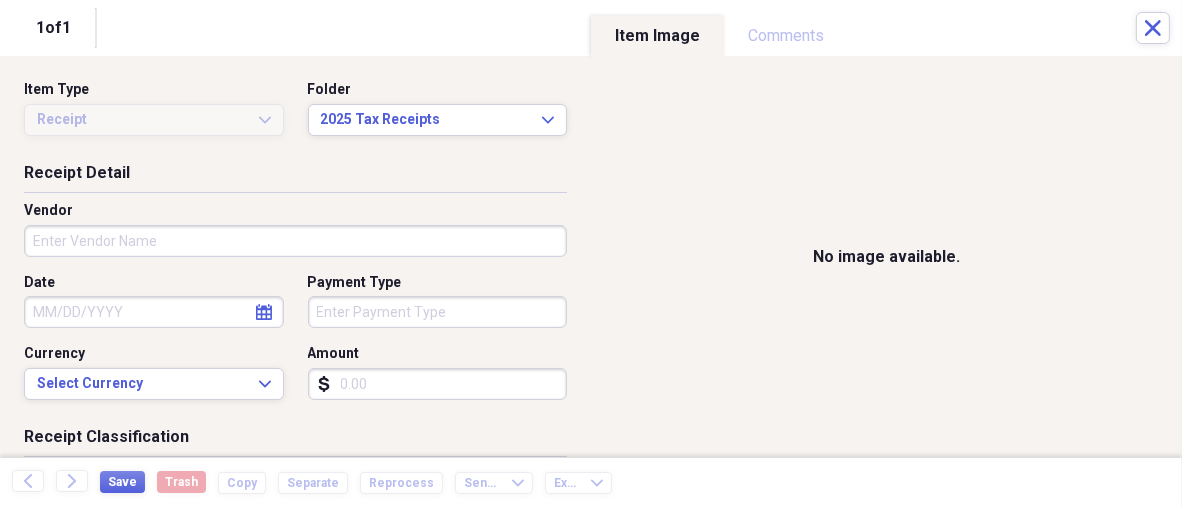 click on "Review media[CITY] Auction Center General Retail Scan Review media[CITY] Auction Center $4.40 General Retail Scan Review media[CITY] Auction Center $7.30 General Retail Scan Review media Weavers Market & Bakery $4.25 General Retail Scan Review media $120.00 General Retail Scan Review media Rohrer $1.11 General Retail Scan Items 25 Expand Trash Move Send To" at bounding box center (591, 253) 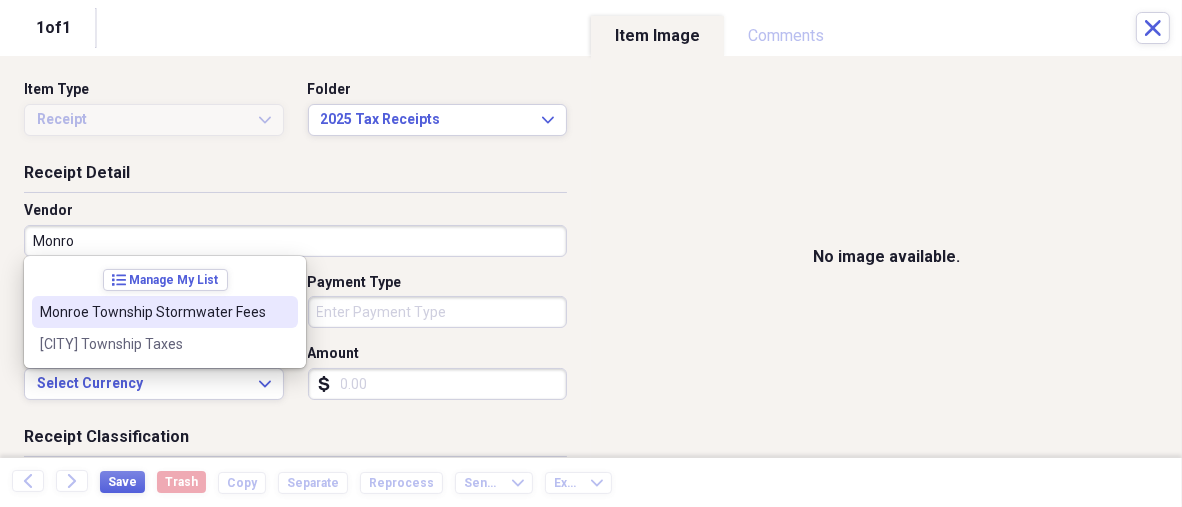 click on "Monroe Township Stormwater Fees" at bounding box center (165, 312) 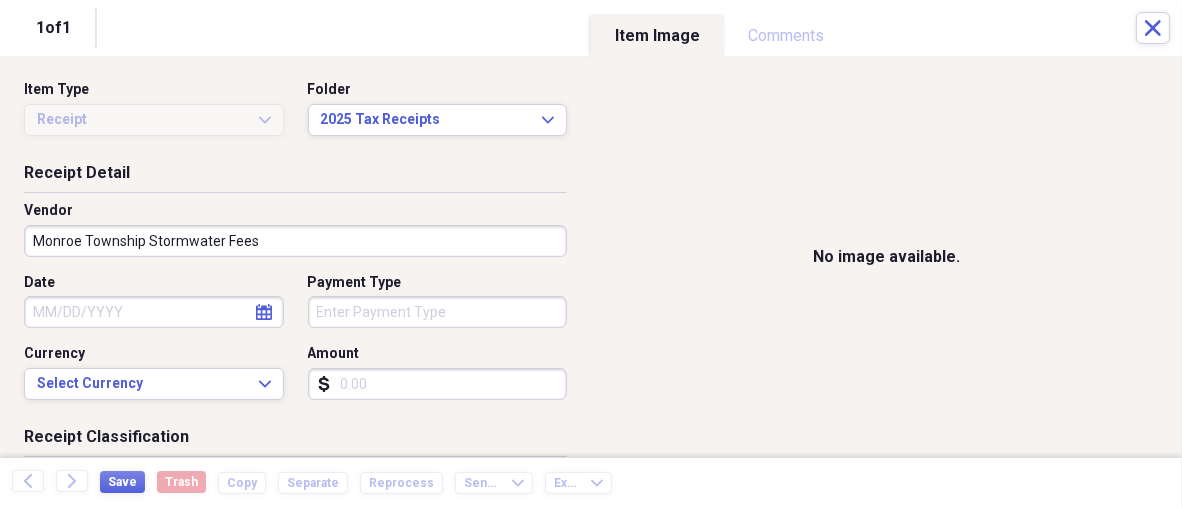 click on "Date" at bounding box center [154, 312] 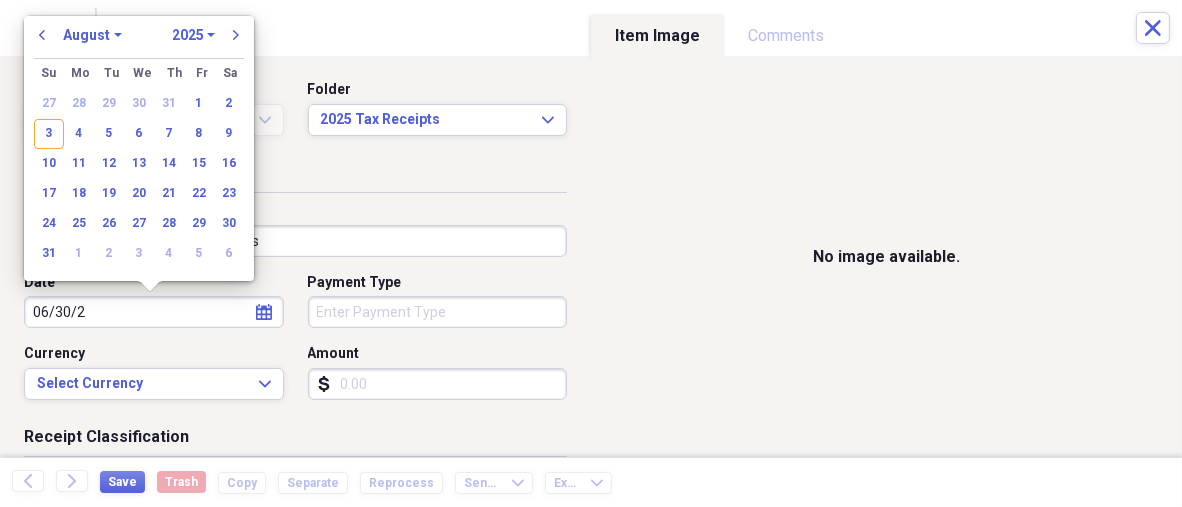 type on "06/30/20" 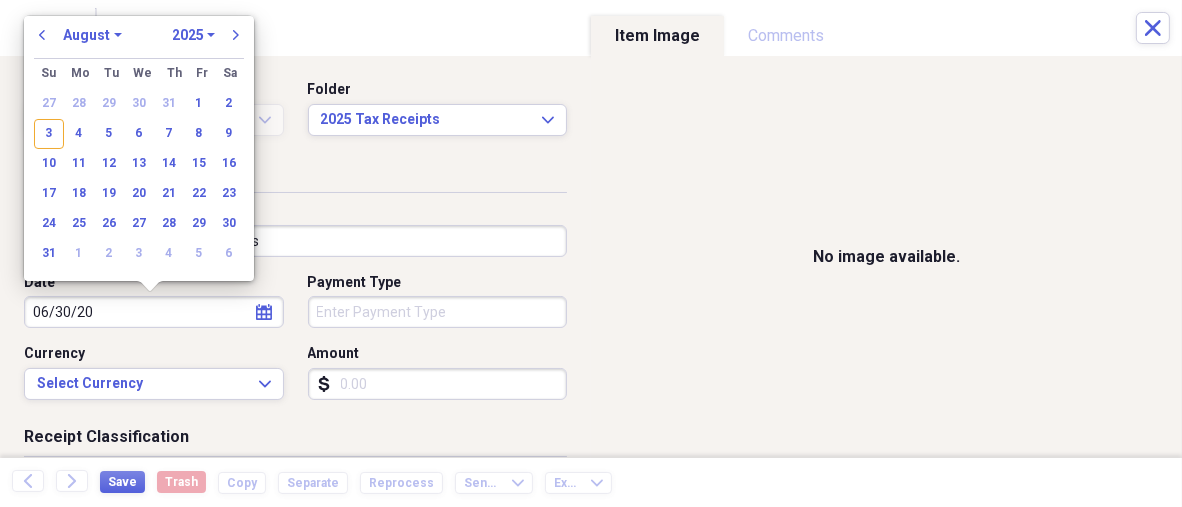 select on "5" 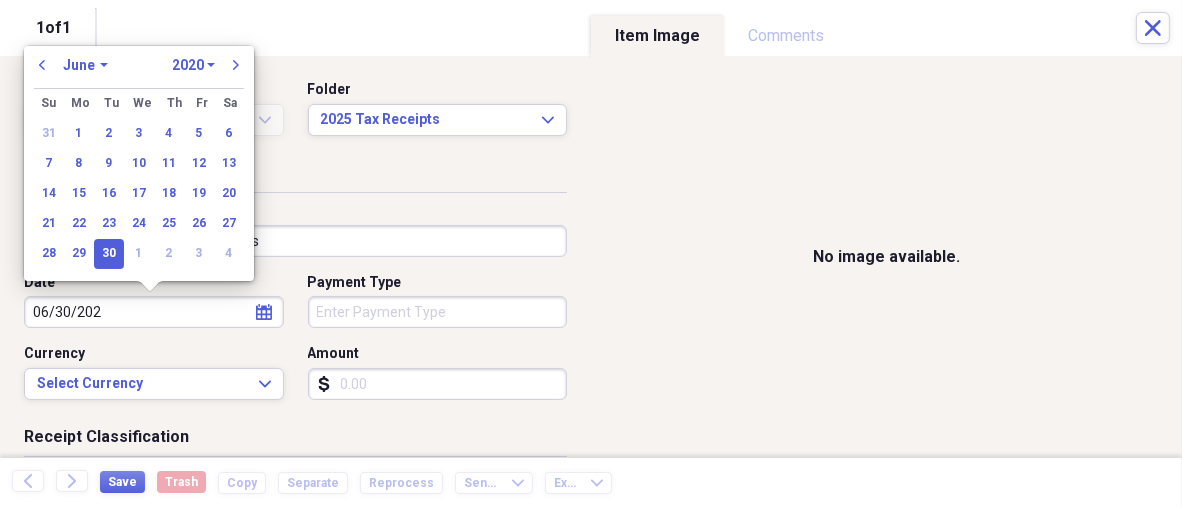 type on "06/30/2025" 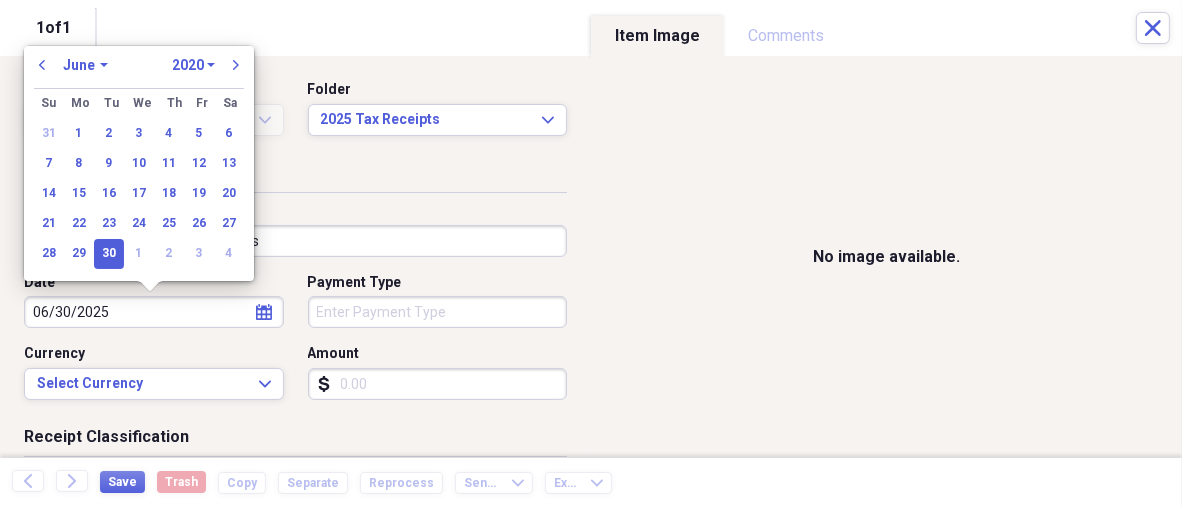 select on "2025" 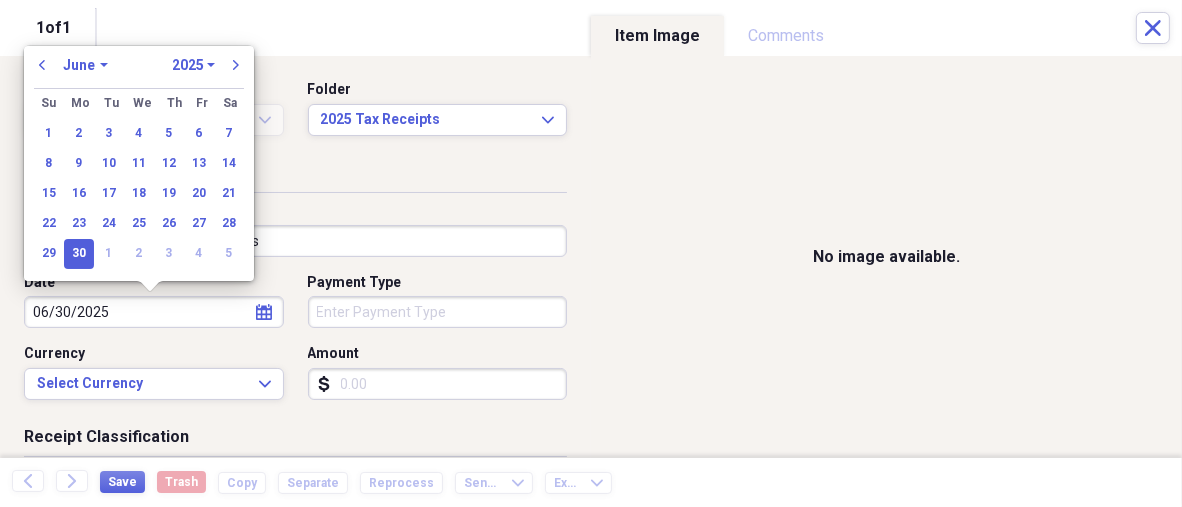 type on "06/30/2025" 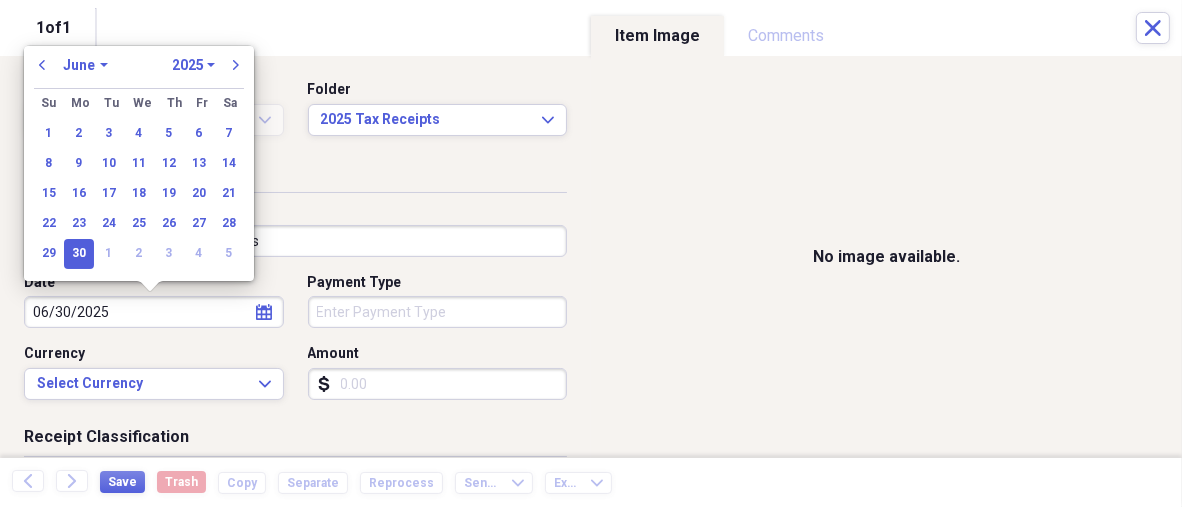 click on "Amount" at bounding box center (438, 384) 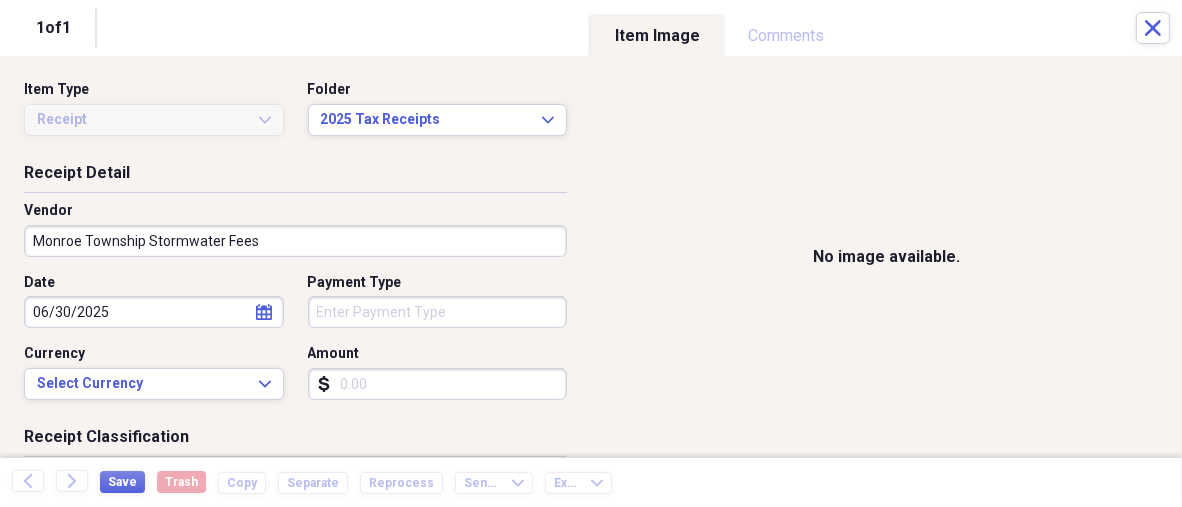 click on "Amount" at bounding box center (438, 384) 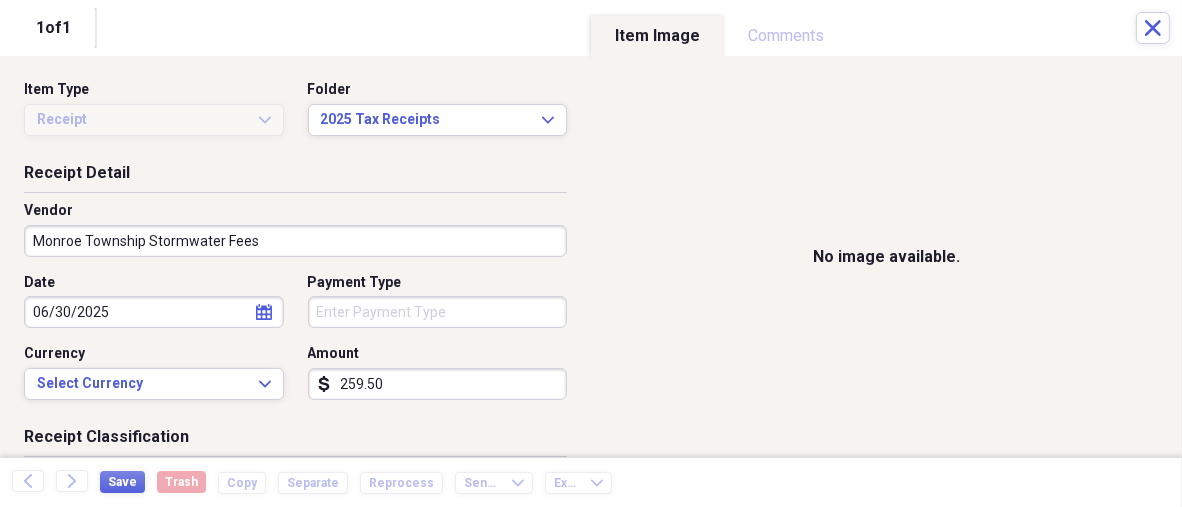 scroll, scrollTop: 300, scrollLeft: 0, axis: vertical 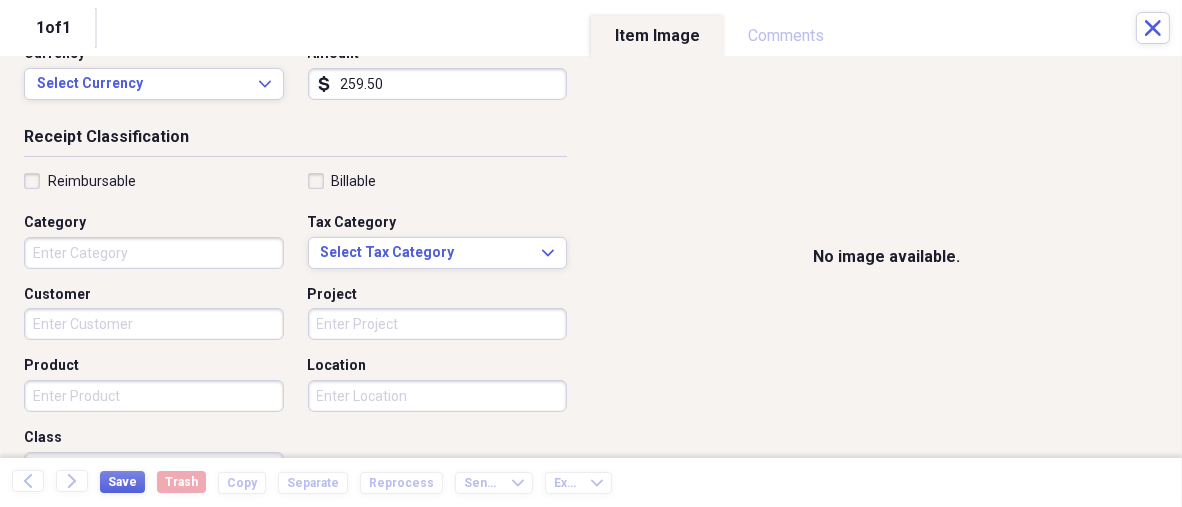 type on "259.50" 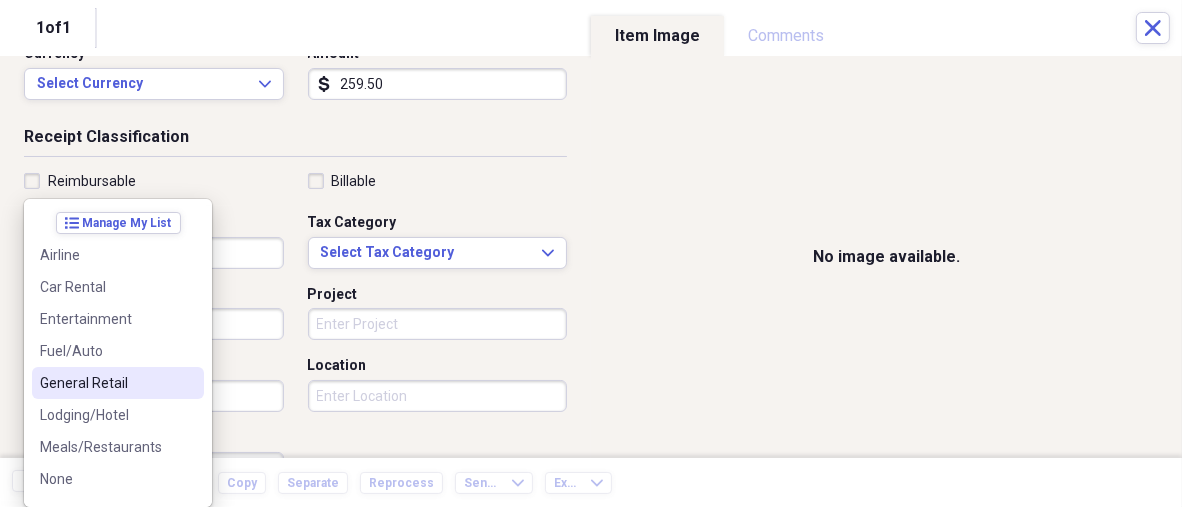 click on "General Retail" at bounding box center [106, 383] 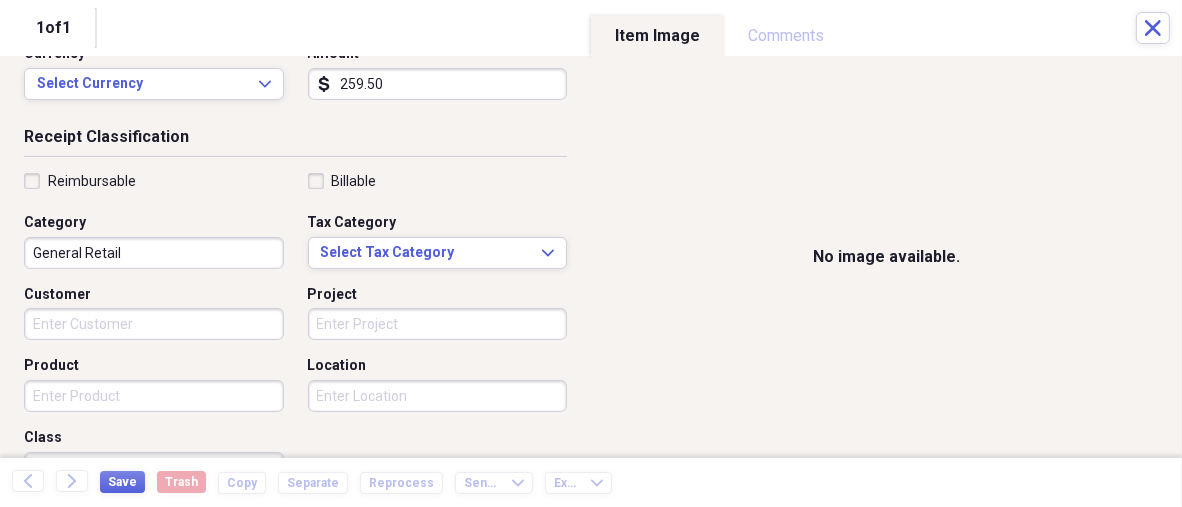 scroll, scrollTop: 400, scrollLeft: 0, axis: vertical 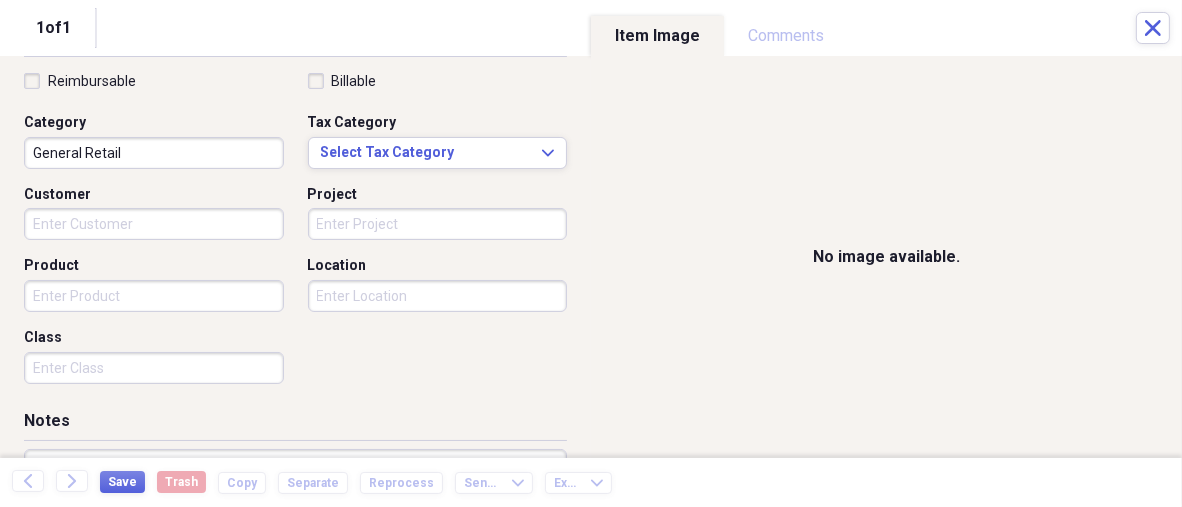 click on "Review media[CITY] Auction Center General Retail Scan Review media[CITY] Auction Center $4.40 General Retail Scan Review media[CITY] Auction Center $7.30 General Retail Scan Review media Weavers Market & Bakery $4.25 General Retail Scan Review media $120.00 General Retail Scan Review media Rohrer $1.11 General Retail Scan Items 25 Expand Trash Move Send To" at bounding box center [591, 253] 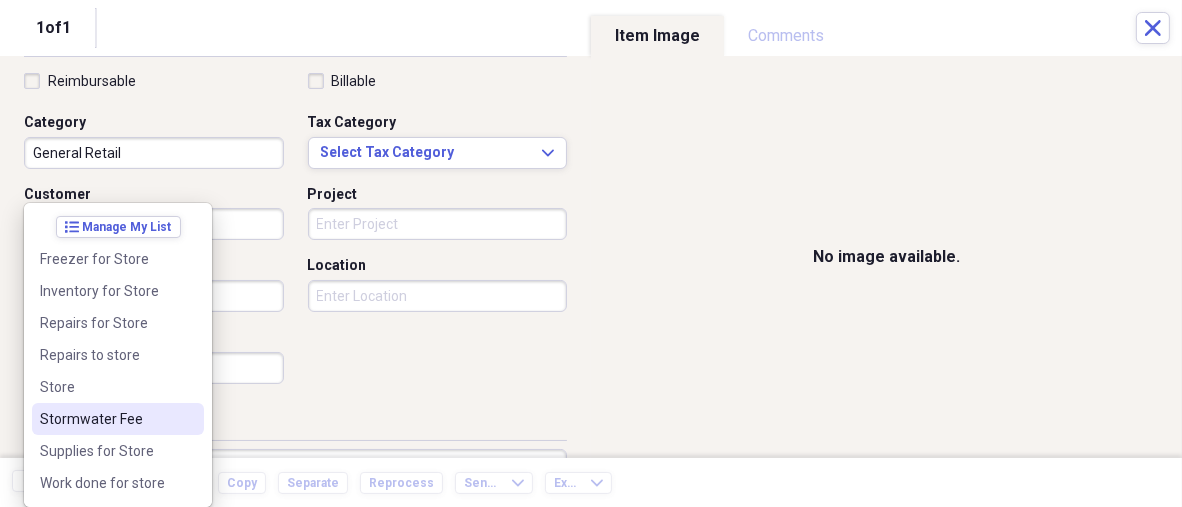 click on "Stormwater Fee" at bounding box center [106, 419] 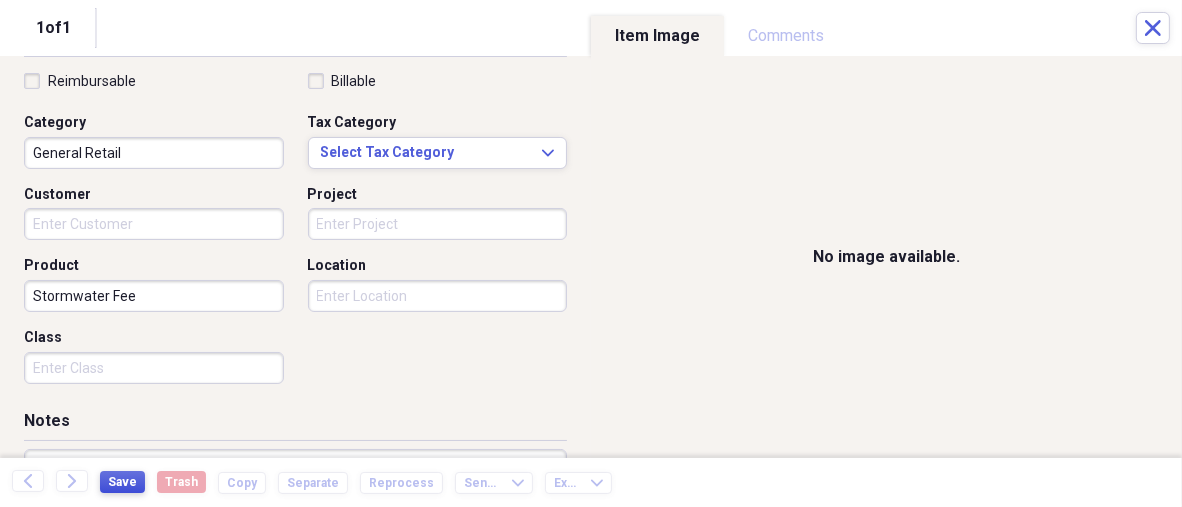 click on "Save" at bounding box center [122, 482] 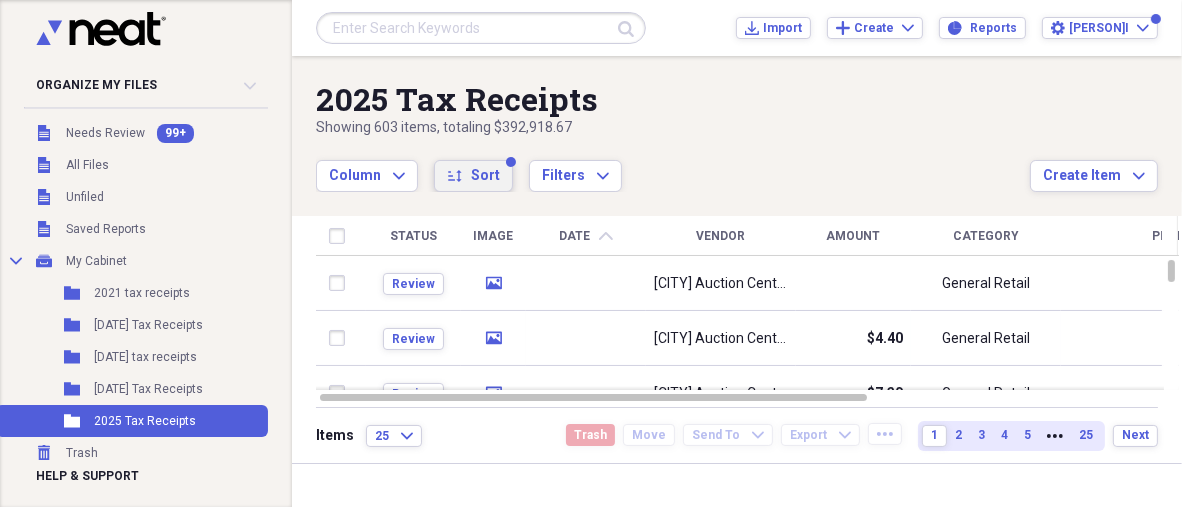 click on "Sort" at bounding box center (485, 176) 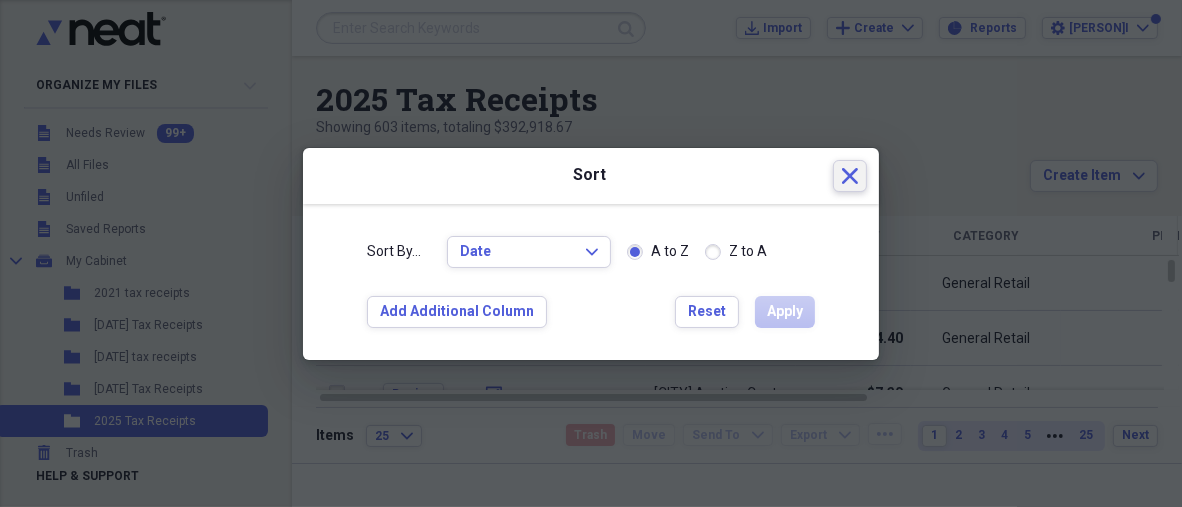 click on "Close" 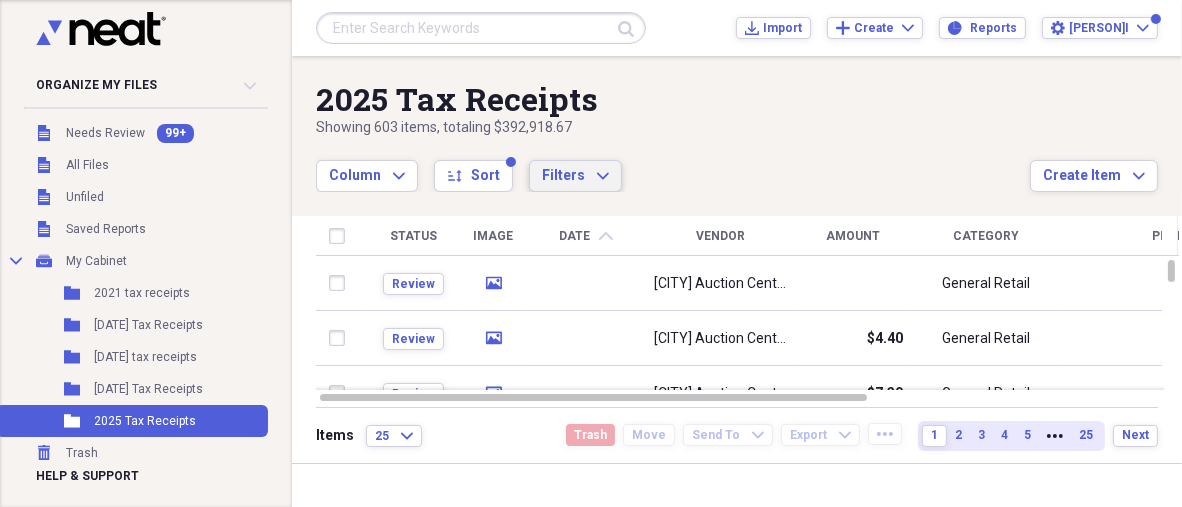 click on "Filters" at bounding box center [563, 175] 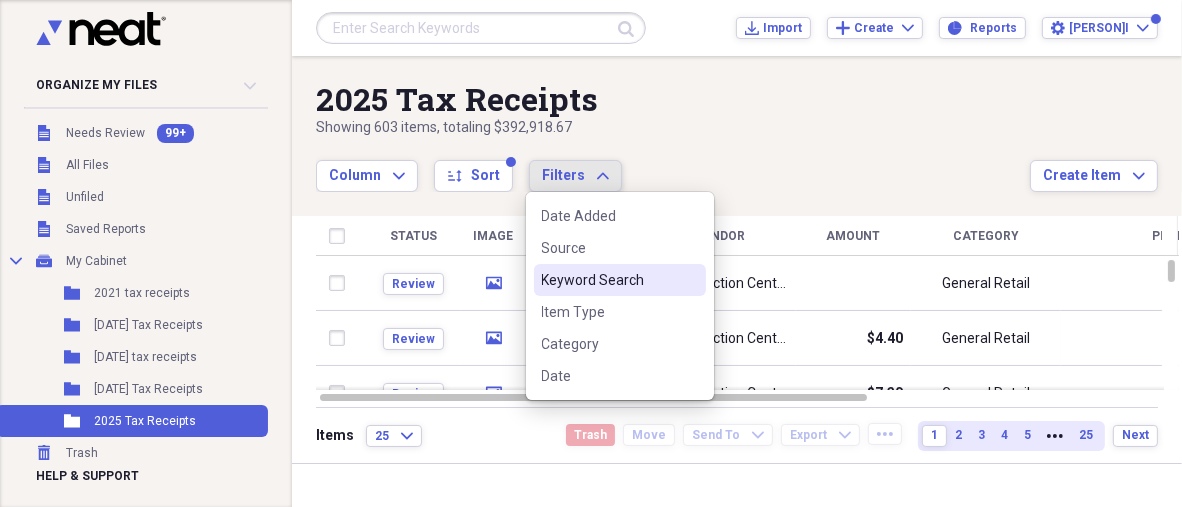 click on "Keyword Search" at bounding box center [608, 280] 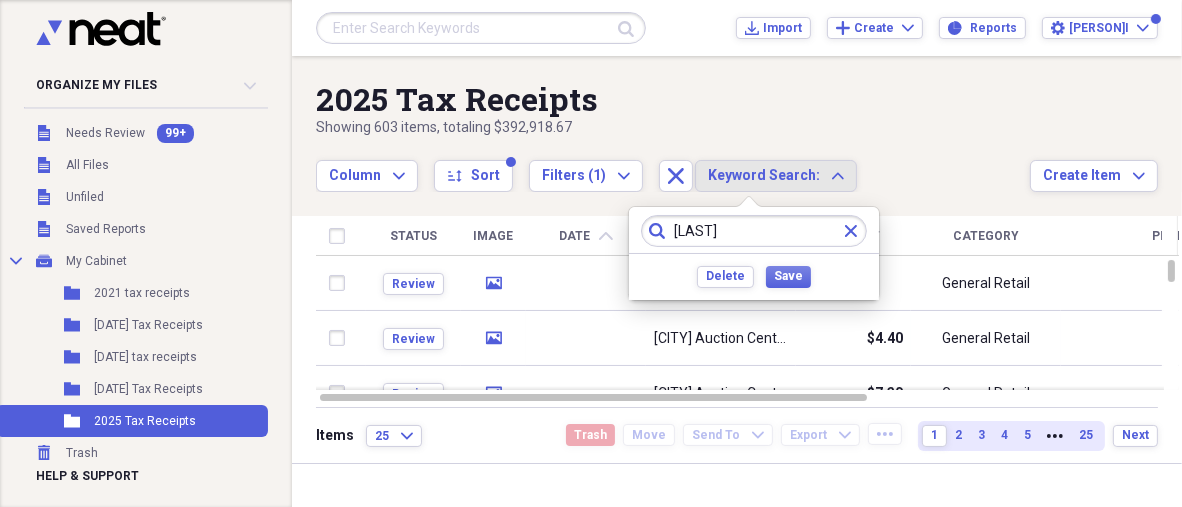 type on "[LAST]" 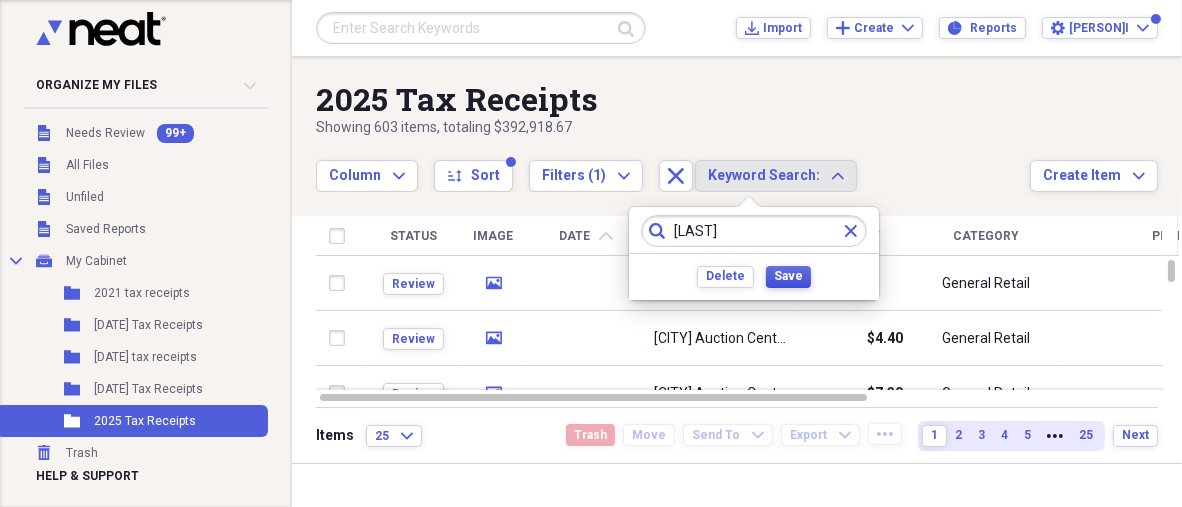 click on "Save" at bounding box center (788, 277) 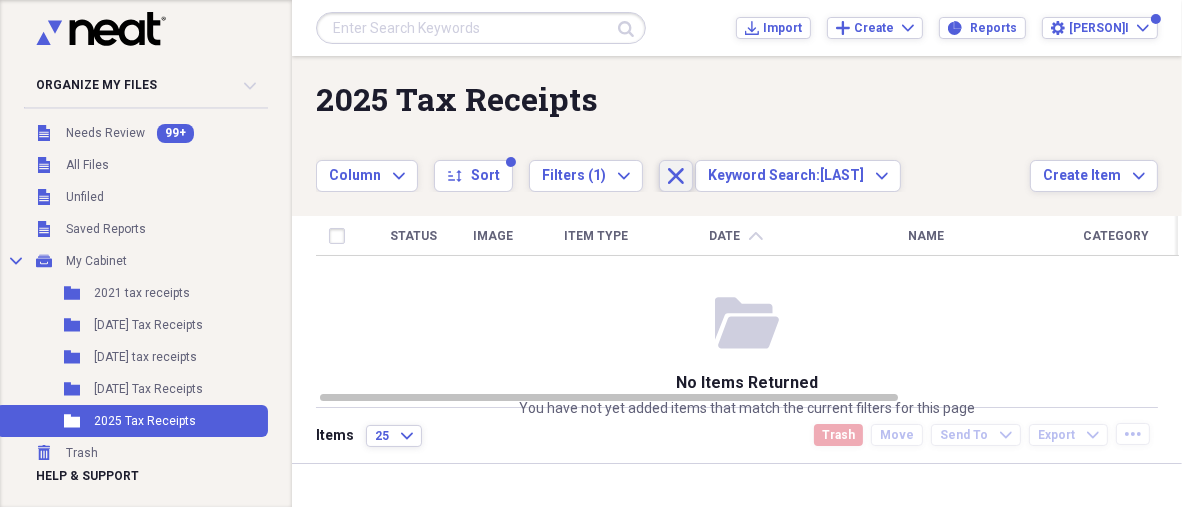 click on "Close" at bounding box center [676, 176] 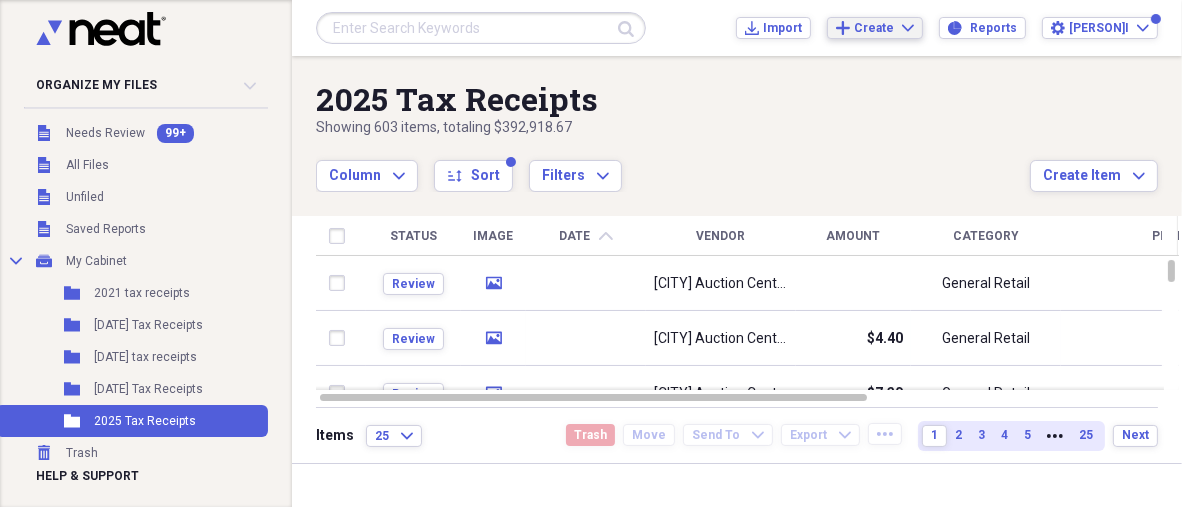 click on "Add Create Expand" at bounding box center (875, 28) 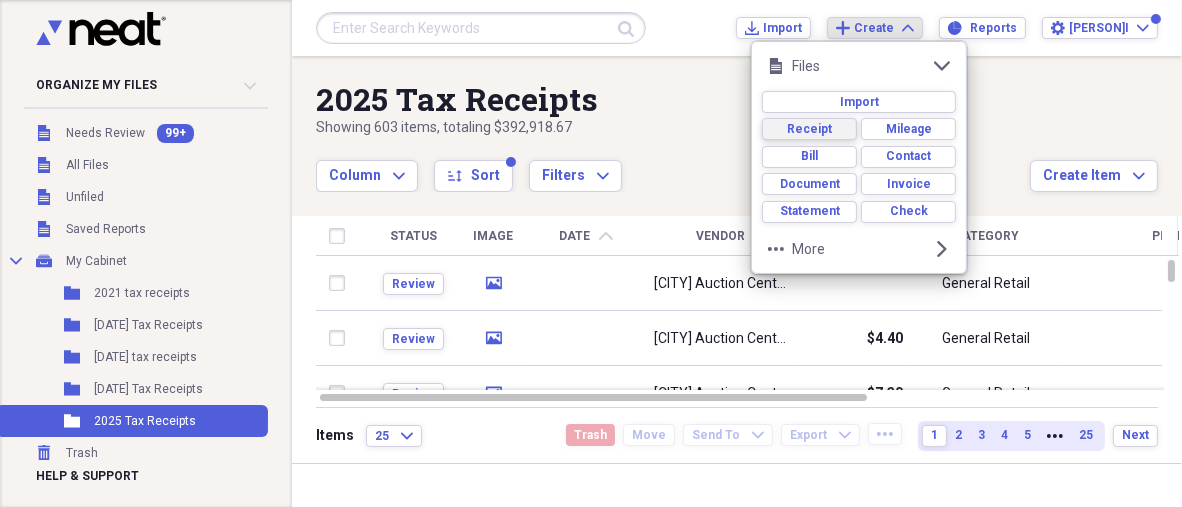 click on "Receipt" at bounding box center [809, 129] 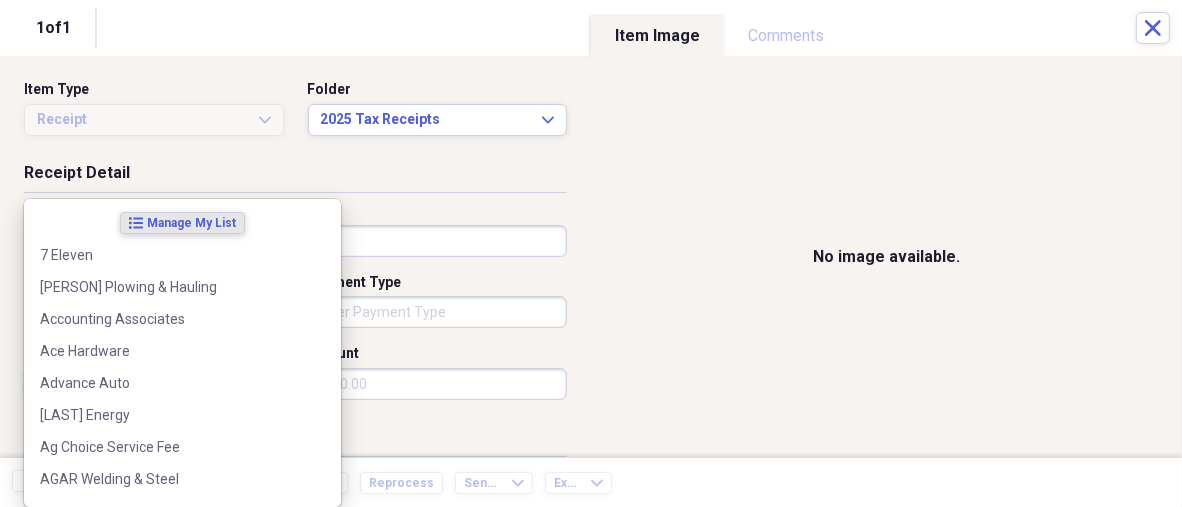 click on "Review media[CITY] Auction Center General Retail Scan Review media[CITY] Auction Center $4.40 General Retail Scan Review media[CITY] Auction Center $7.30 General Retail Scan Review media Weavers Market & Bakery $4.25 General Retail Scan Review media $120.00 General Retail Scan Review media Rohrer $1.11 General Retail Scan Items 25 Expand Trash Move Send To" at bounding box center [591, 253] 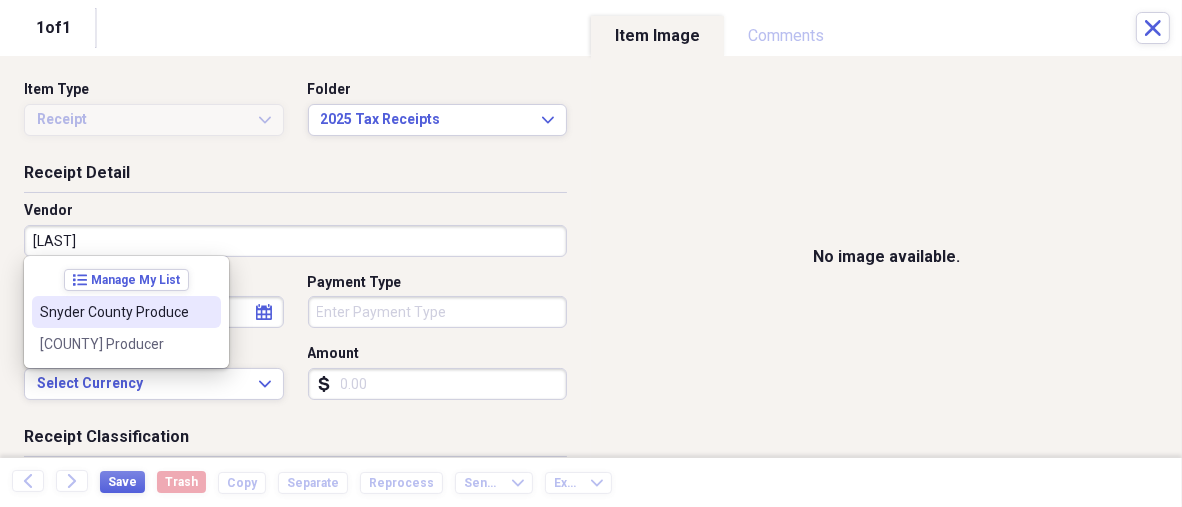 click on "Snyder County Produce" at bounding box center [114, 312] 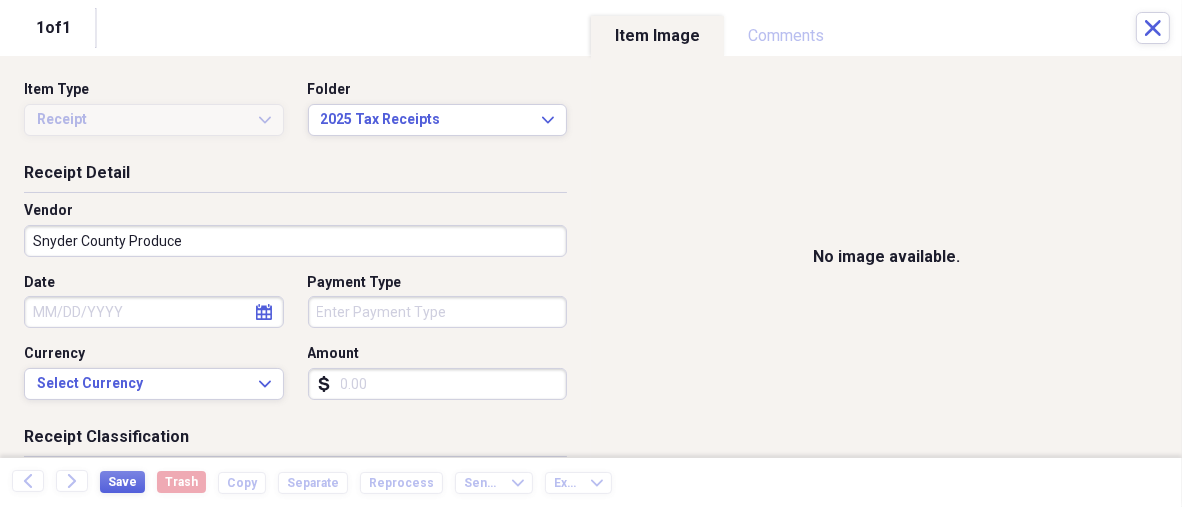 click on "Date" at bounding box center (154, 312) 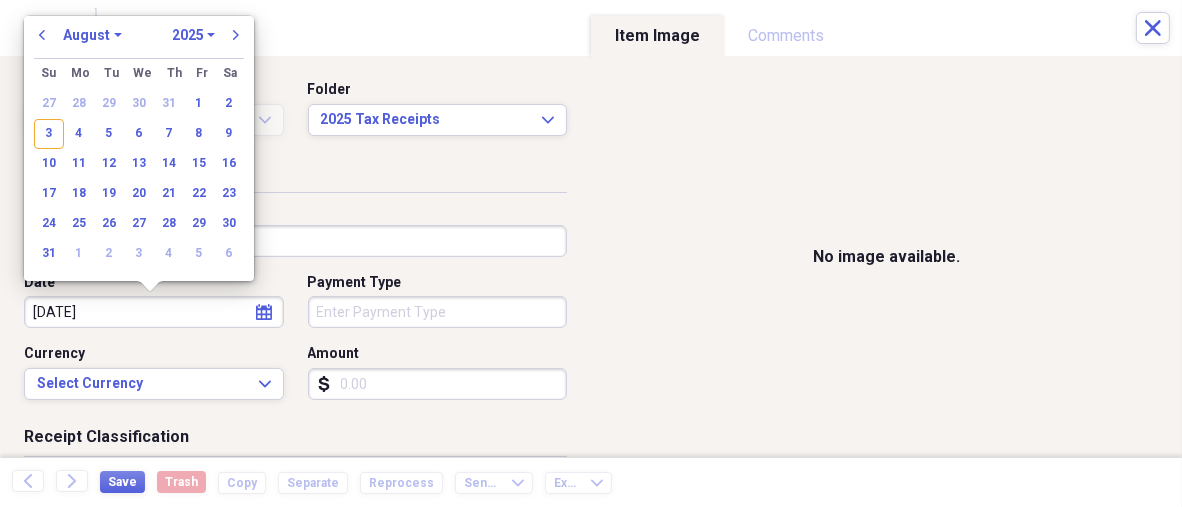 click on "[DATE]" at bounding box center [154, 312] 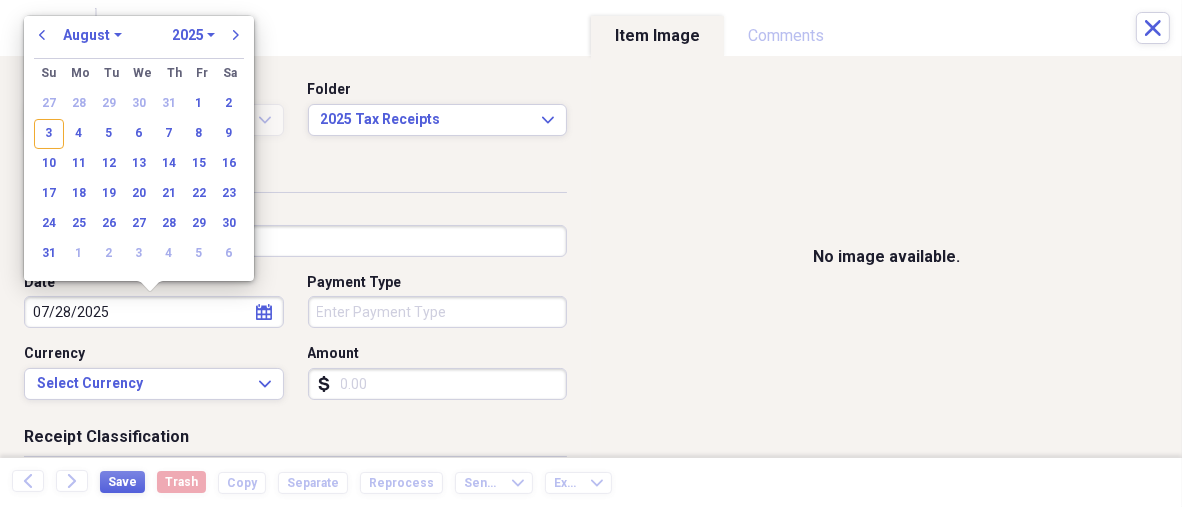 select on "6" 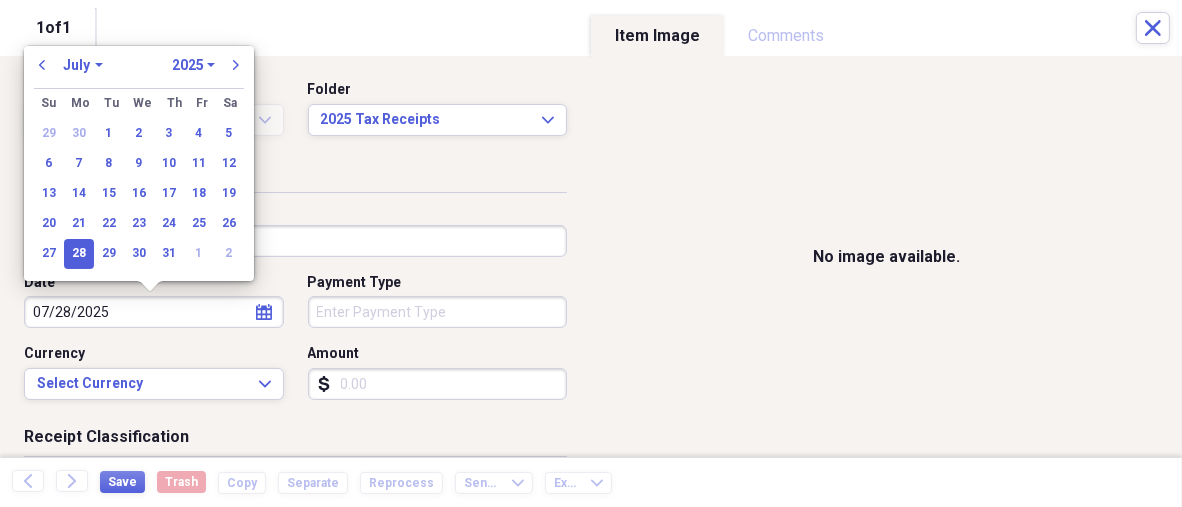 type on "07/28/2025" 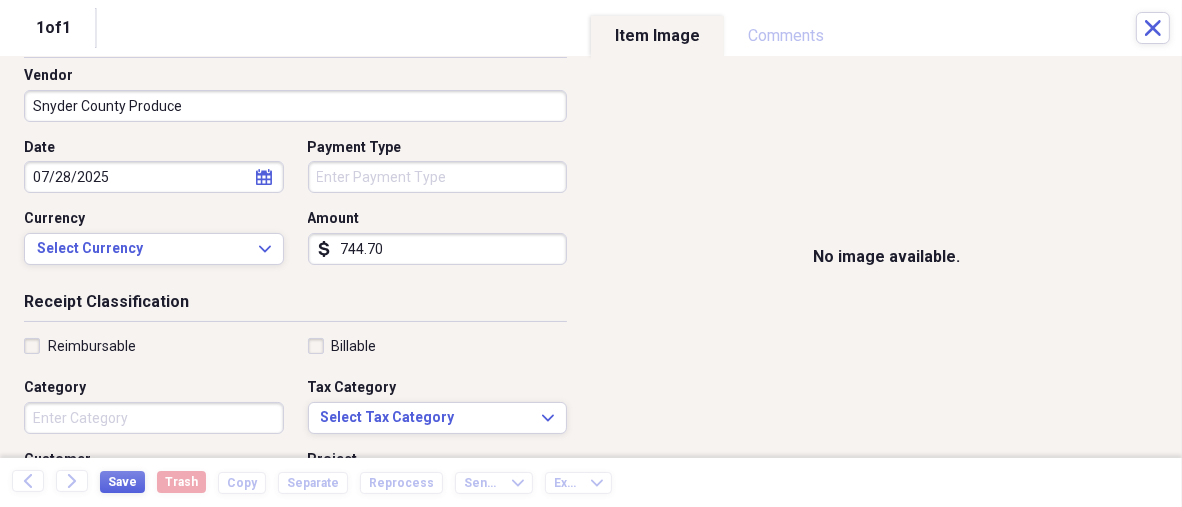 scroll, scrollTop: 200, scrollLeft: 0, axis: vertical 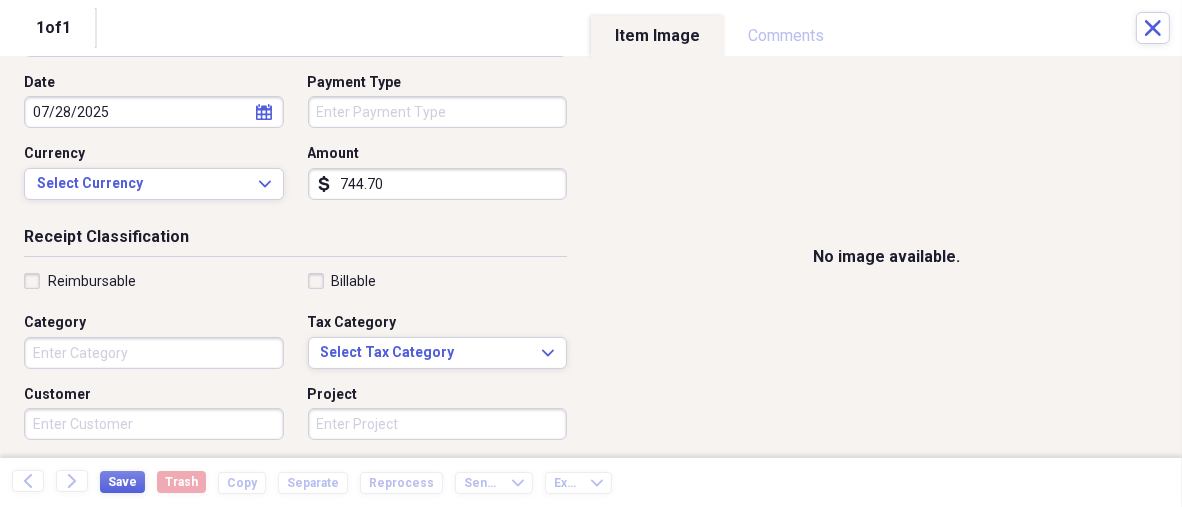 type on "744.70" 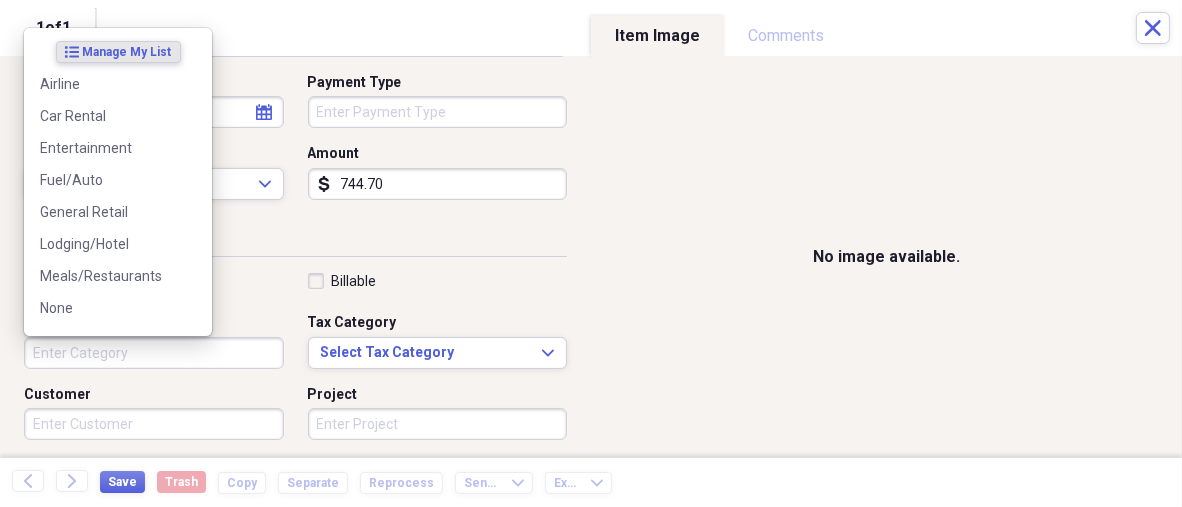 click on "Category" at bounding box center [154, 353] 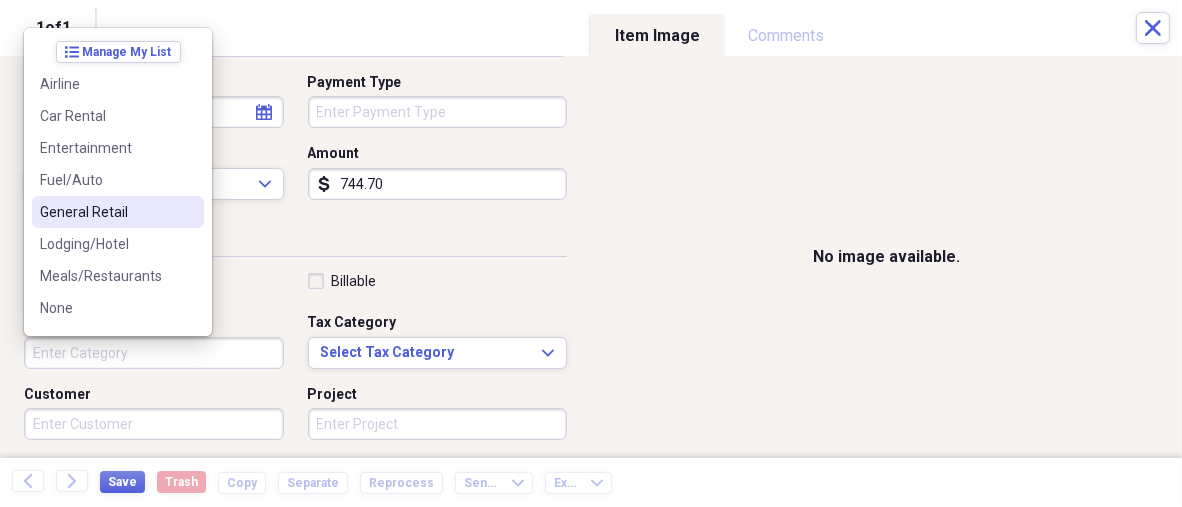 click on "General Retail" at bounding box center [106, 212] 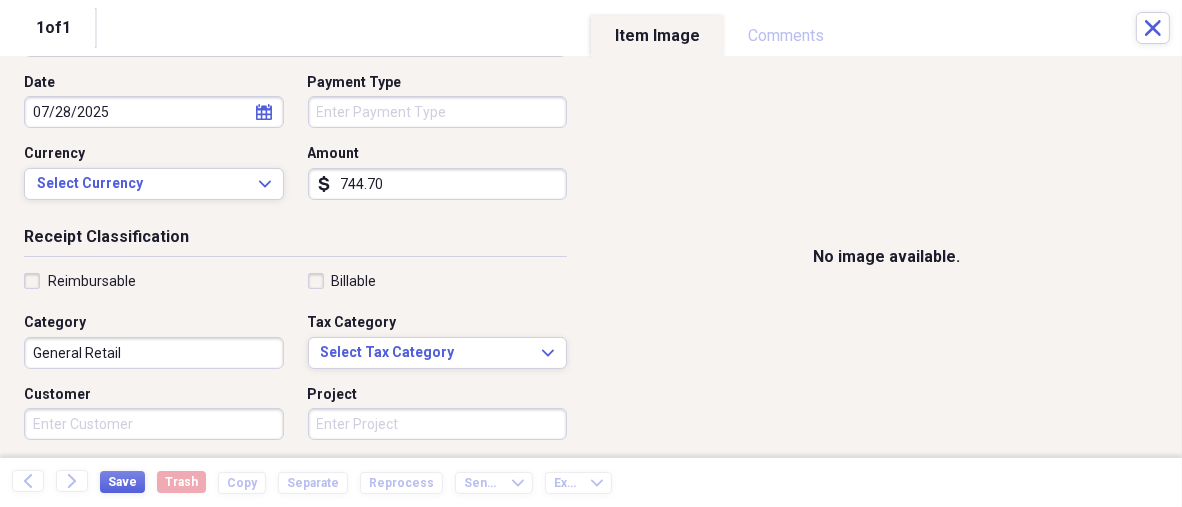 scroll, scrollTop: 500, scrollLeft: 0, axis: vertical 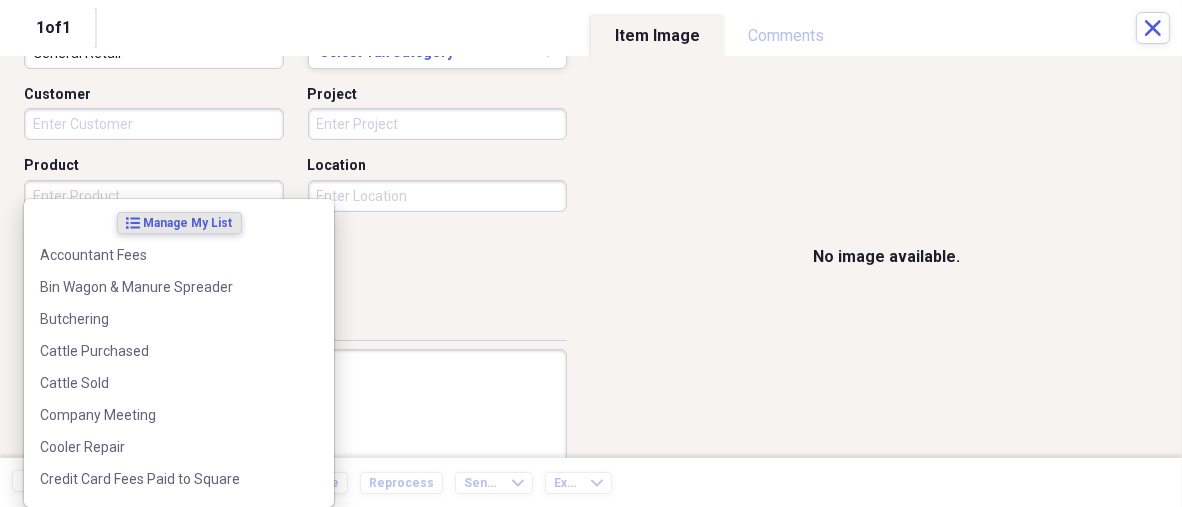 click on "Product" at bounding box center [154, 196] 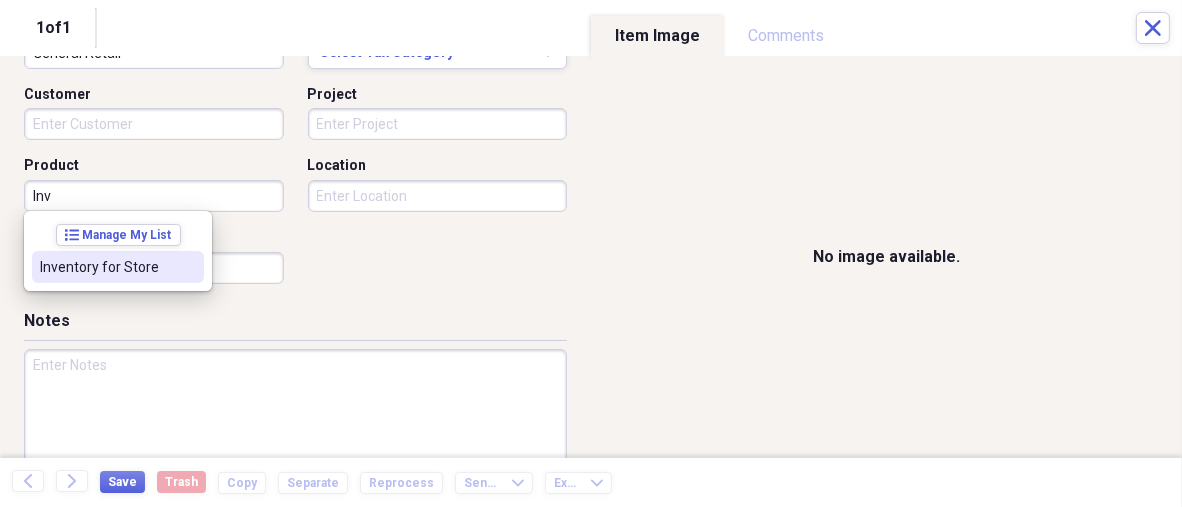 click on "Inventory for Store" at bounding box center [106, 267] 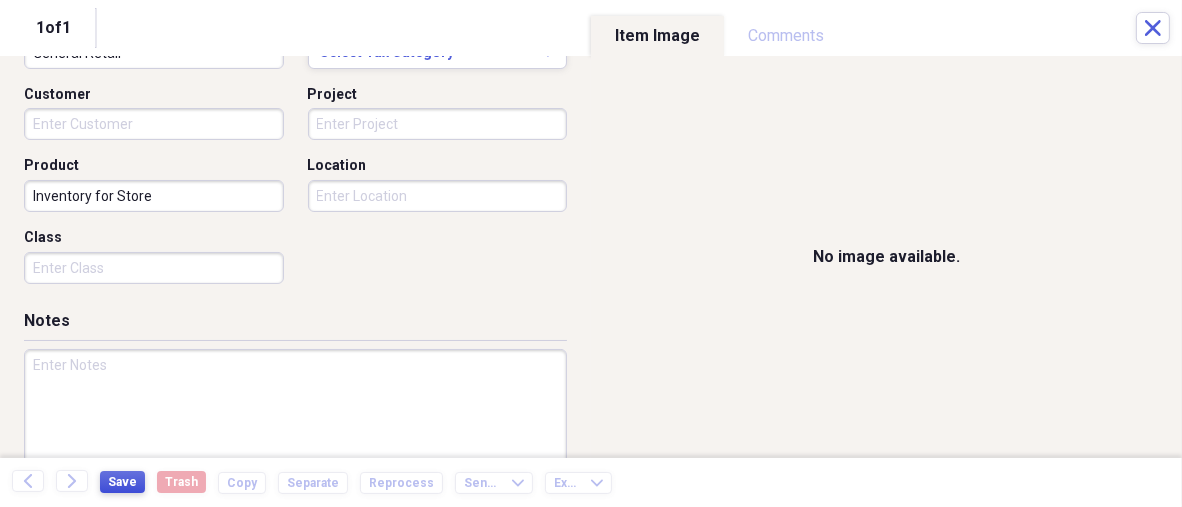 click on "Save" at bounding box center (122, 482) 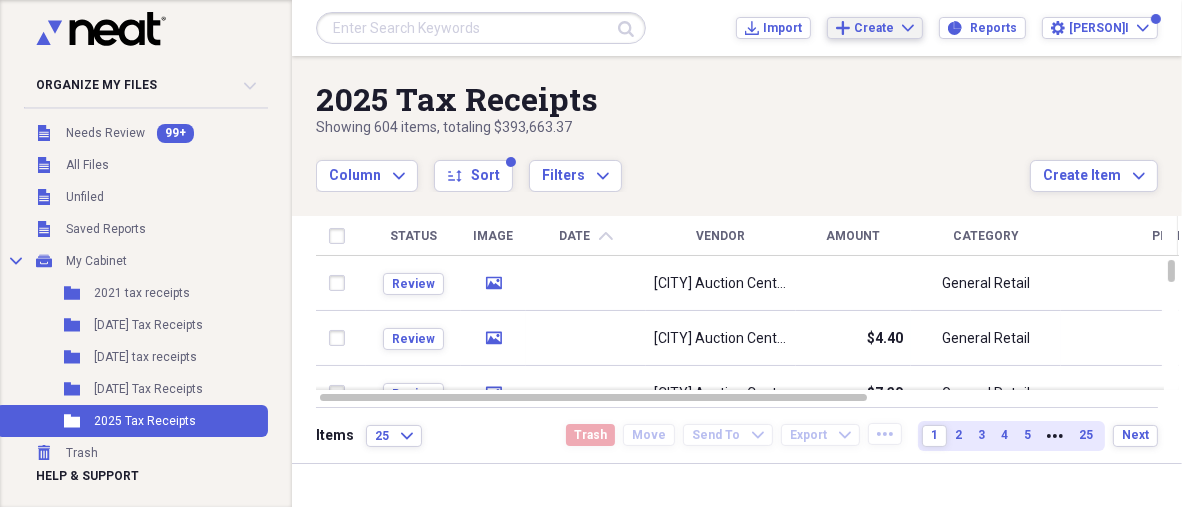 click on "Create" at bounding box center [874, 28] 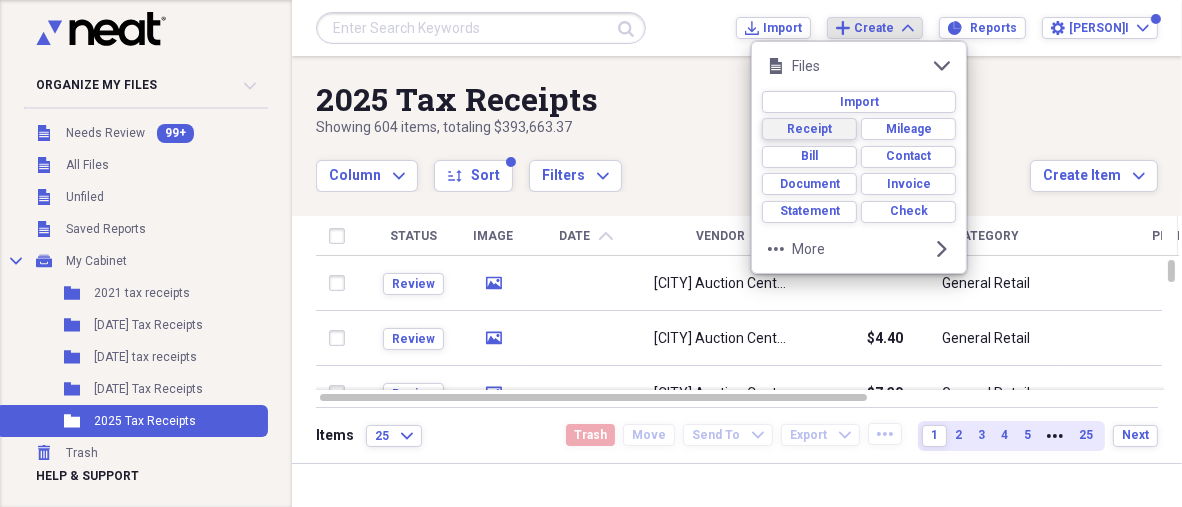 click on "Receipt" at bounding box center [809, 129] 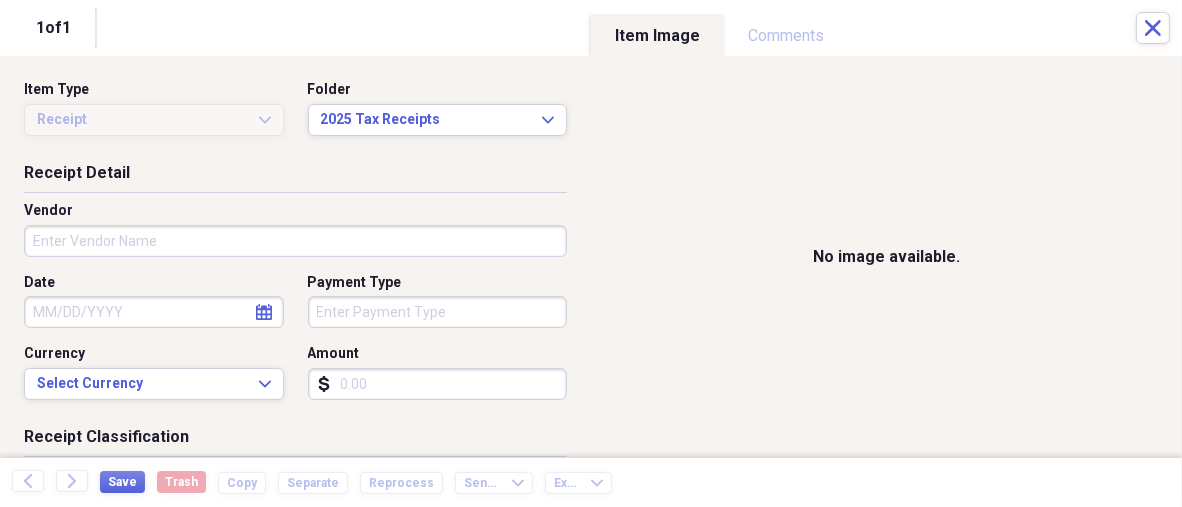 click on "Organize My Files 99+ Collapse Unfiled Needs Review 99+ Unfiled All Files Unfiled Unfiled Unfiled Saved Reports Collapse My Cabinet My Cabinet Add Folder Folder [DATE] tax receipts Add Folder Folder [DATE] Tax Receipts Add Folder Folder [DATE] tax receipts Add Folder Folder [DATE] Tax Receipts Add Folder Folder [DATE] Tax Receipts Add Folder Trash Trash Help & Support Submit Import Import Add Create Expand Reports Reports Settings Dari Expand [DATE] Tax Receipts Showing 604 items , totaling $393,663.37 Column Expand sort Sort Filters Expand Create Item Expand Status Image Date chevron-up Vendor Amount Category Product Source Billable Reimbursable Review media Shippensburg Auction Center General Retail Scan Review media Shippensburg Auction Center $4.40 General Retail Scan Review media Shippensburg Auction Center $7.30 General Retail Scan Review media Weavers Market & Bakery $4.25 General Retail Scan Review media $120.00 General Retail Scan Review media Rohrer $1.11 General Retail Scan Items 25 Expand Trash Move Send To" at bounding box center [591, 253] 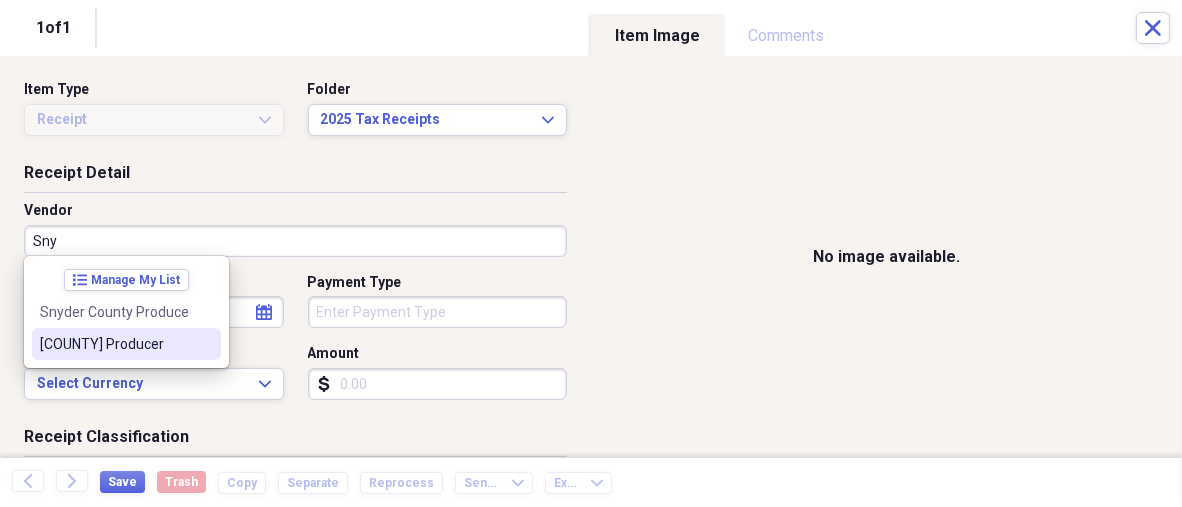 click on "[COUNTY] Producer" at bounding box center (114, 344) 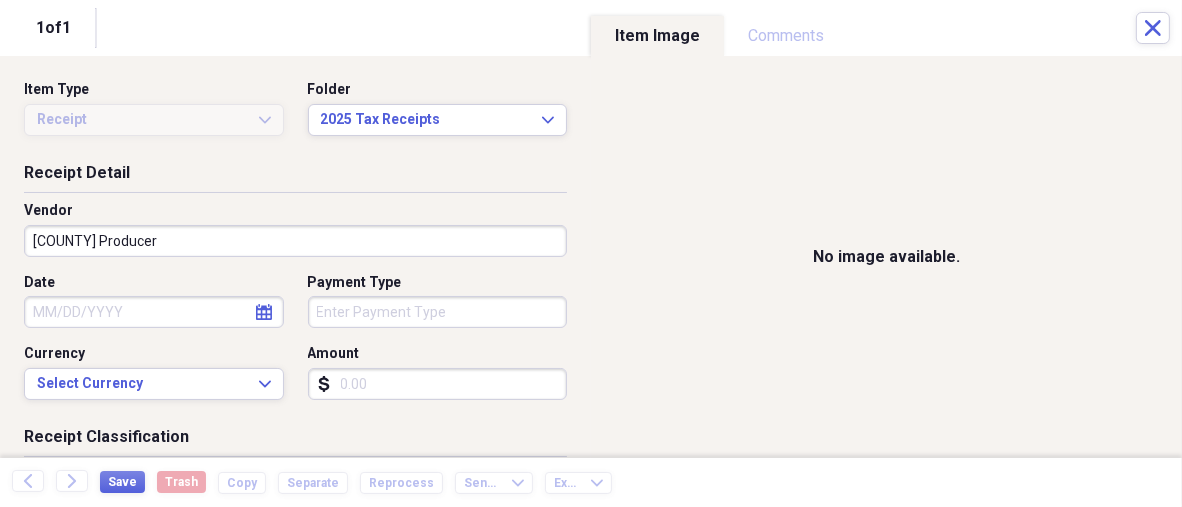 drag, startPoint x: 206, startPoint y: 242, endPoint x: 179, endPoint y: 238, distance: 27.294687 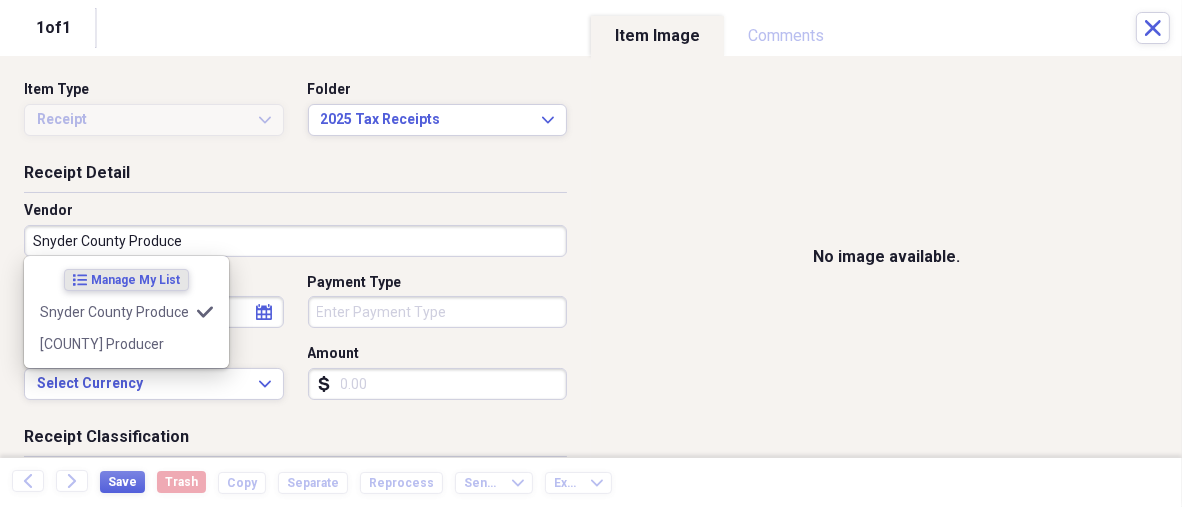 scroll, scrollTop: 0, scrollLeft: 0, axis: both 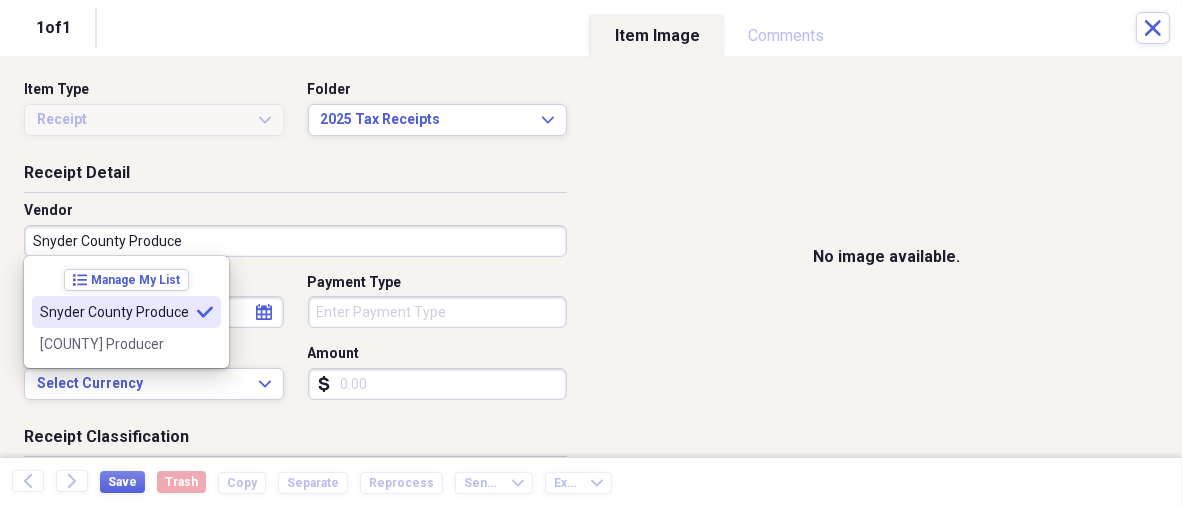 type on "Snyder County Produce" 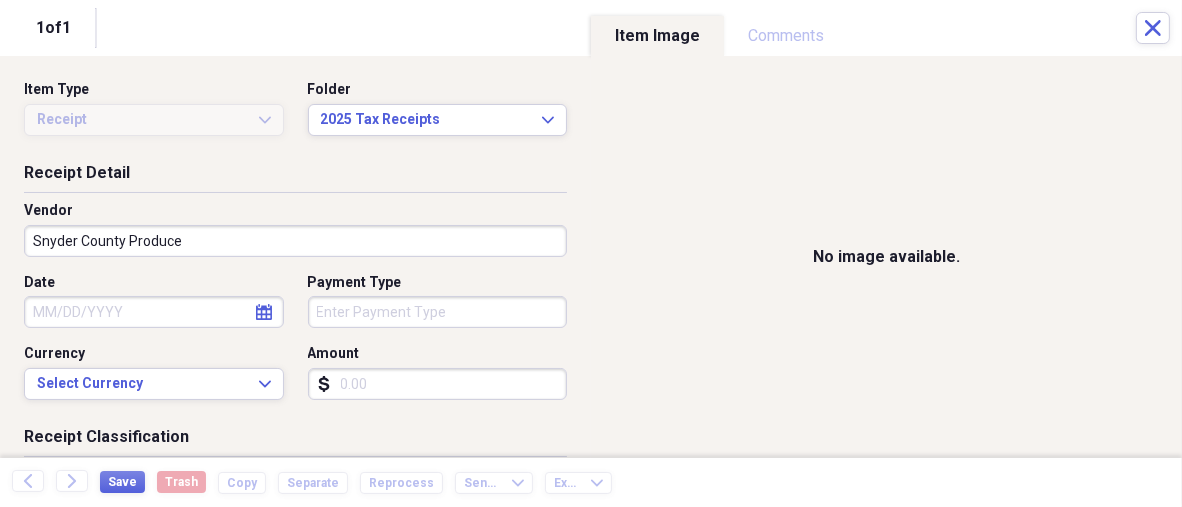 click on "Date" at bounding box center (154, 312) 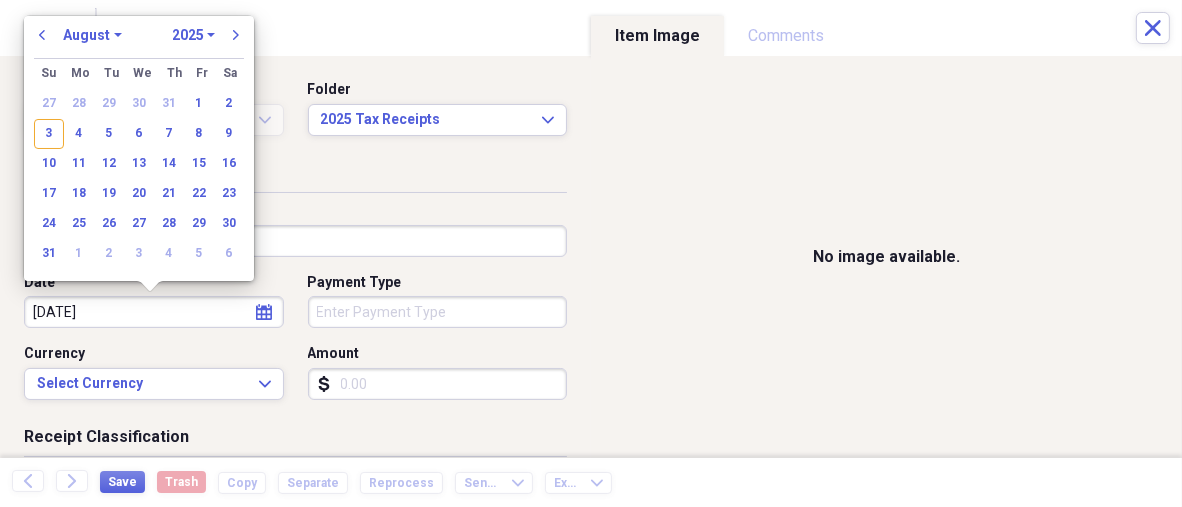 type on "[DATE]" 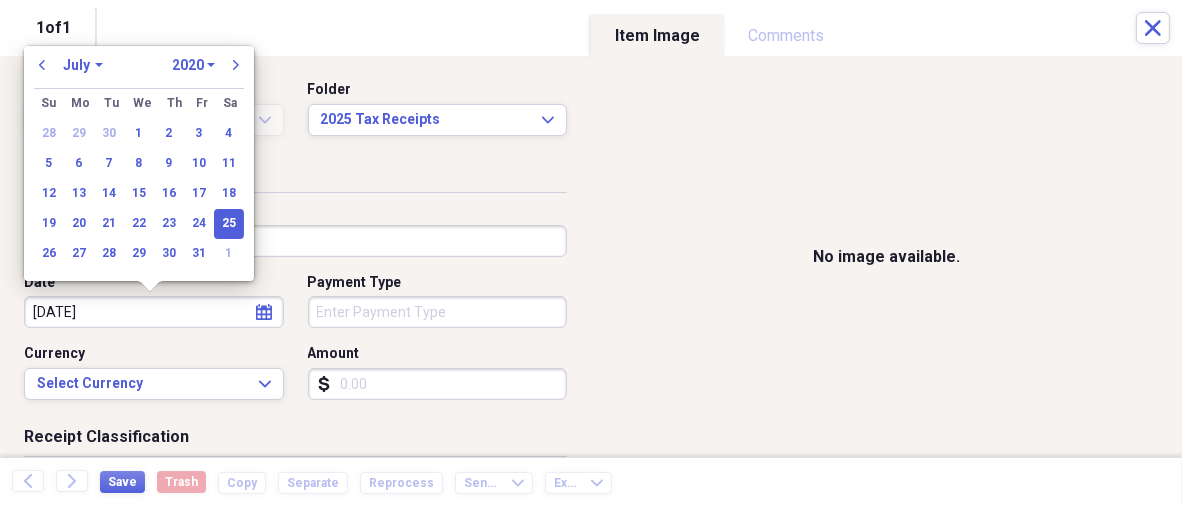 type on "07/25/2025" 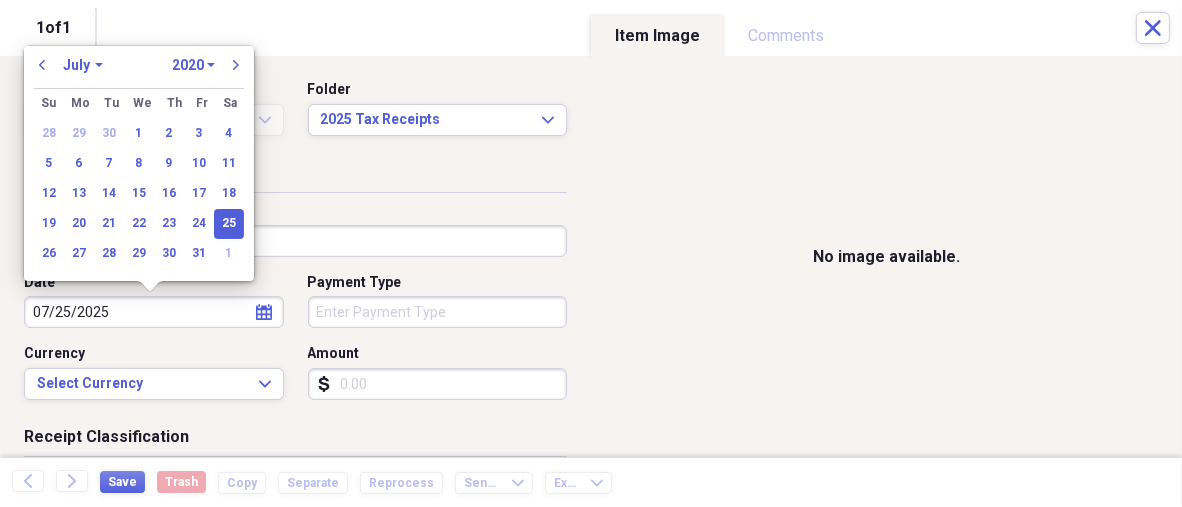 select on "2025" 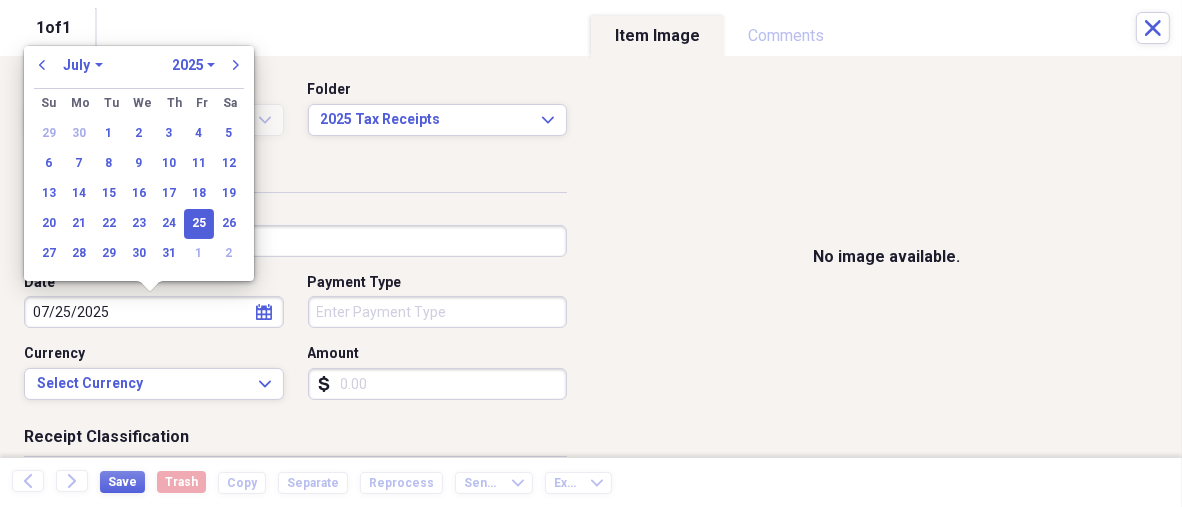 type on "07/25/2025" 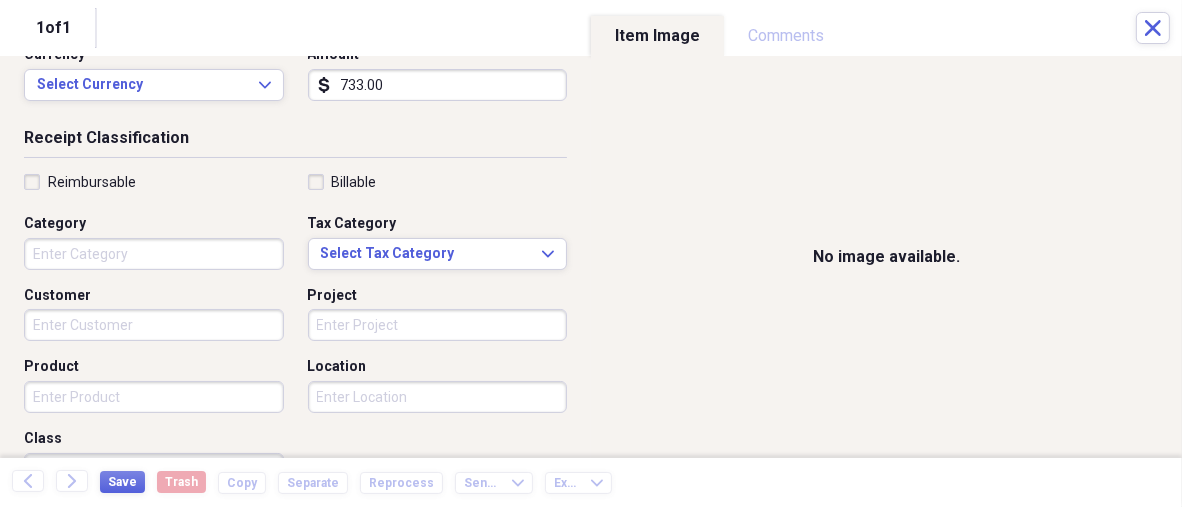 scroll, scrollTop: 300, scrollLeft: 0, axis: vertical 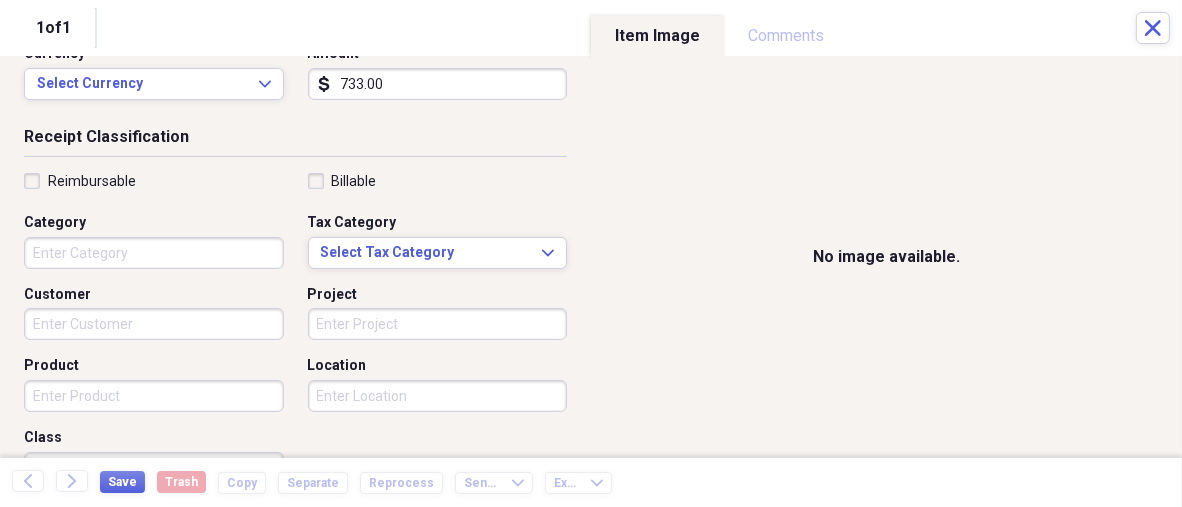 type on "733.00" 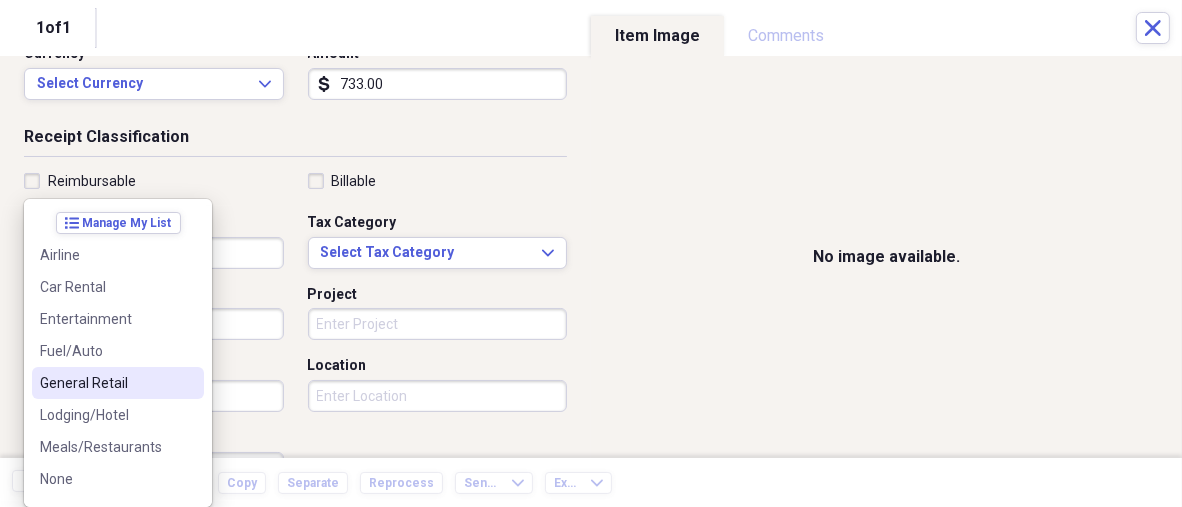 click on "General Retail" at bounding box center (106, 383) 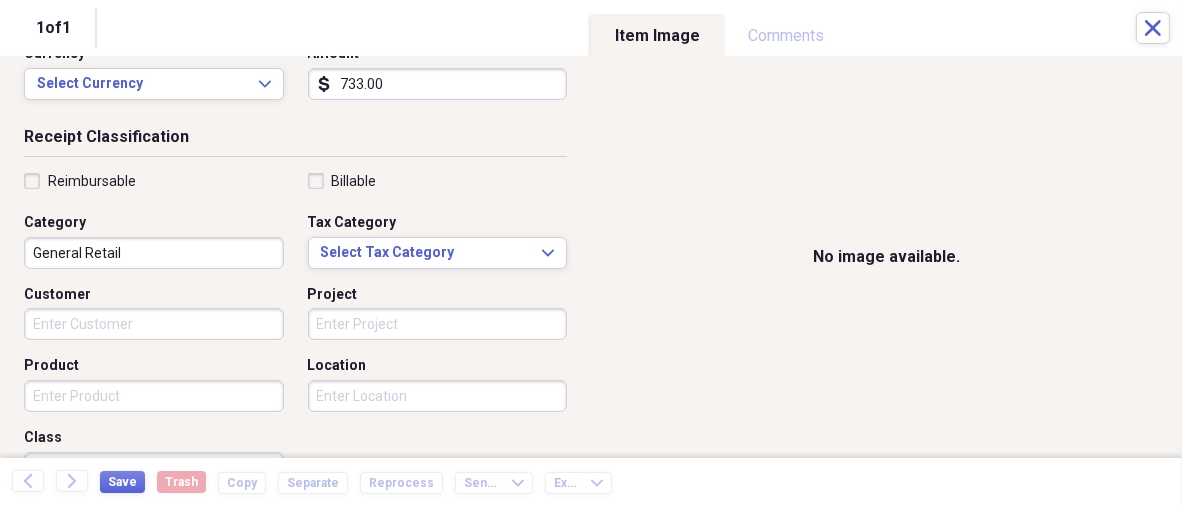 click on "Product" at bounding box center (154, 396) 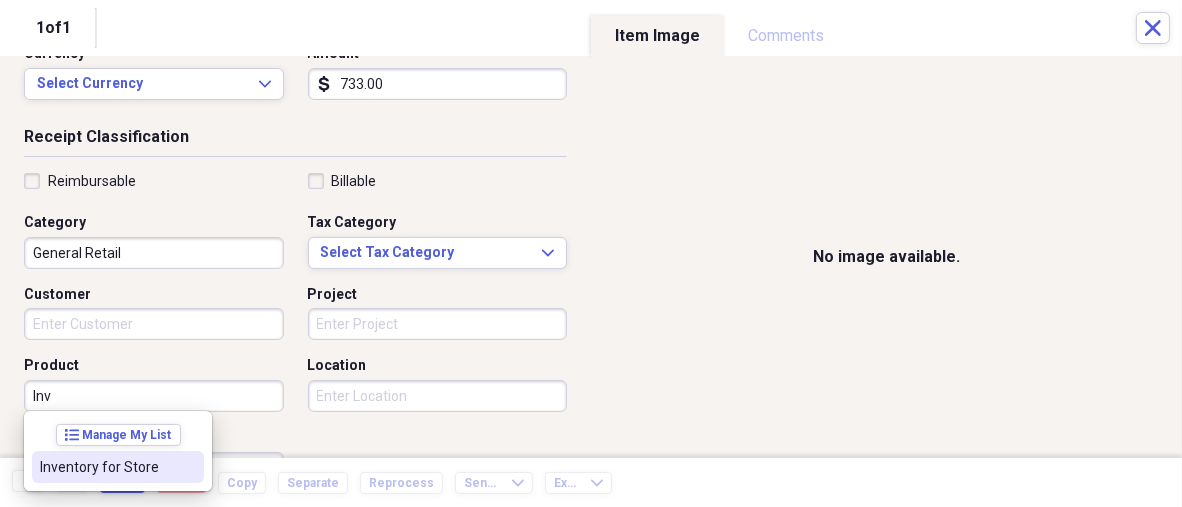 click on "Inventory for Store" at bounding box center [106, 467] 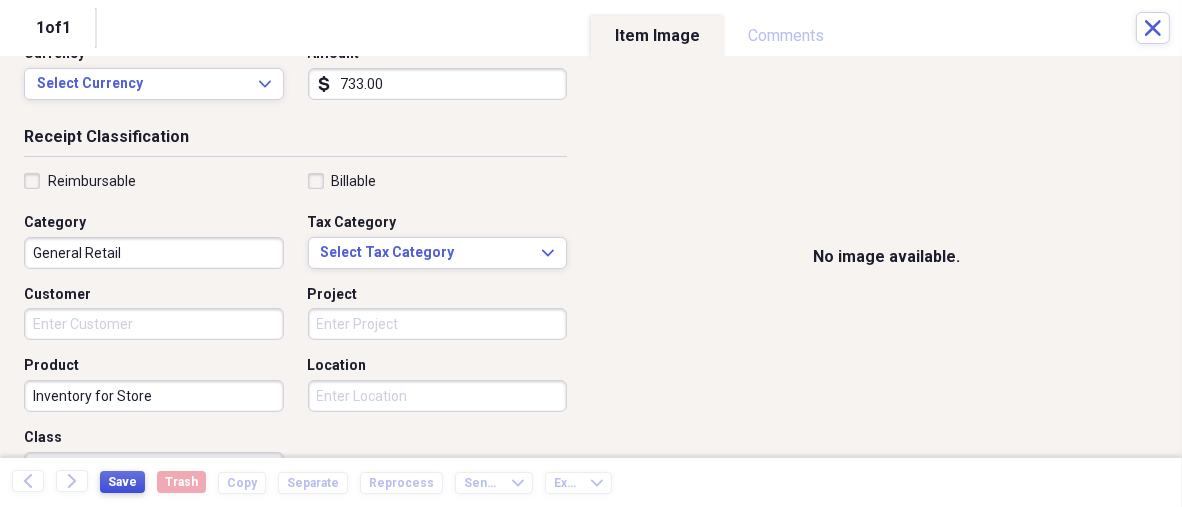 click on "Save" at bounding box center (122, 482) 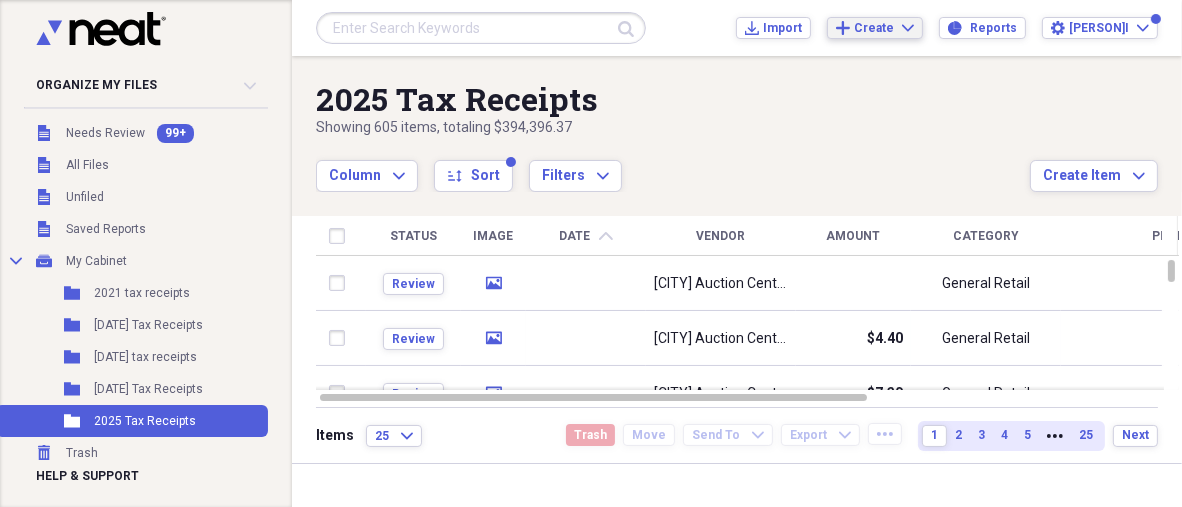 click on "Create" at bounding box center (874, 28) 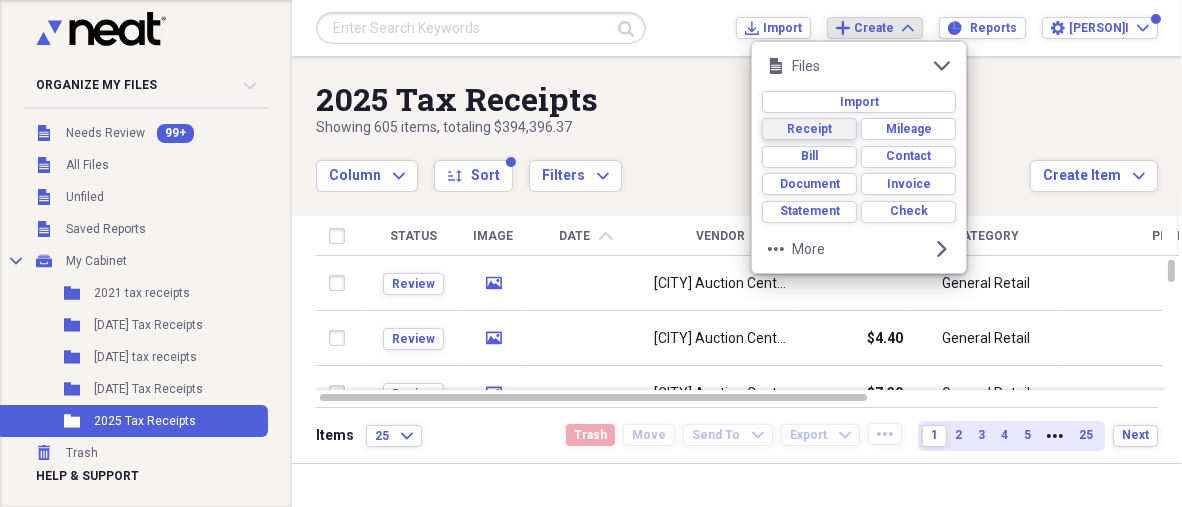 click on "Receipt" at bounding box center [809, 129] 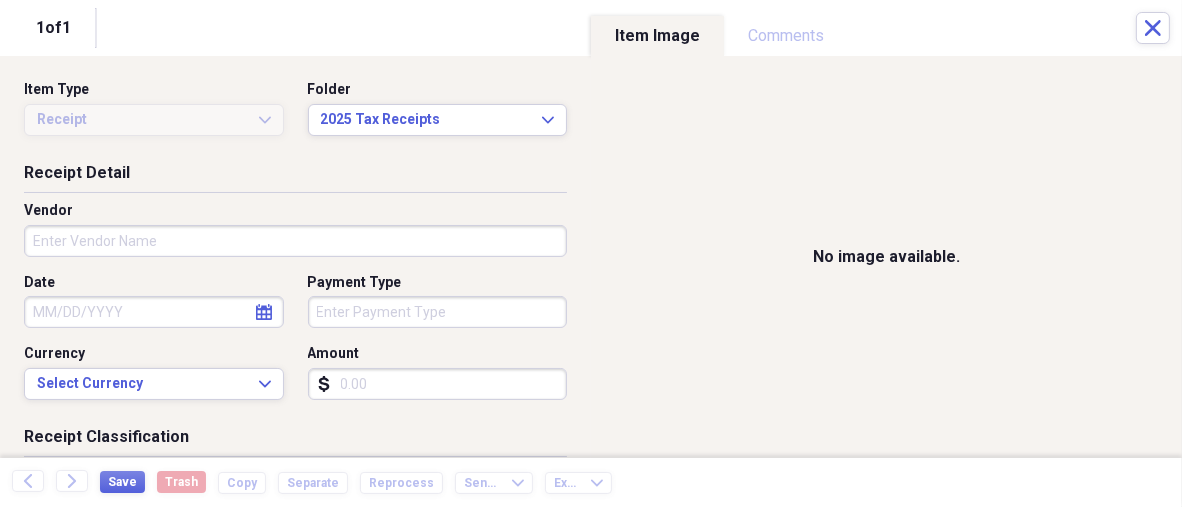 click on "Review media[CITY] Auction Center General Retail Scan Review media[CITY] Auction Center $4.40 General Retail Scan Review media[CITY] Auction Center $7.30 General Retail Scan Review media Weavers Market & Bakery $4.25 General Retail Scan Review media $120.00 General Retail Scan Review media Rohrer $1.11 General Retail Scan Items 25 Expand Trash Move Send To" at bounding box center [591, 253] 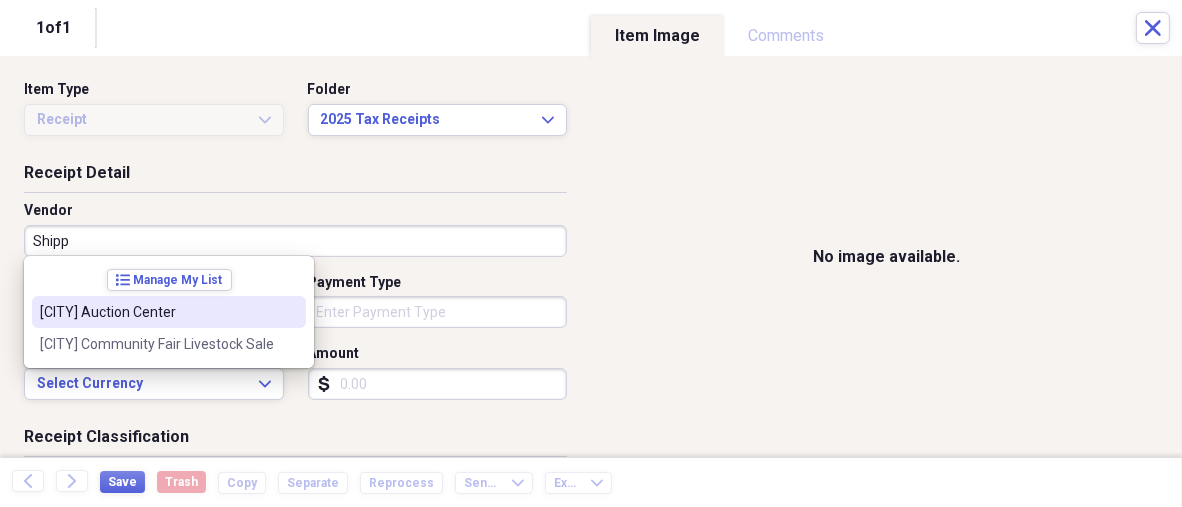 click on "[CITY] Auction Center" at bounding box center [169, 312] 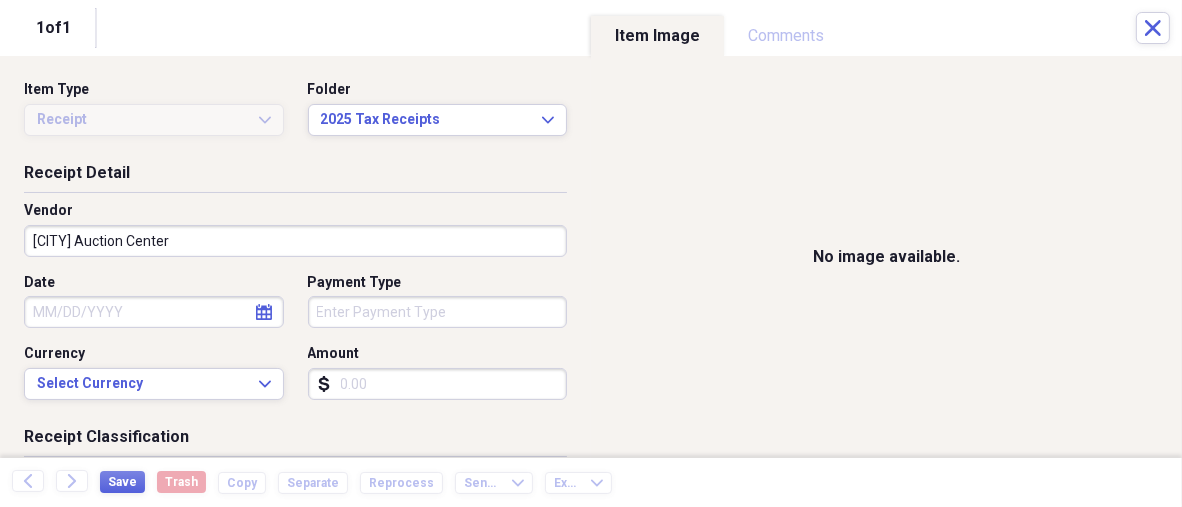 click on "Date" at bounding box center (154, 312) 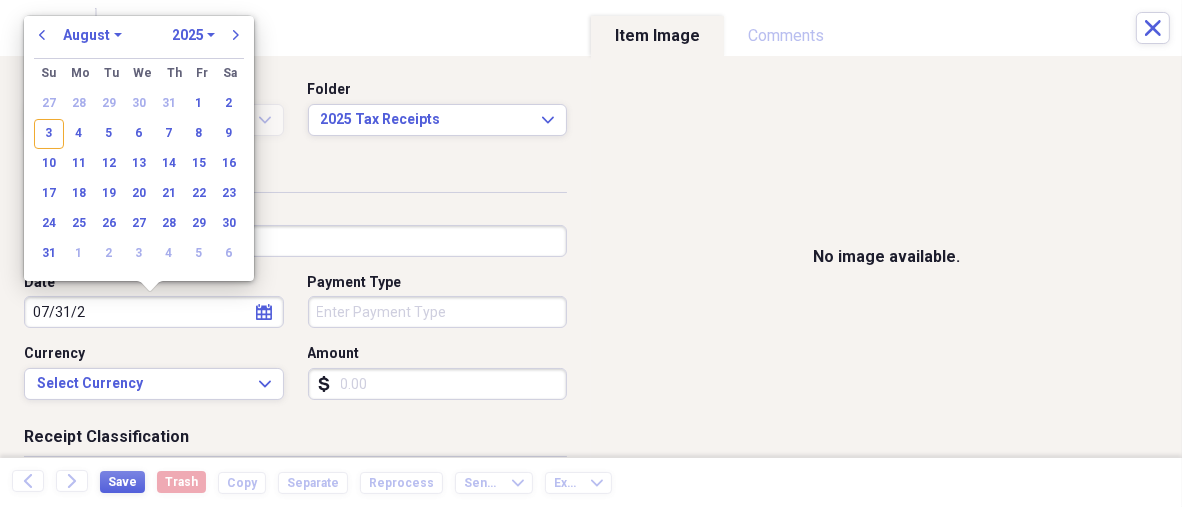 type on "07/31/20" 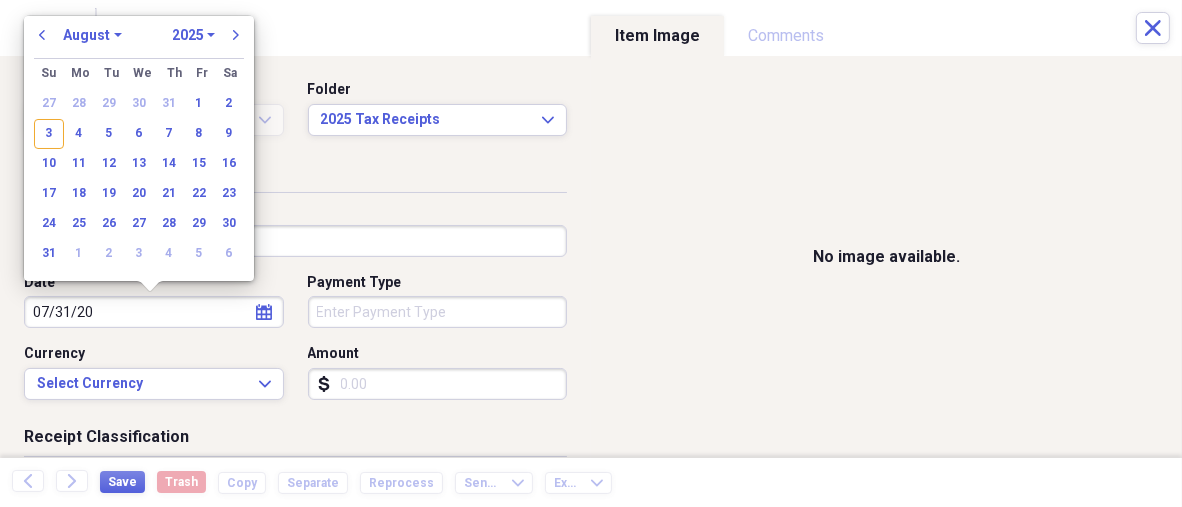 select on "6" 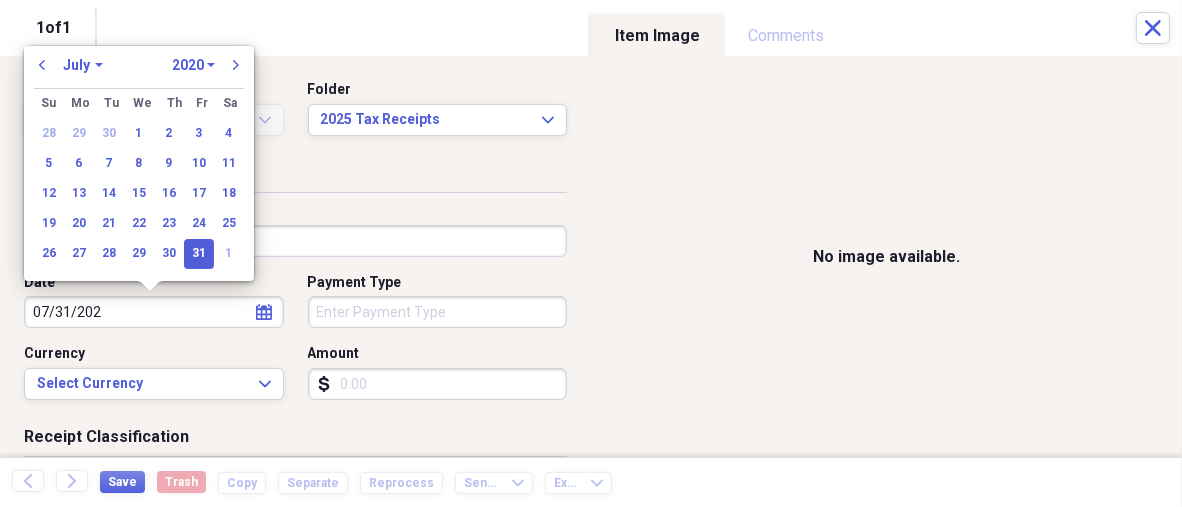 type on "07/31/2025" 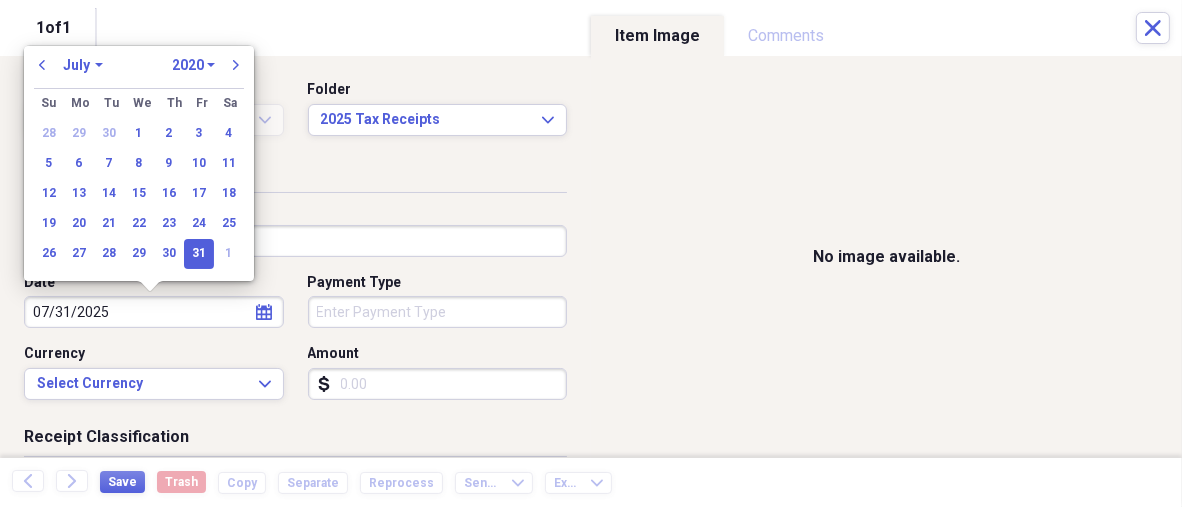 select on "2025" 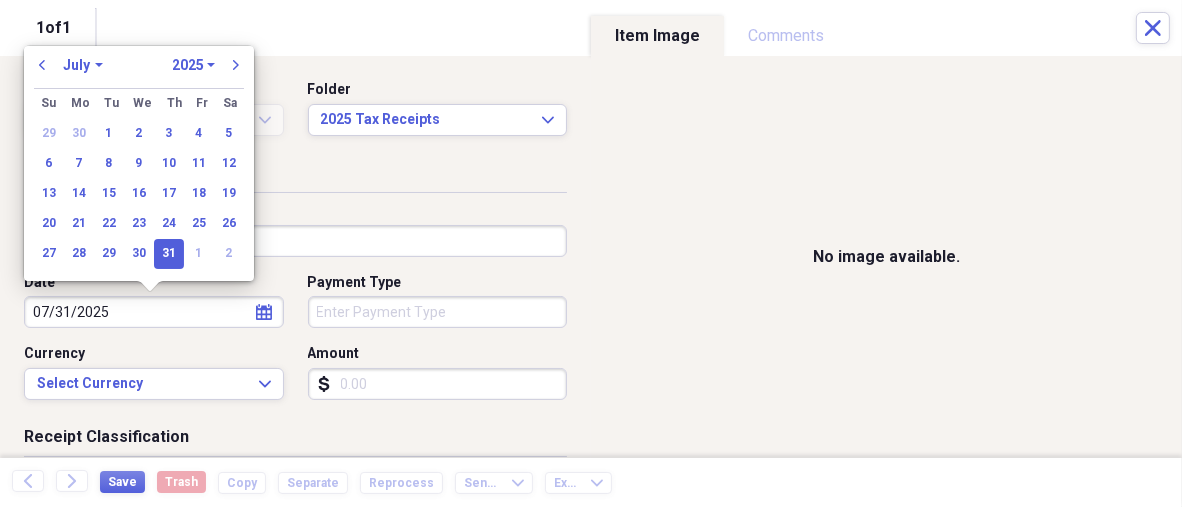 type on "07/31/2025" 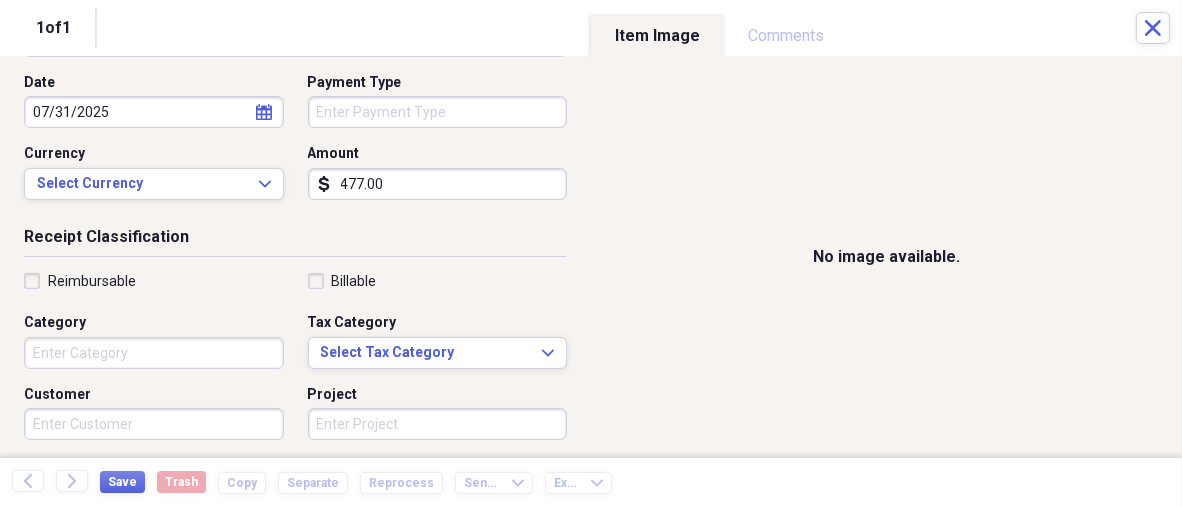 scroll, scrollTop: 400, scrollLeft: 0, axis: vertical 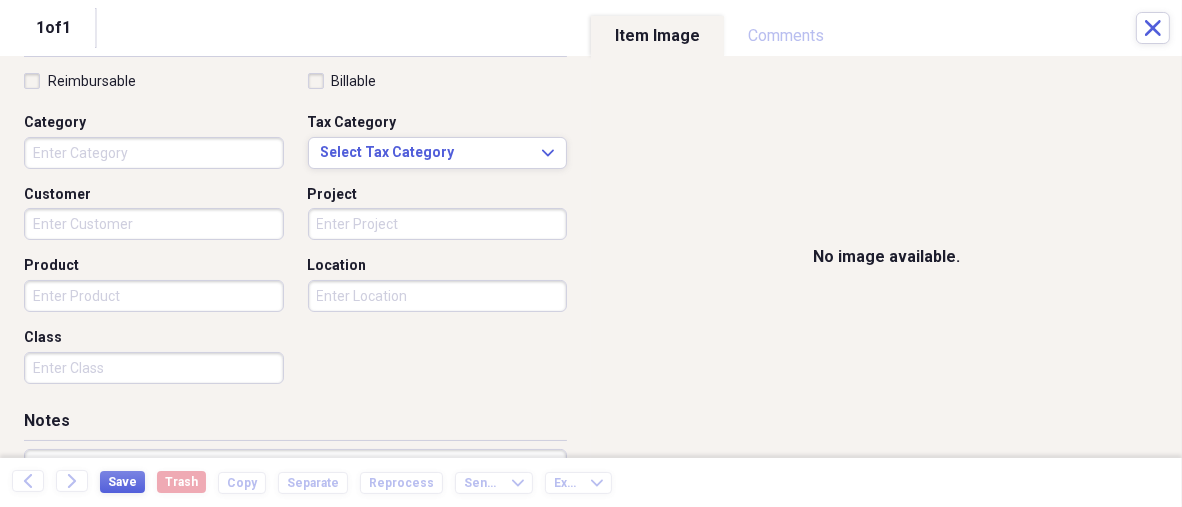 type on "477.00" 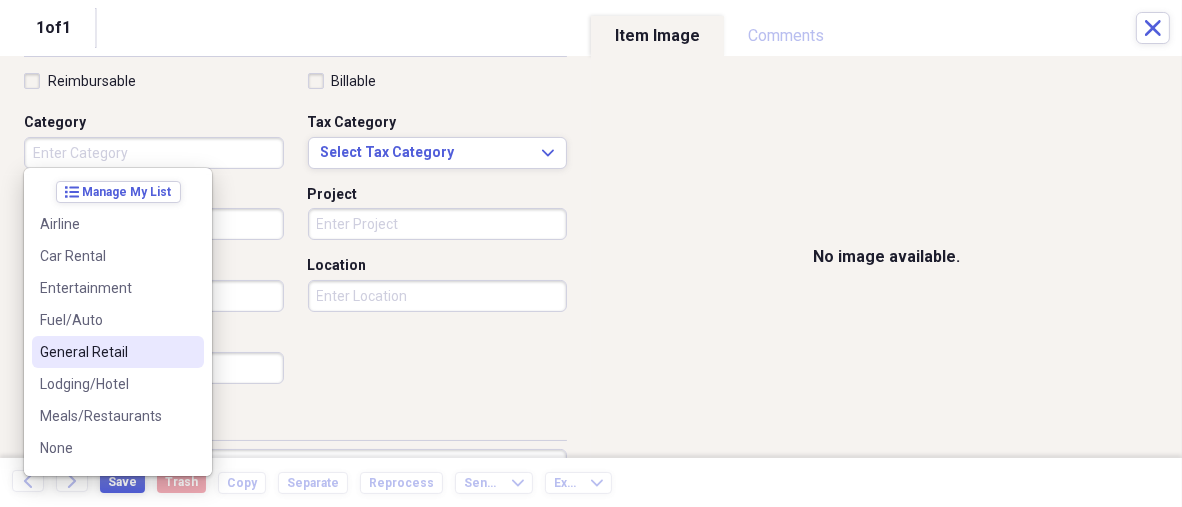 click on "General Retail" at bounding box center (106, 352) 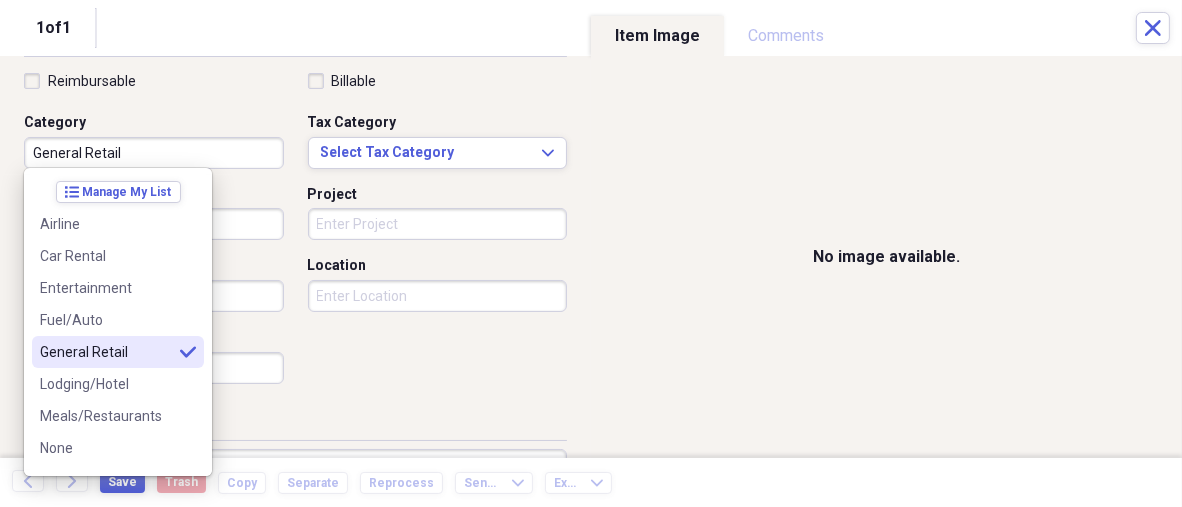 type on "General Retail" 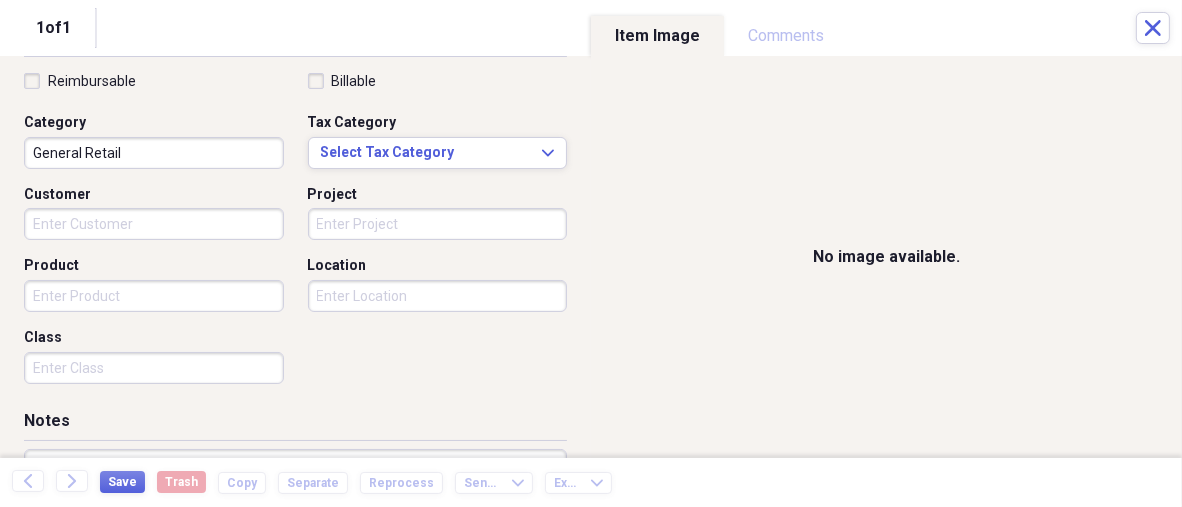 click on "Review media[CITY] Auction Center General Retail Scan Review media[CITY] Auction Center $4.40 General Retail Scan Review media[CITY] Auction Center $7.30 General Retail Scan Review media Weavers Market & Bakery $4.25 General Retail Scan Review media $120.00 General Retail Scan Review media Rohrer $1.11 General Retail Scan Items 25 Expand Trash Move Send To" at bounding box center [591, 253] 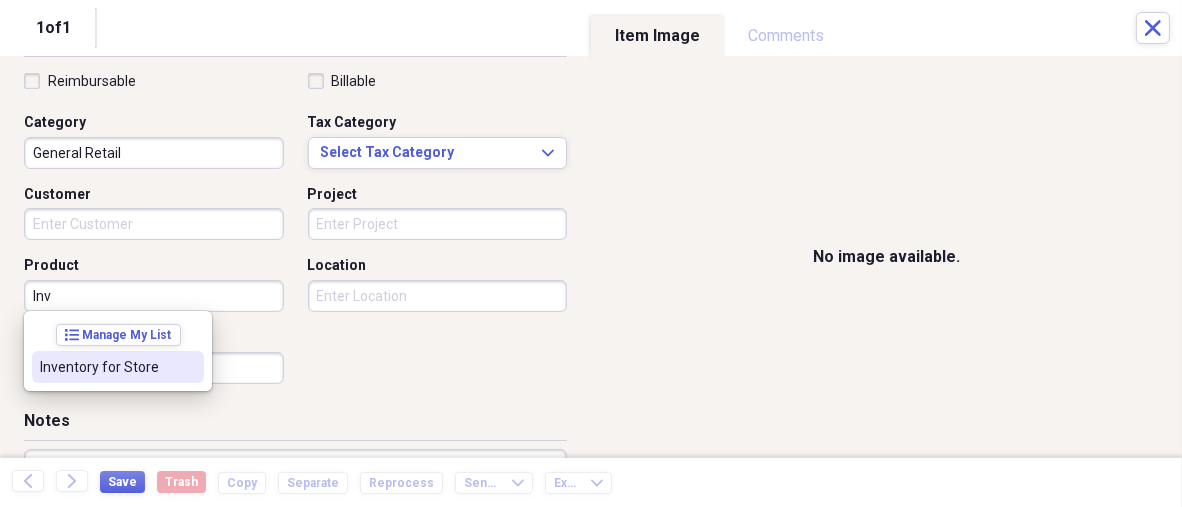 click on "Inventory for Store" at bounding box center [106, 367] 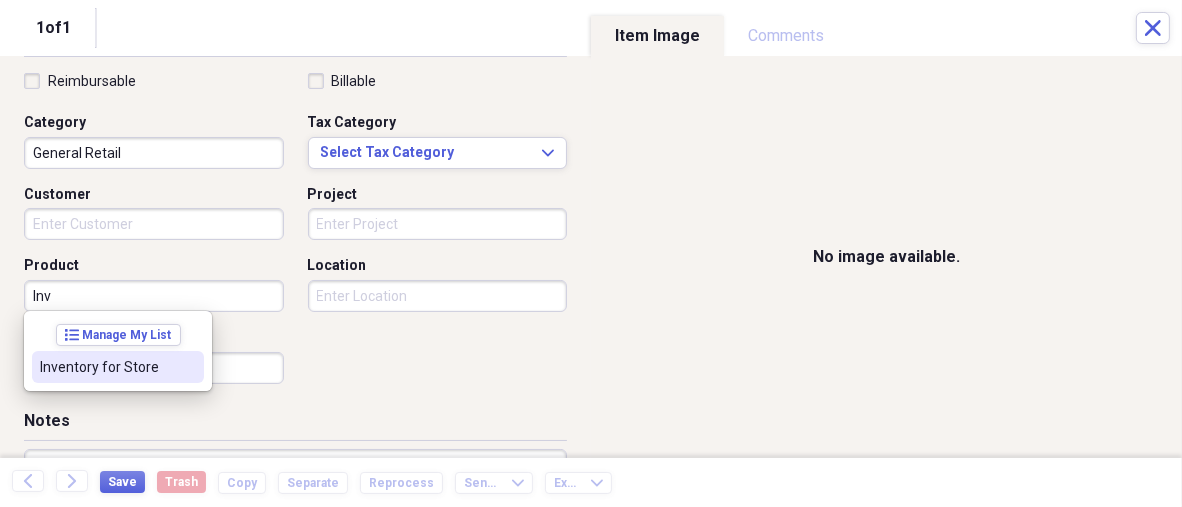 type on "Inventory for Store" 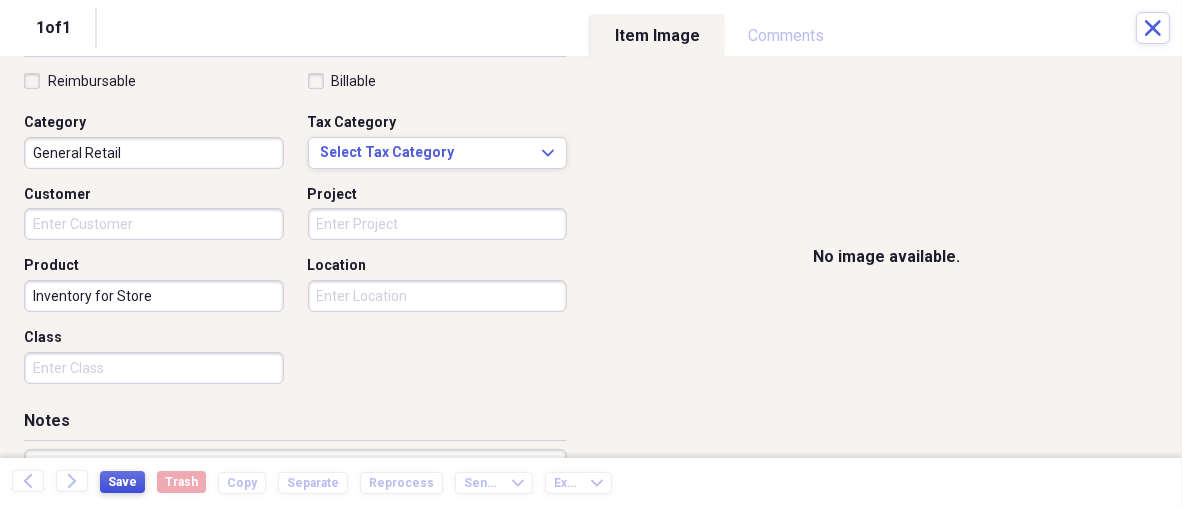 click on "Save" at bounding box center (122, 482) 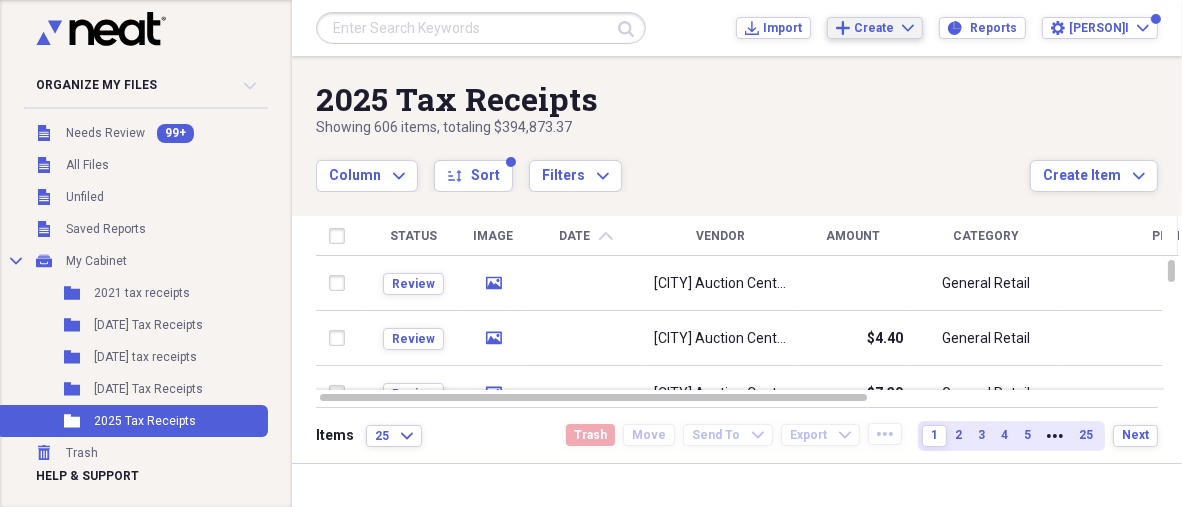 click on "Create" at bounding box center (874, 28) 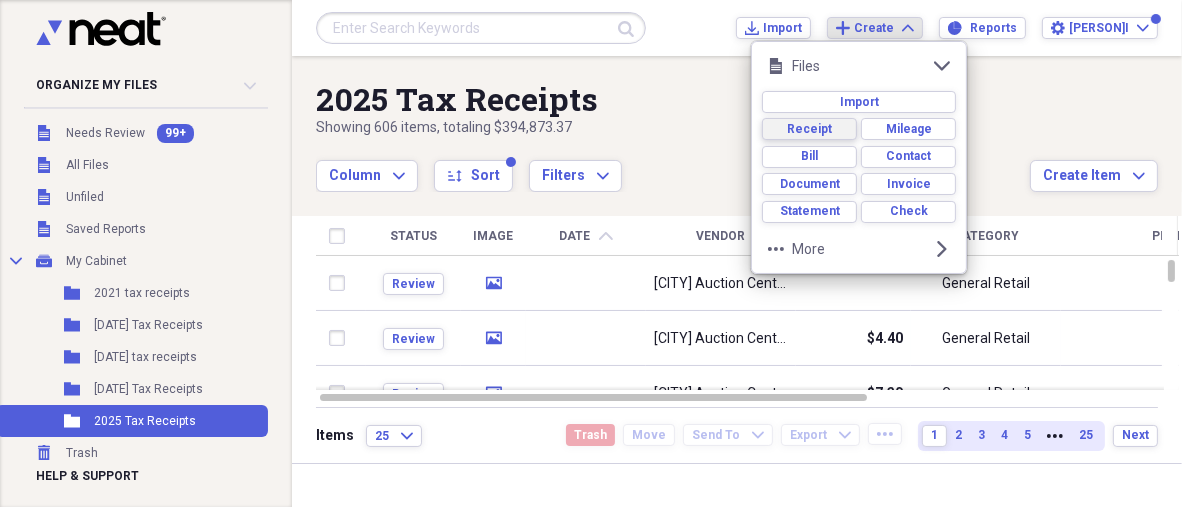 click on "Receipt" at bounding box center (809, 129) 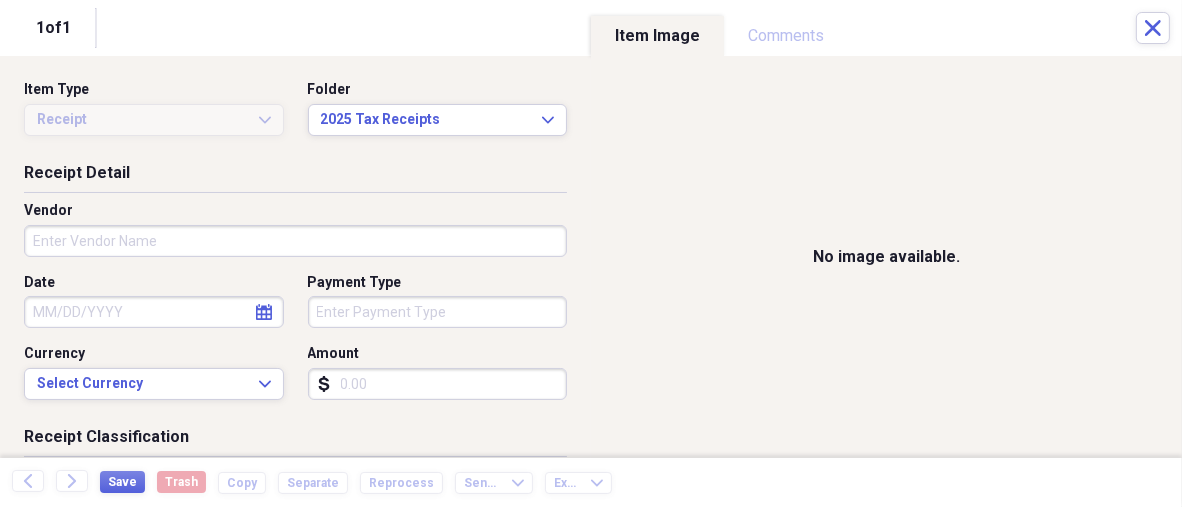 click on "Organize My Files 99+ Collapse Unfiled Needs Review 99+ Unfiled All Files Unfiled Unfiled Unfiled Saved Reports Collapse My Cabinet My Cabinet Add Folder Folder [DATE] tax receipts Add Folder Folder [DATE] Tax Receipts Add Folder Folder [DATE] tax receipts Add Folder Folder [DATE] Tax Receipts Add Folder Folder [DATE] Tax Receipts Add Folder Trash Trash Help & Support Submit Import Import Add Create Expand Reports Reports Settings Dari Expand [DATE] Tax Receipts Showing 606 items , totaling $394,873.37 Column Expand sort Sort Filters Expand Create Item Expand Status Image Date chevron-up Vendor Amount Category Product Source Billable Reimbursable Review media Shippensburg Auction Center General Retail Scan Review media Shippensburg Auction Center $4.40 General Retail Scan Review media Shippensburg Auction Center $7.30 General Retail Scan Review media Weavers Market & Bakery $4.25 General Retail Scan Review media $120.00 General Retail Scan Review media Rohrer $1.11 General Retail Scan Items 25 Expand Trash Move Send To" at bounding box center (591, 253) 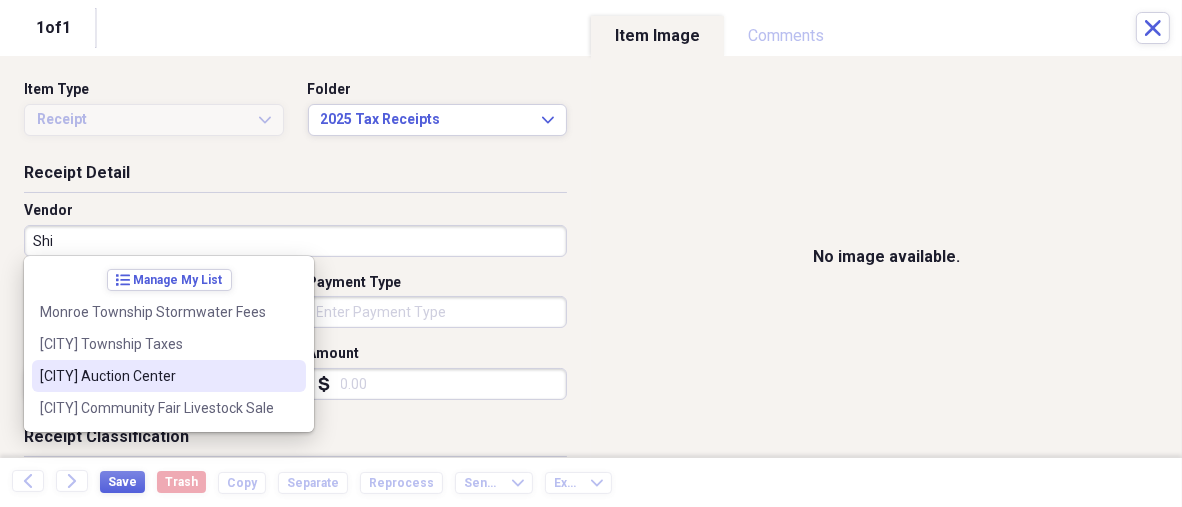 click on "[CITY] Auction Center" at bounding box center (157, 376) 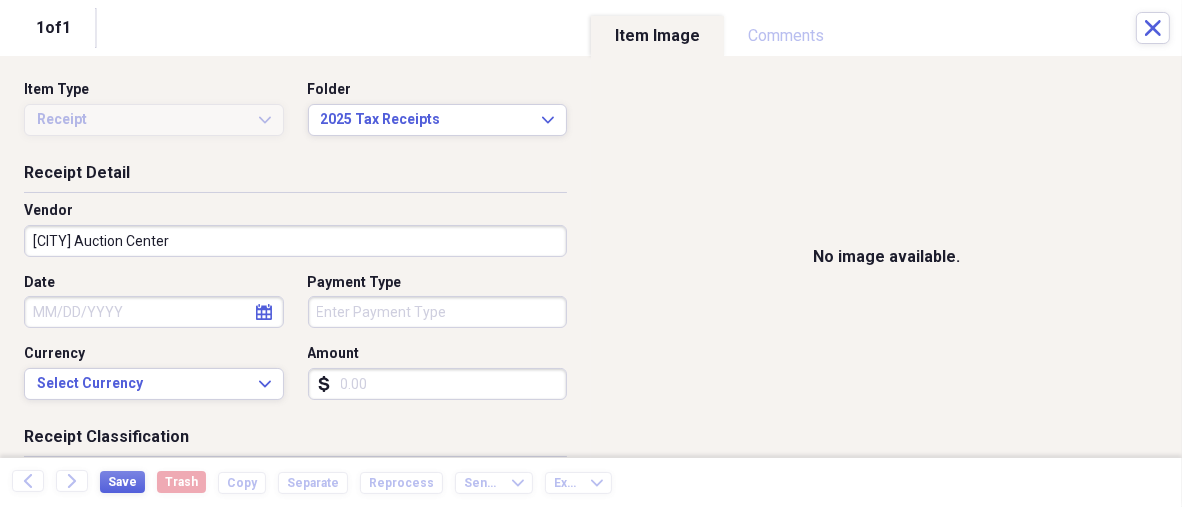 select on "7" 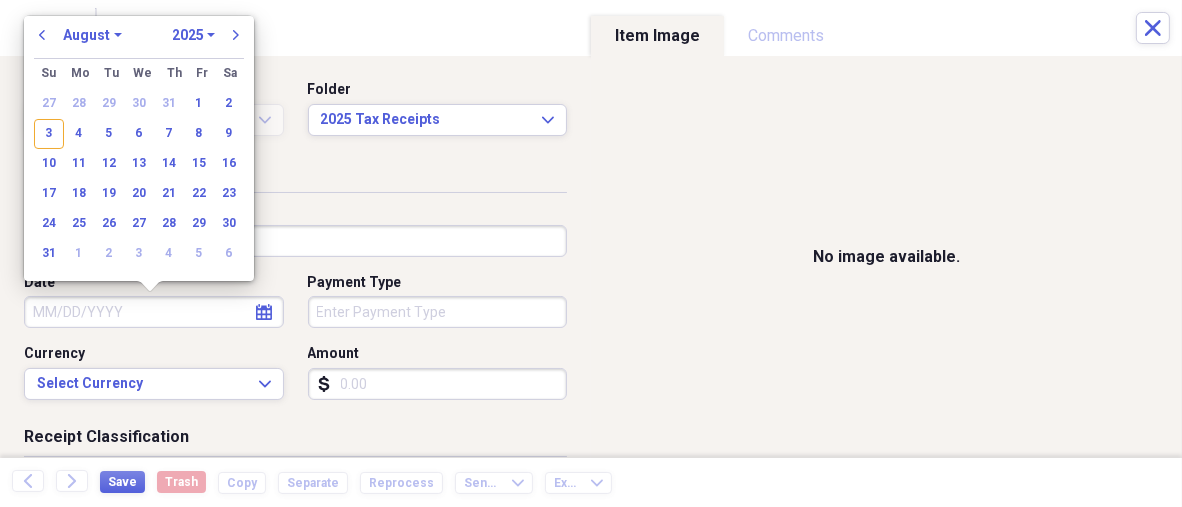 click on "Date" at bounding box center [154, 312] 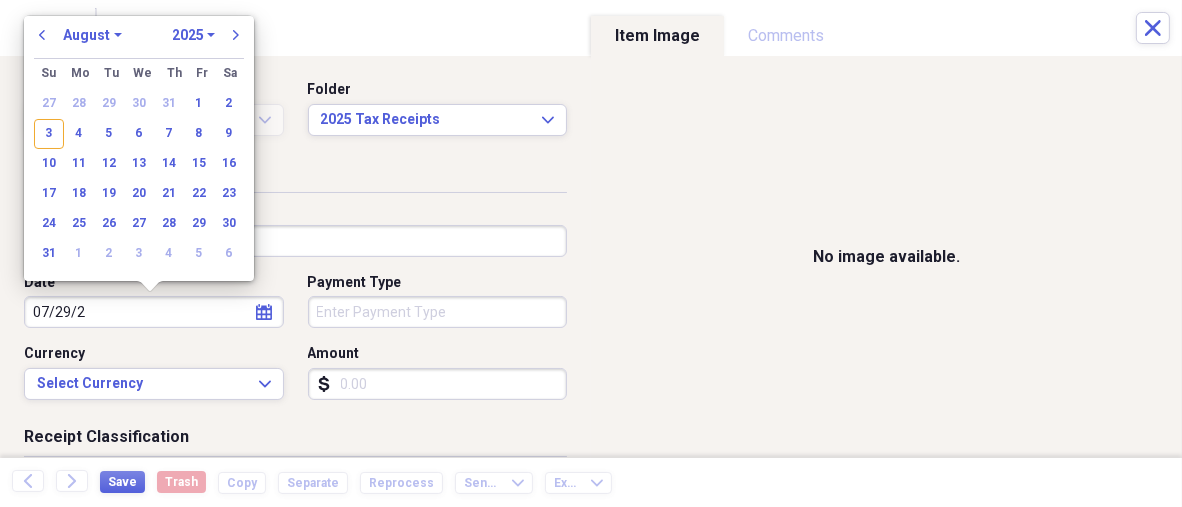 type on "[DATE]" 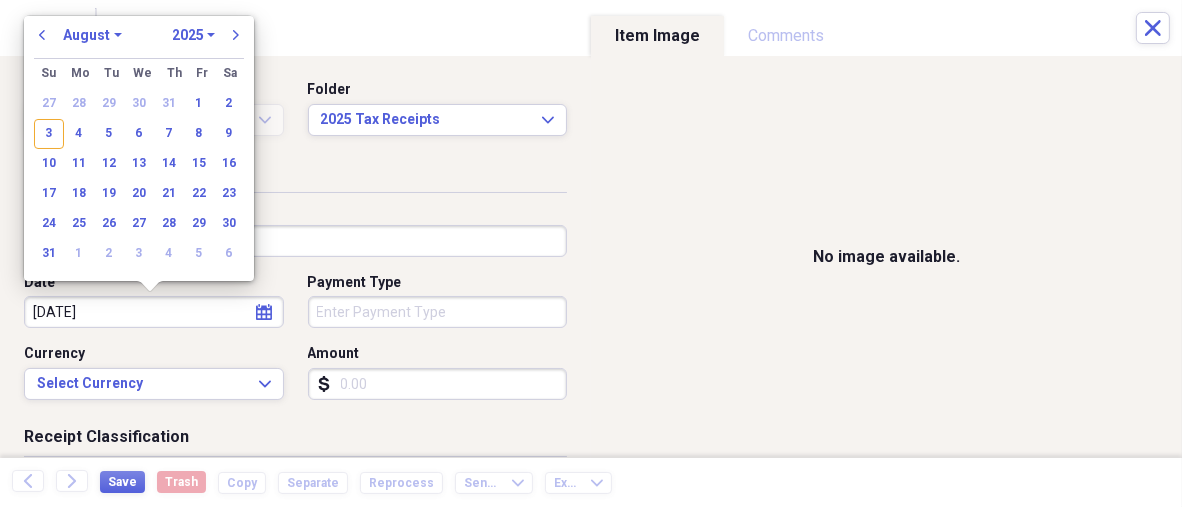 select on "6" 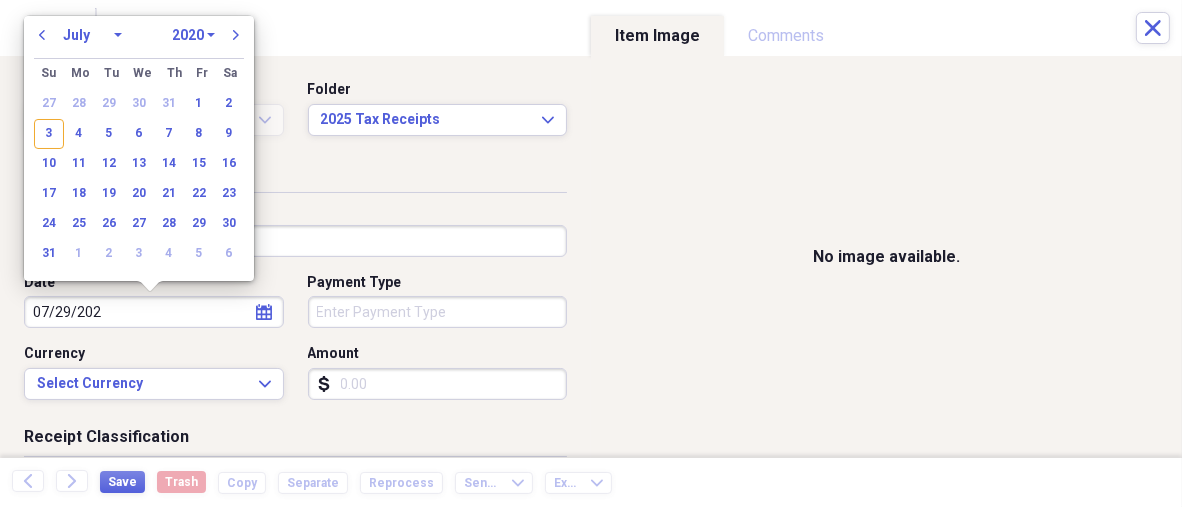 type on "07/29/2025" 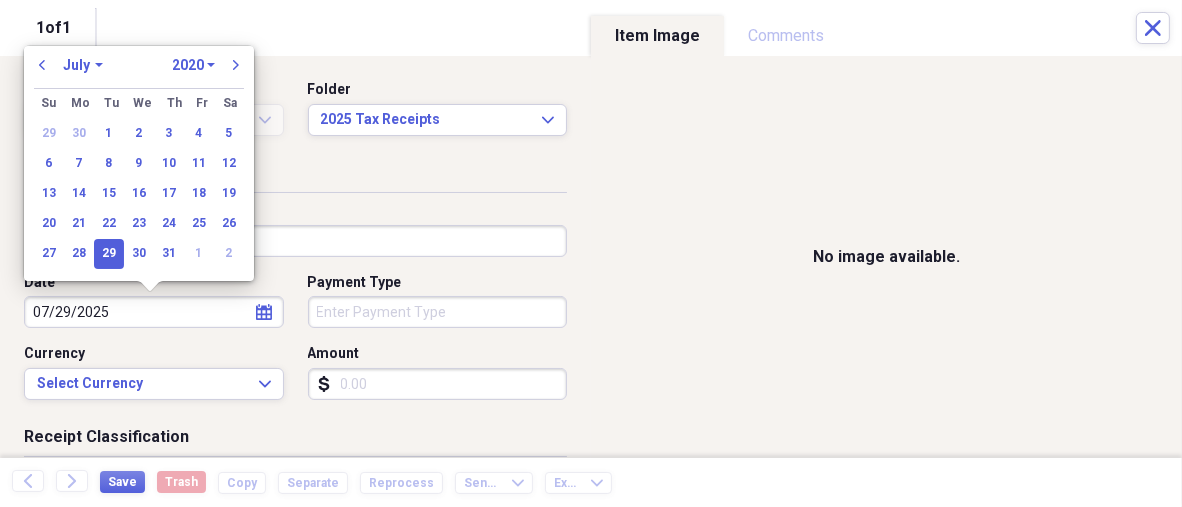 select on "2025" 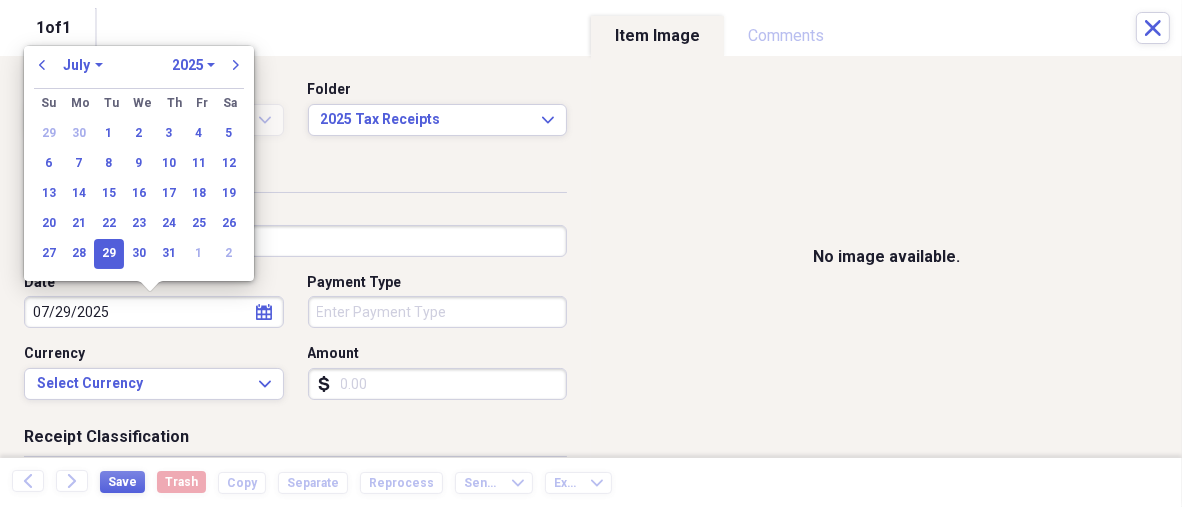 type on "07/29/2025" 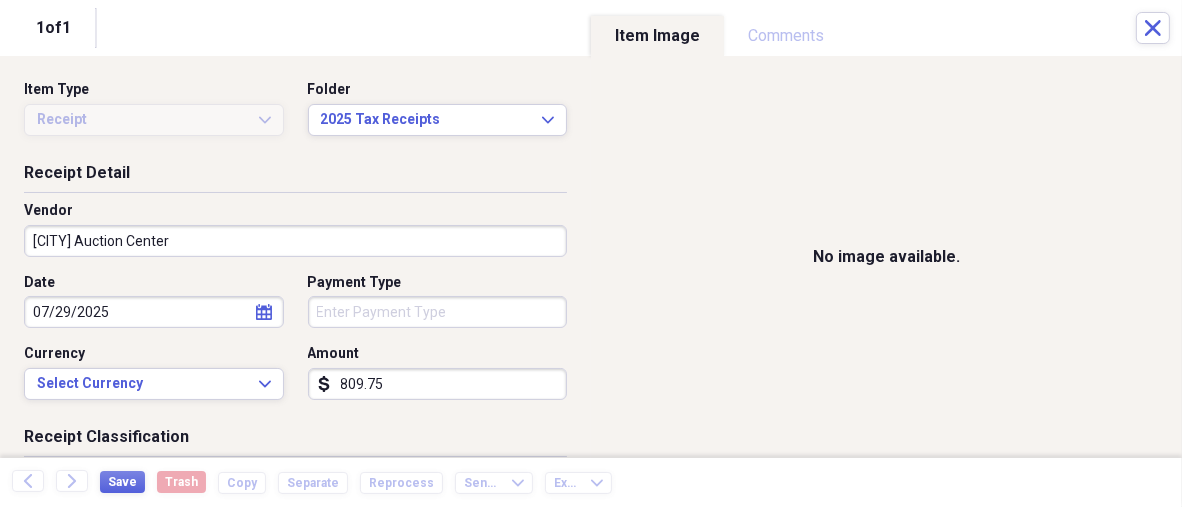 scroll, scrollTop: 300, scrollLeft: 0, axis: vertical 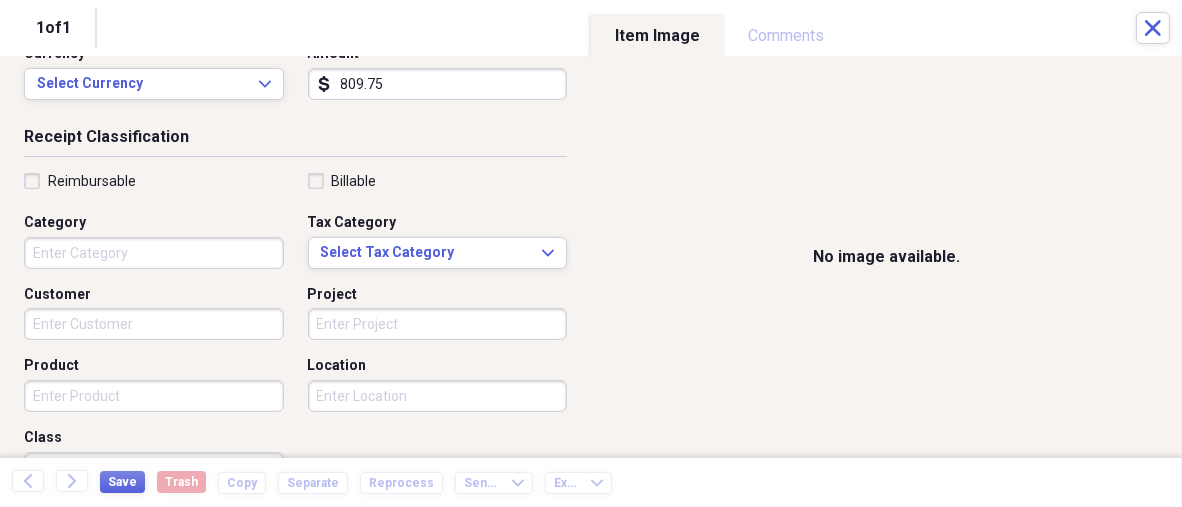 type on "809.75" 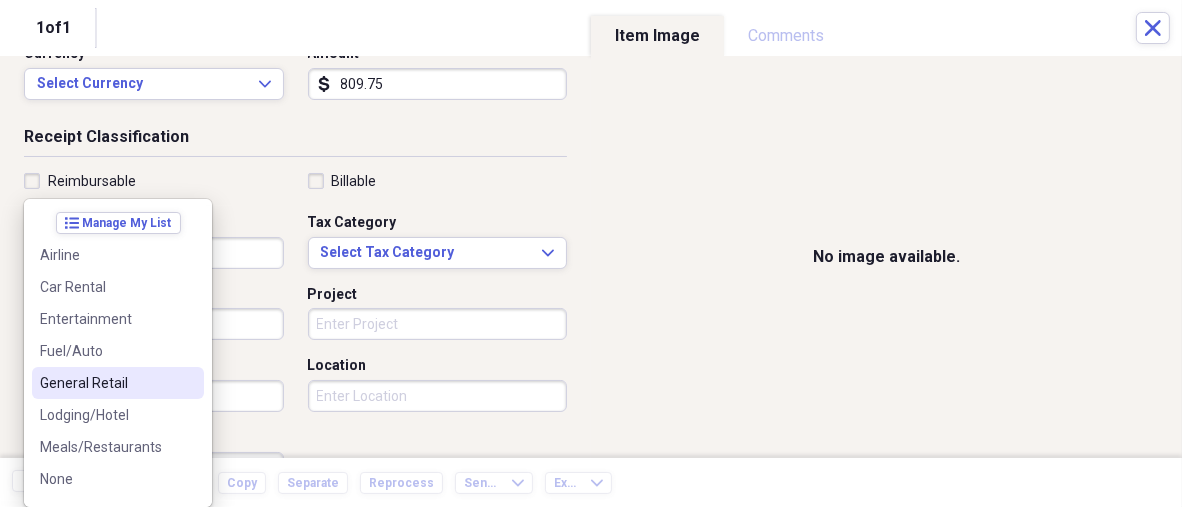 click on "General Retail" at bounding box center [106, 383] 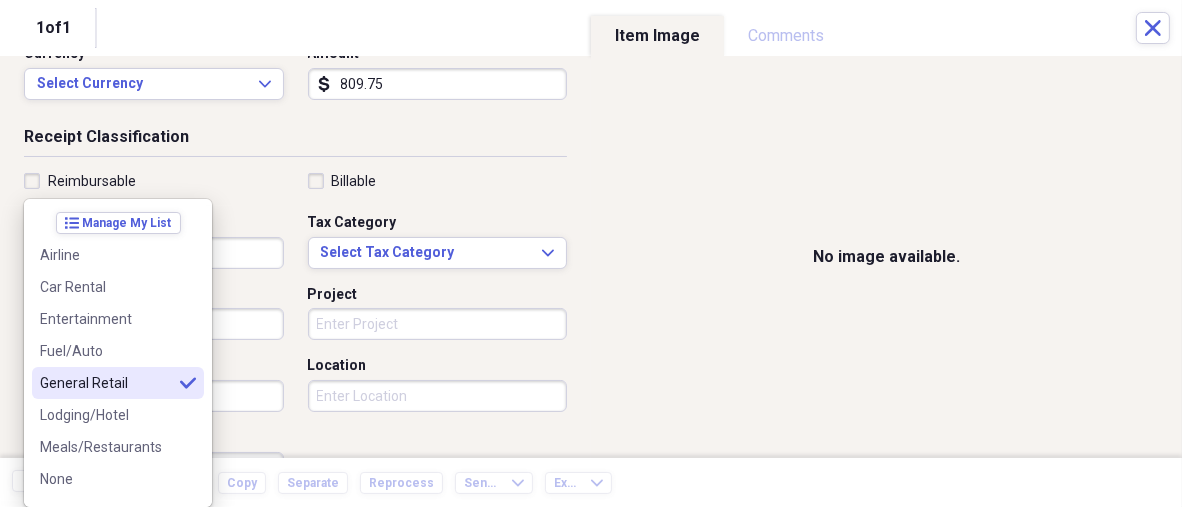 type on "General Retail" 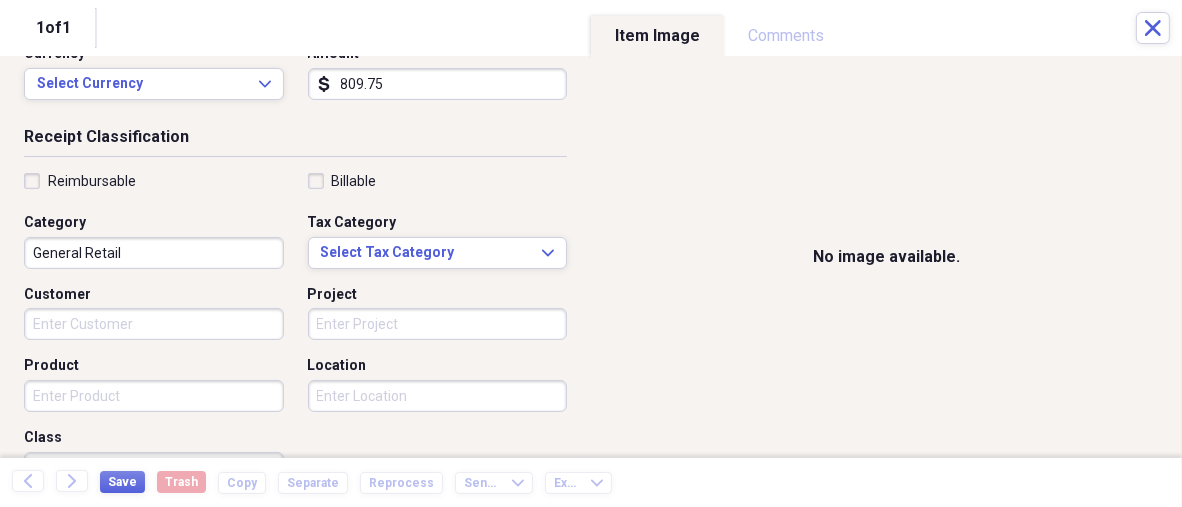 click on "Product" at bounding box center [154, 396] 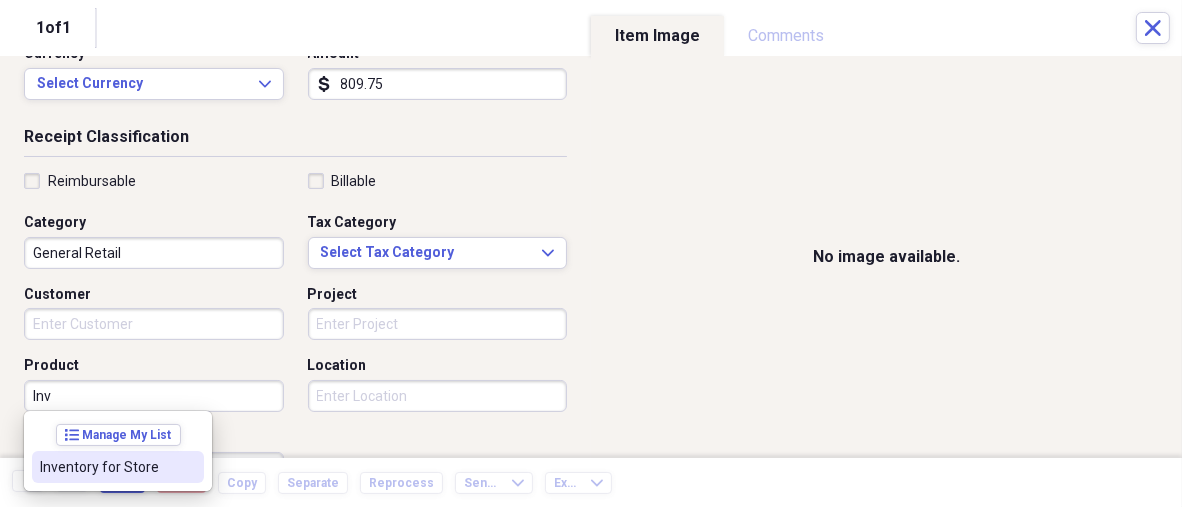 click on "Inventory for Store" at bounding box center [106, 467] 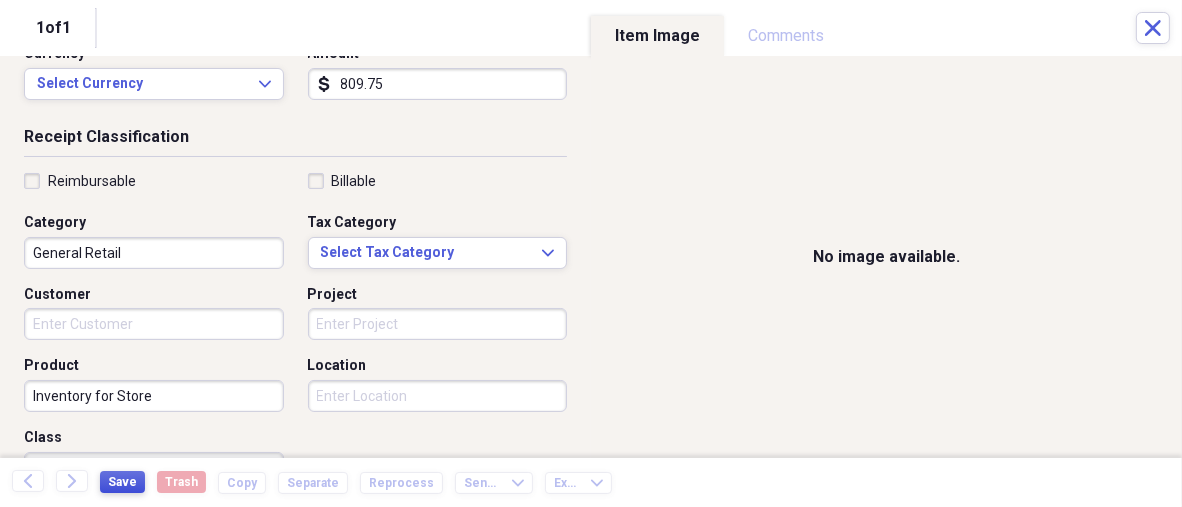 click on "Save" at bounding box center (122, 482) 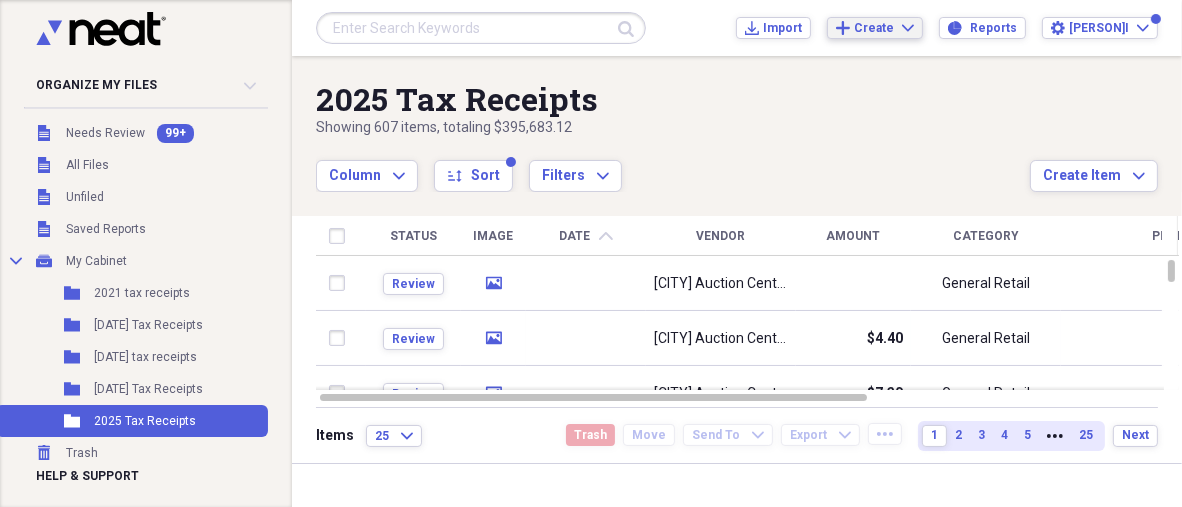 click on "Create" at bounding box center [874, 28] 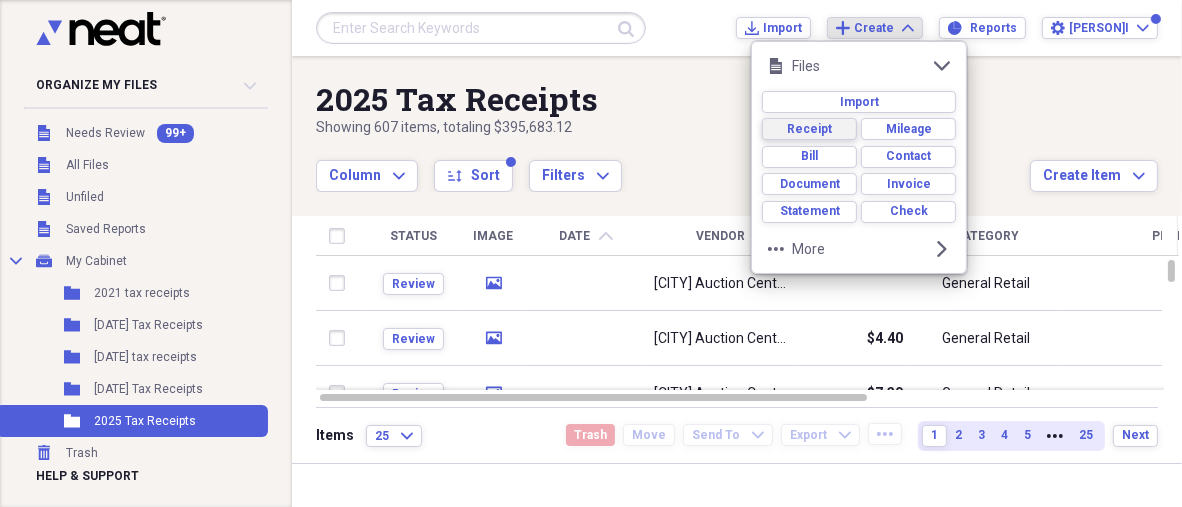 click on "Receipt" at bounding box center [809, 129] 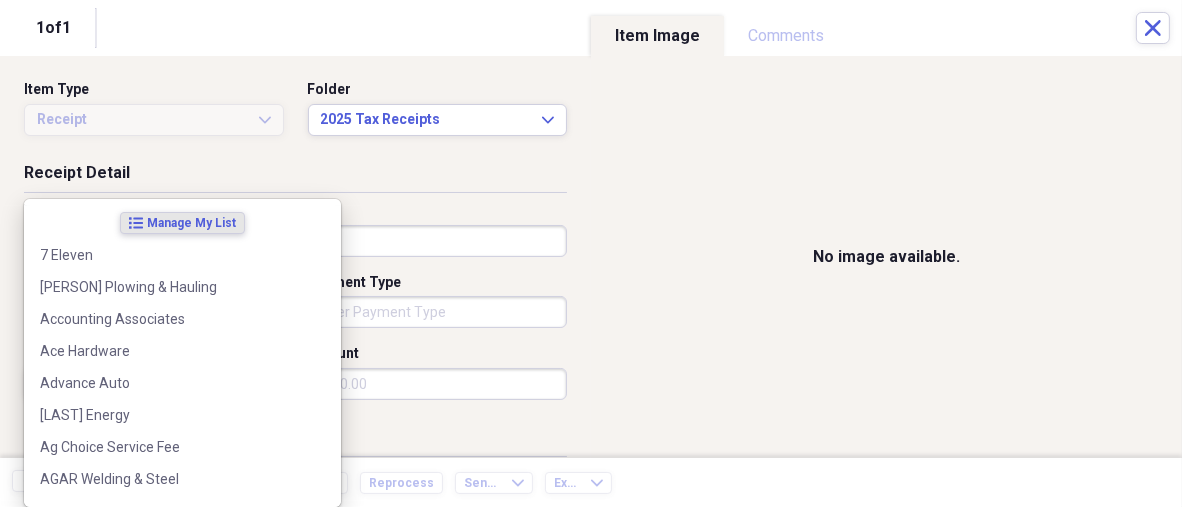 click on "Review media[CITY] Auction Center General Retail Scan Review media[CITY] Auction Center $4.40 General Retail Scan Review media[CITY] Auction Center $7.30 General Retail Scan Review media Weavers Market & Bakery $4.25 General Retail Scan Review media $120.00 General Retail Scan Review media Rohrer $1.11 General Retail Scan Items 25 Expand Trash Move Send To" at bounding box center [591, 253] 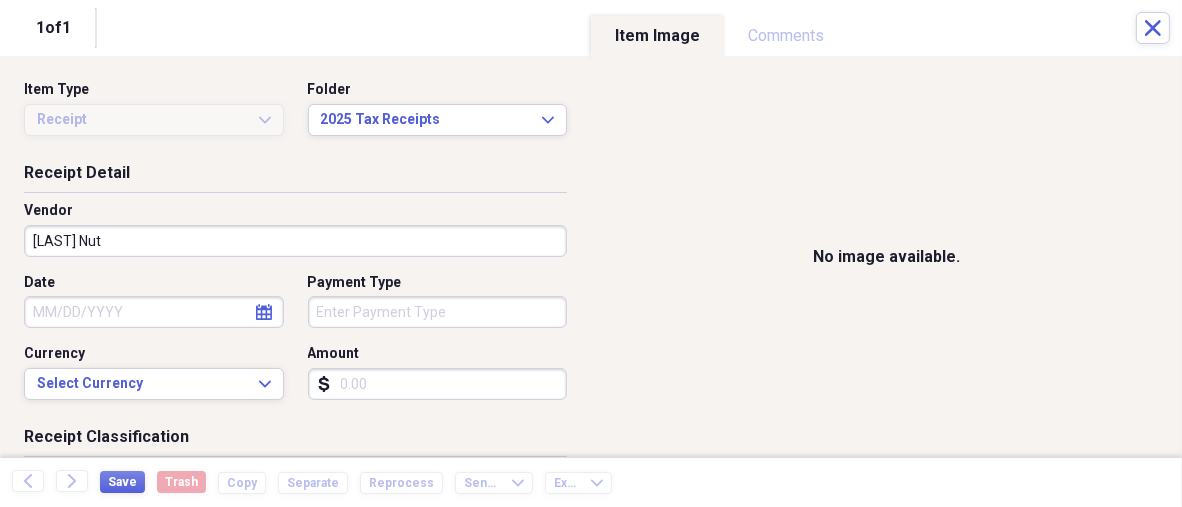 type on "[LAST] Nut" 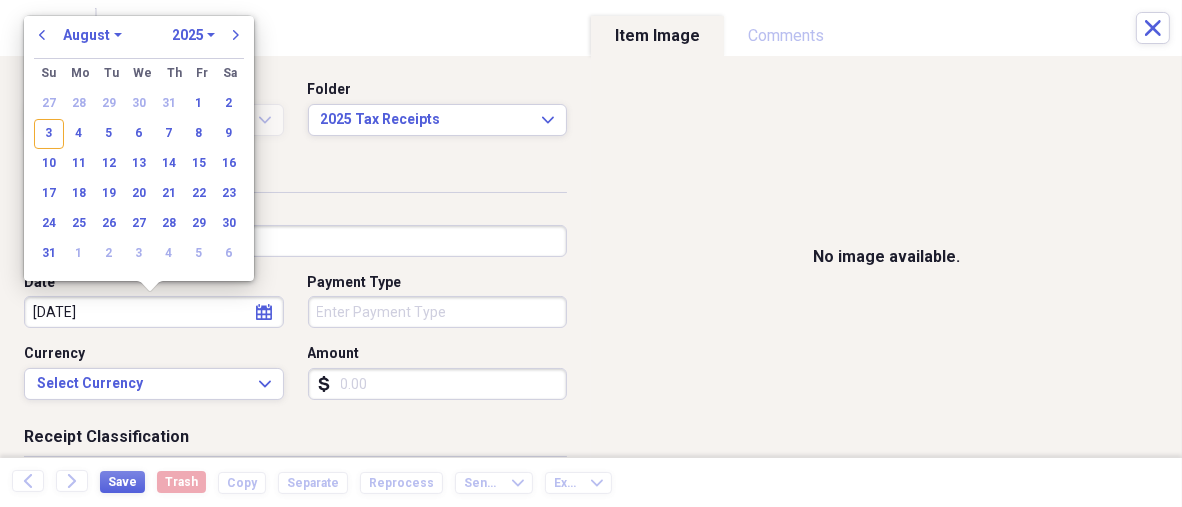 type on "[DATE]" 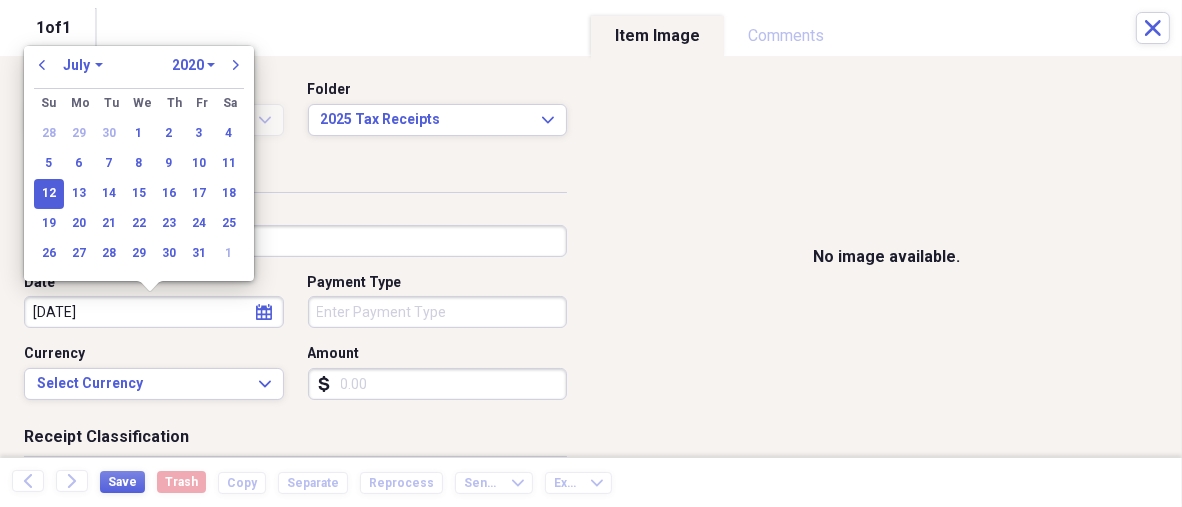 type on "07/12/2025" 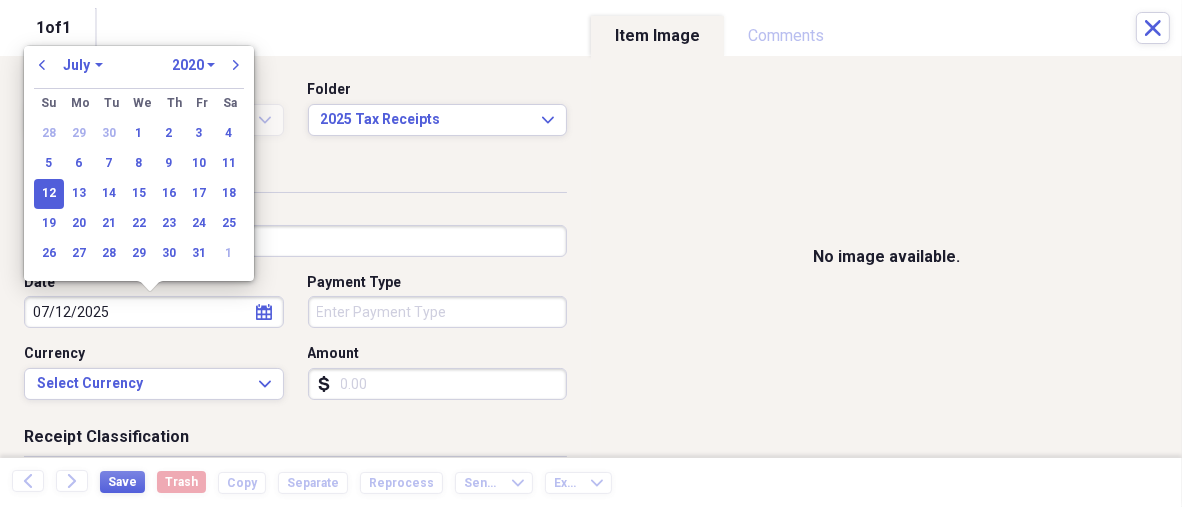 select on "2025" 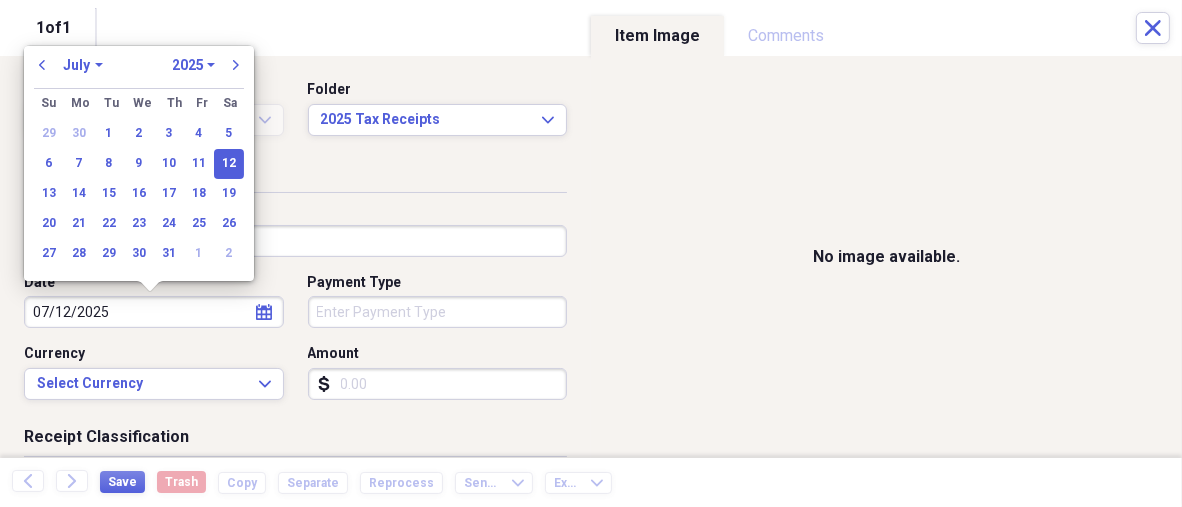 type on "07/12/2025" 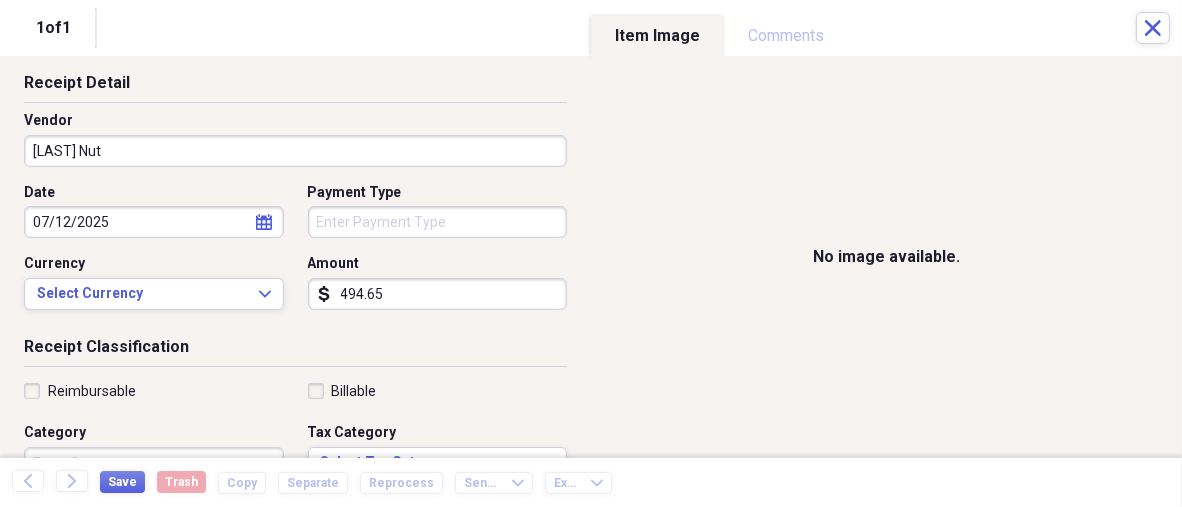 scroll, scrollTop: 200, scrollLeft: 0, axis: vertical 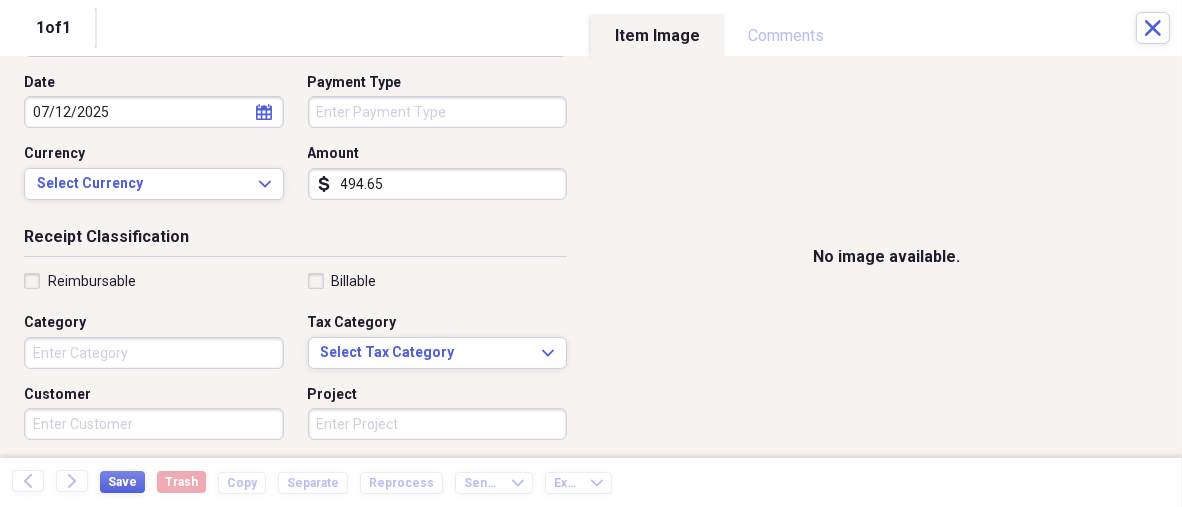 type on "494.65" 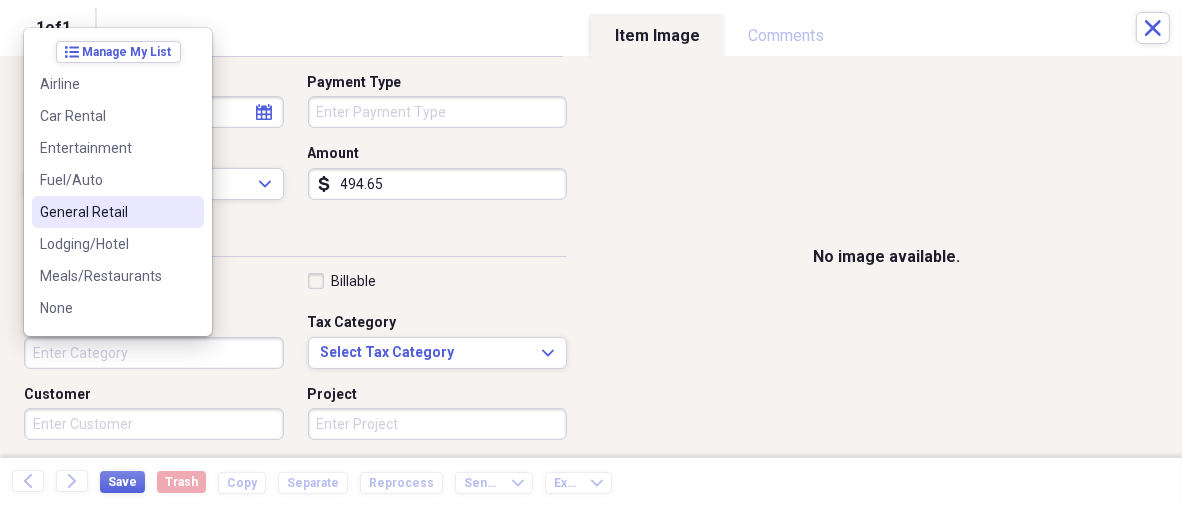 click on "General Retail" at bounding box center (106, 212) 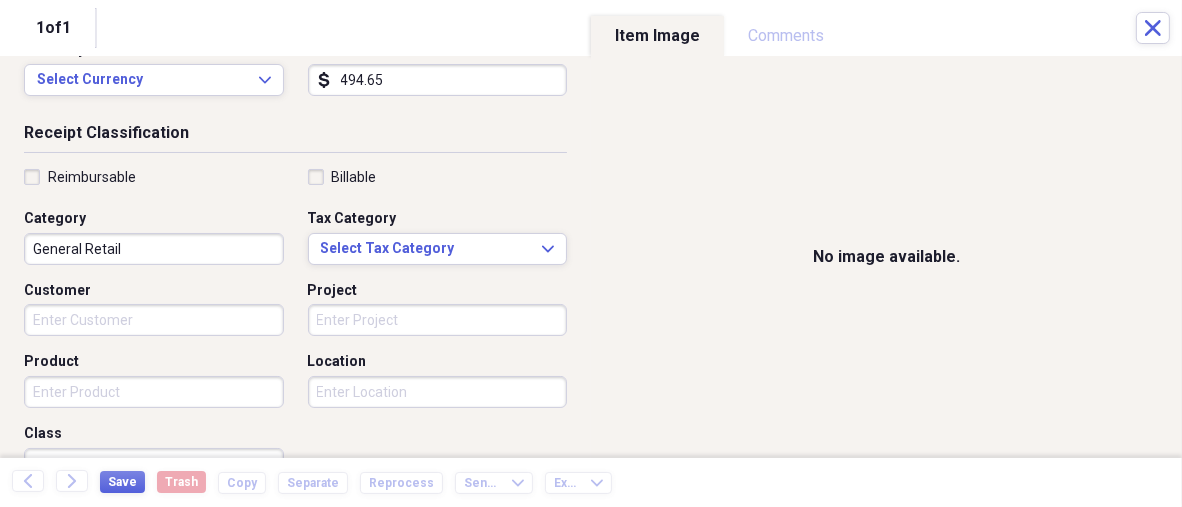 scroll, scrollTop: 400, scrollLeft: 0, axis: vertical 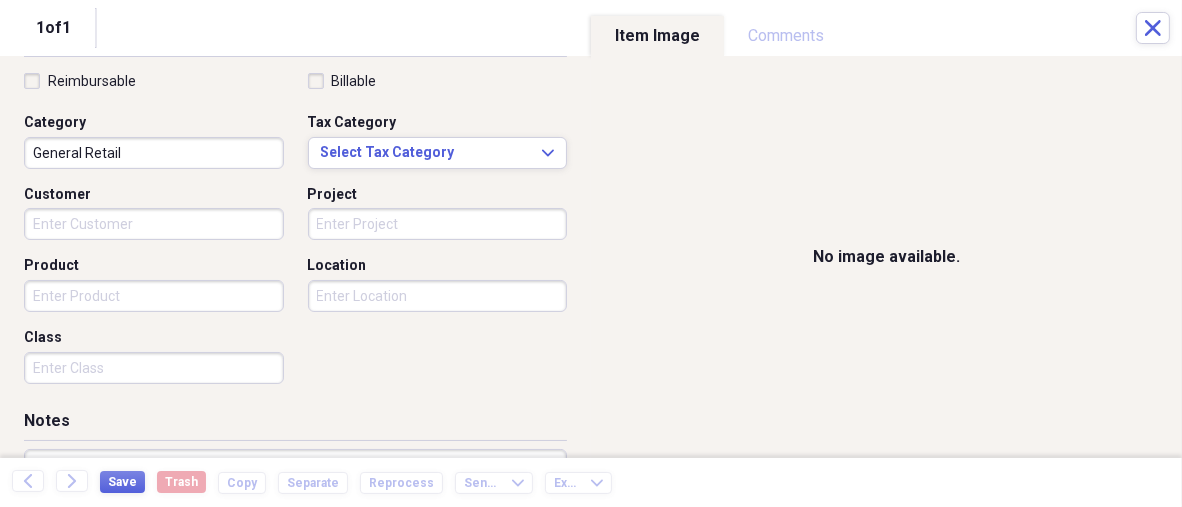 click on "Review media[CITY] Auction Center General Retail Scan Review media[CITY] Auction Center $4.40 General Retail Scan Review media[CITY] Auction Center $7.30 General Retail Scan Review media Weavers Market & Bakery $4.25 General Retail Scan Review media $120.00 General Retail Scan Review media Rohrer $1.11 General Retail Scan Items 25 Expand Trash Move Send To" at bounding box center [591, 253] 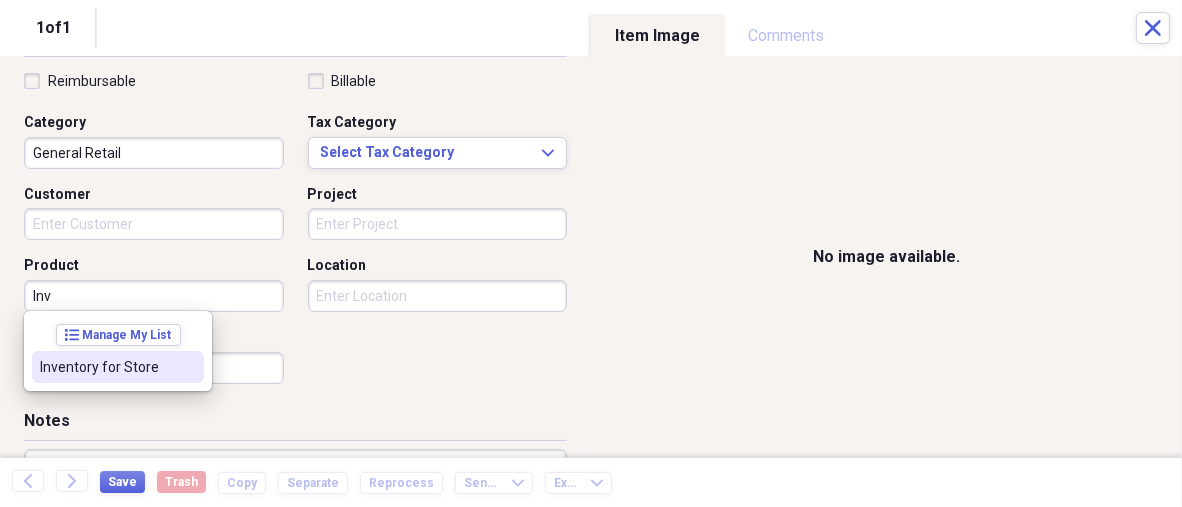 click on "Inventory for Store" at bounding box center [118, 367] 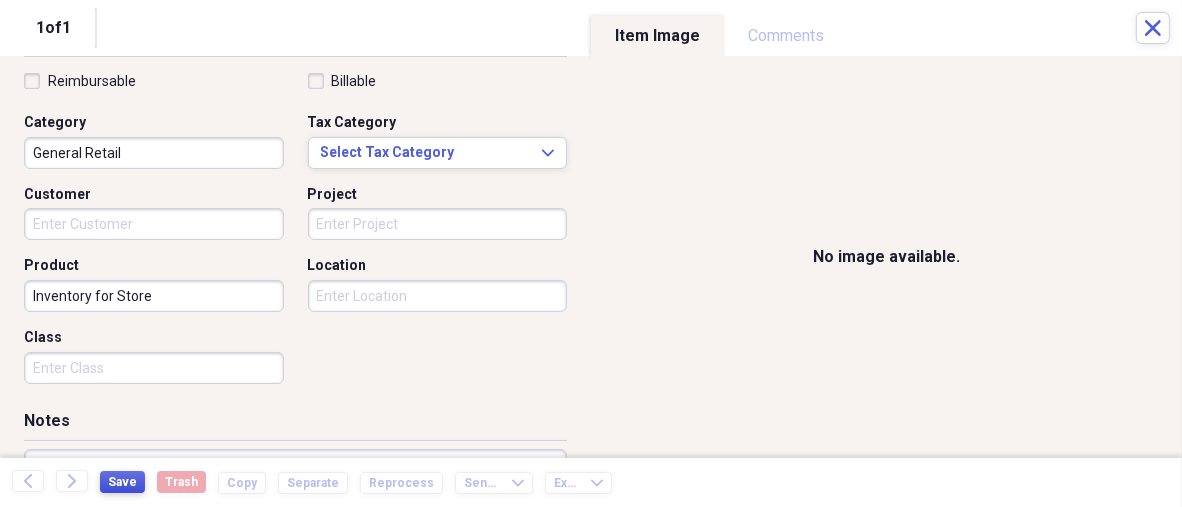 click on "Save" at bounding box center [122, 482] 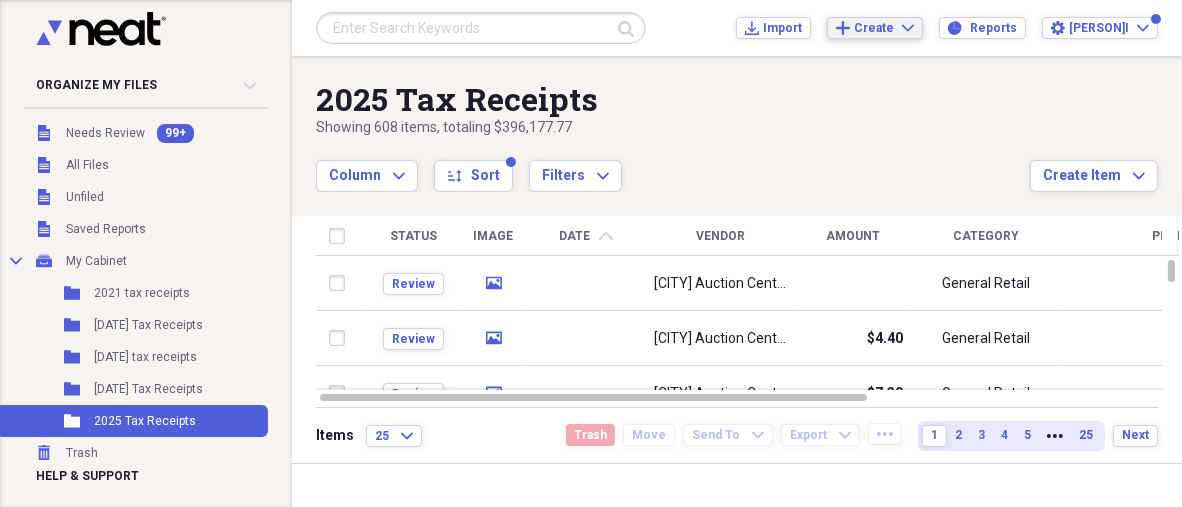 click on "Add" 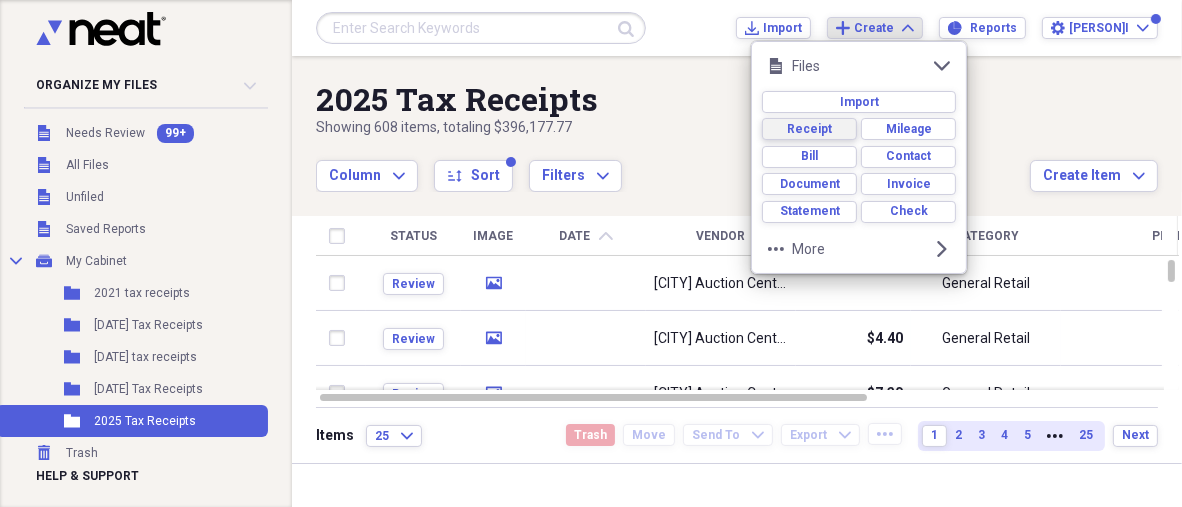 click on "Receipt" at bounding box center (809, 129) 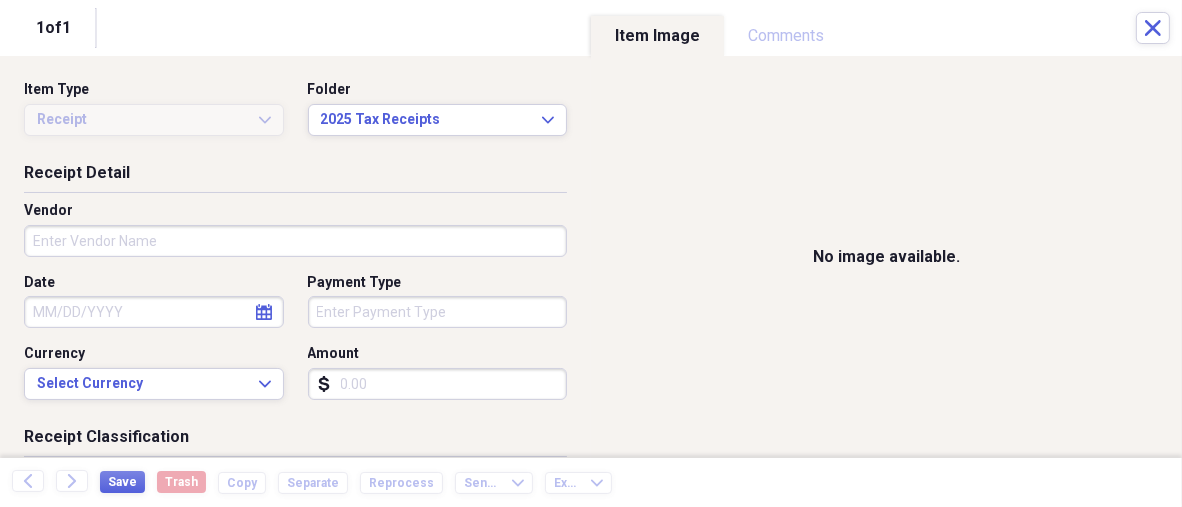 click on "Review media[CITY] Auction Center General Retail Scan Review media[CITY] Auction Center $4.40 General Retail Scan Review media[CITY] Auction Center $7.30 General Retail Scan Review media Weavers Market & Bakery $4.25 General Retail Scan Review media $120.00 General Retail Scan Review media Rohrer $1.11 General Retail Scan Items 25 Expand Trash Move Send To" at bounding box center [591, 253] 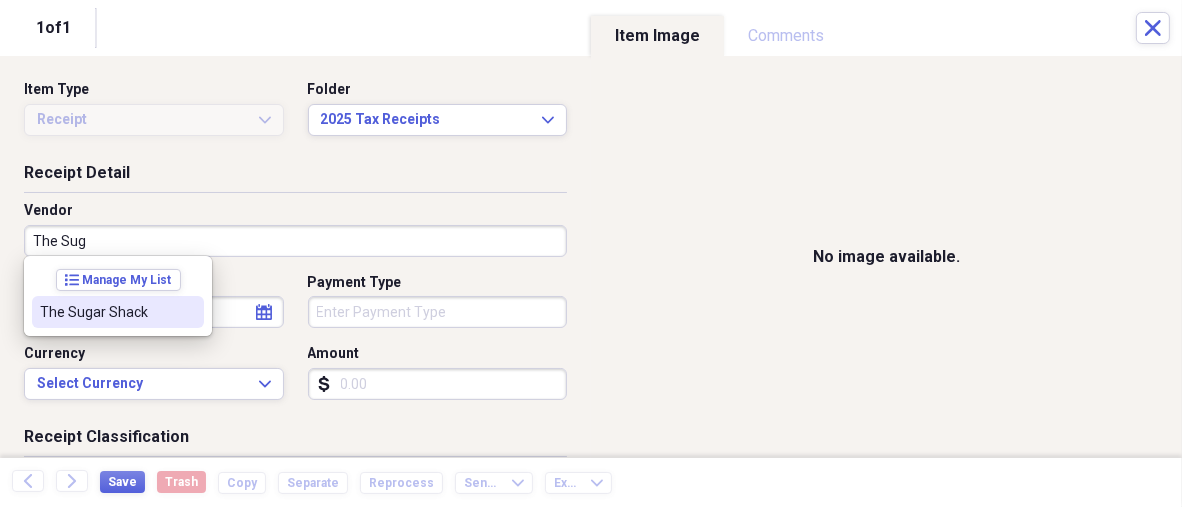 click on "The Sugar Shack" at bounding box center (106, 312) 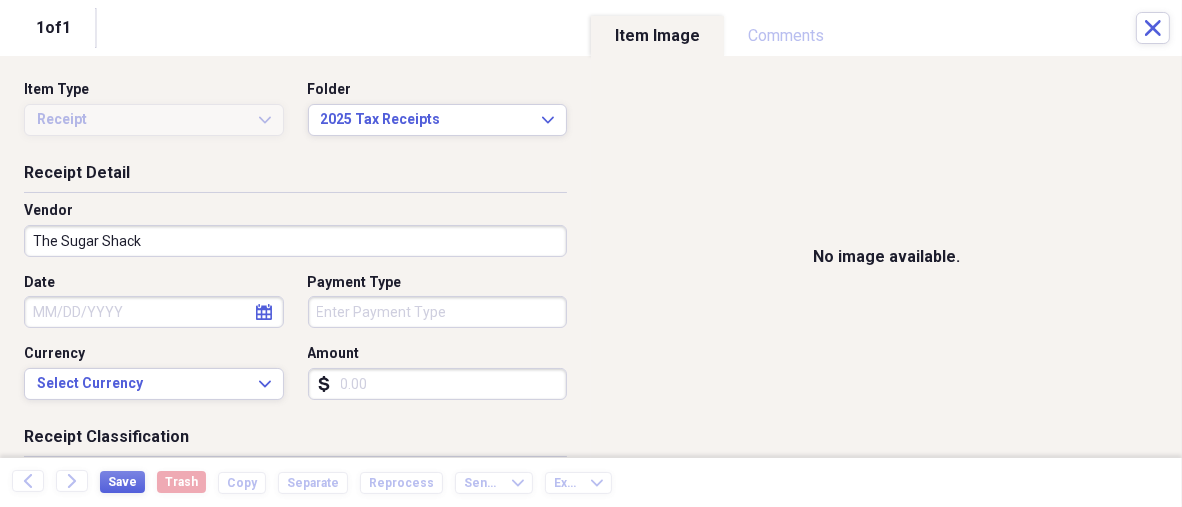 select on "7" 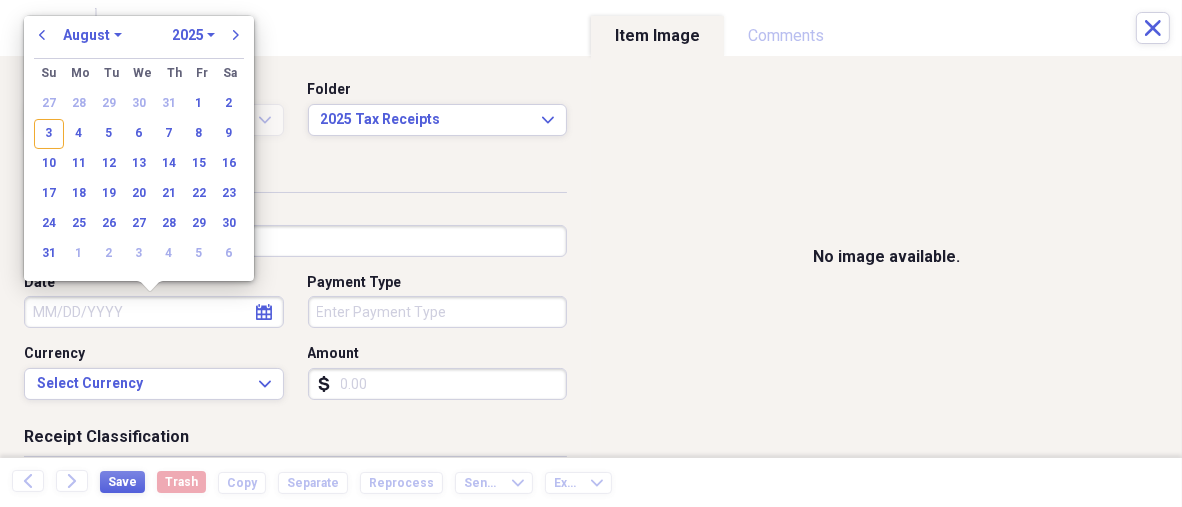 click on "Date" at bounding box center [154, 312] 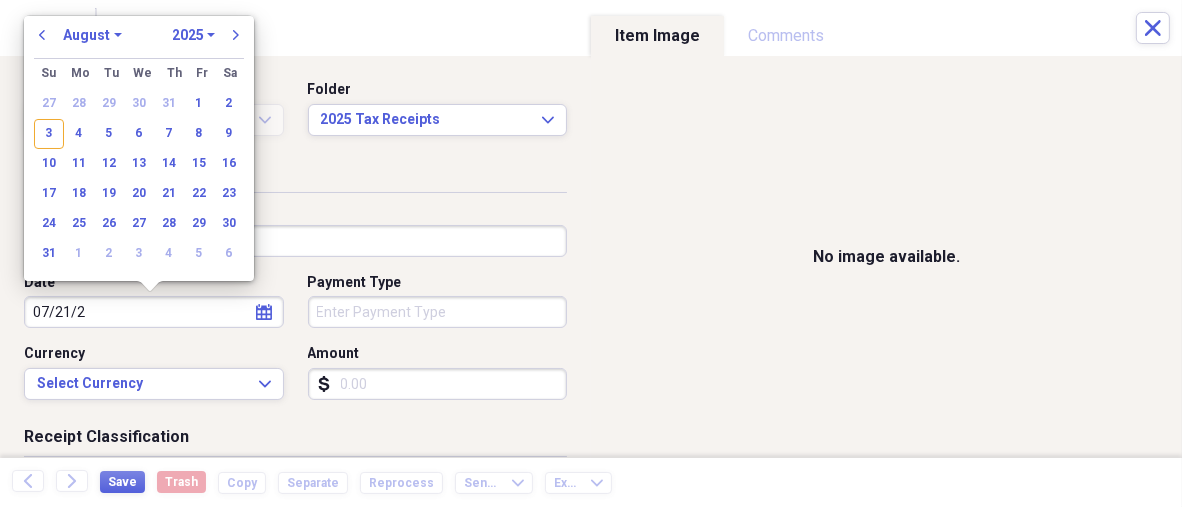 type on "07/21/20" 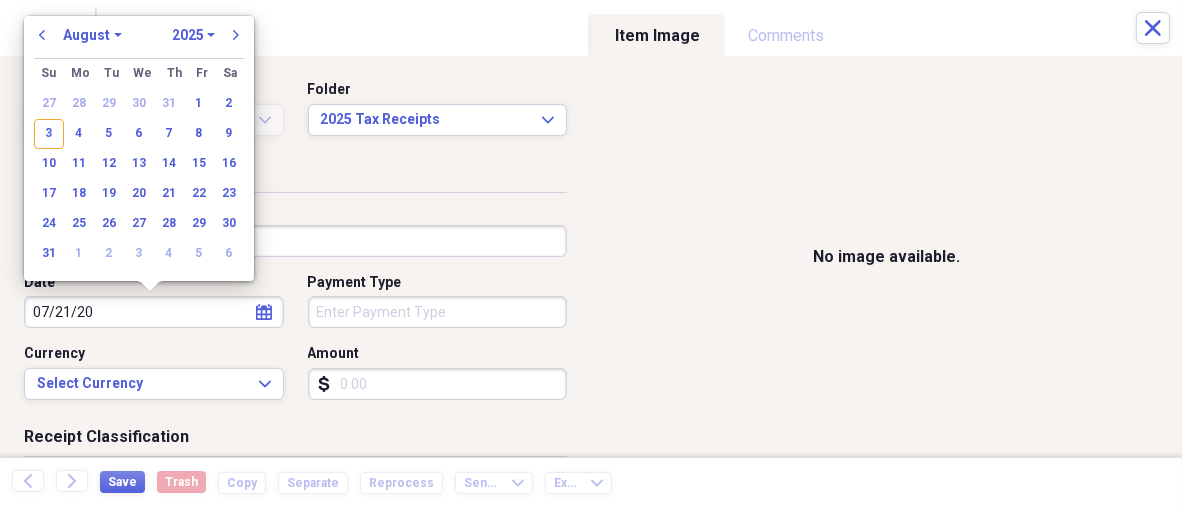 select on "6" 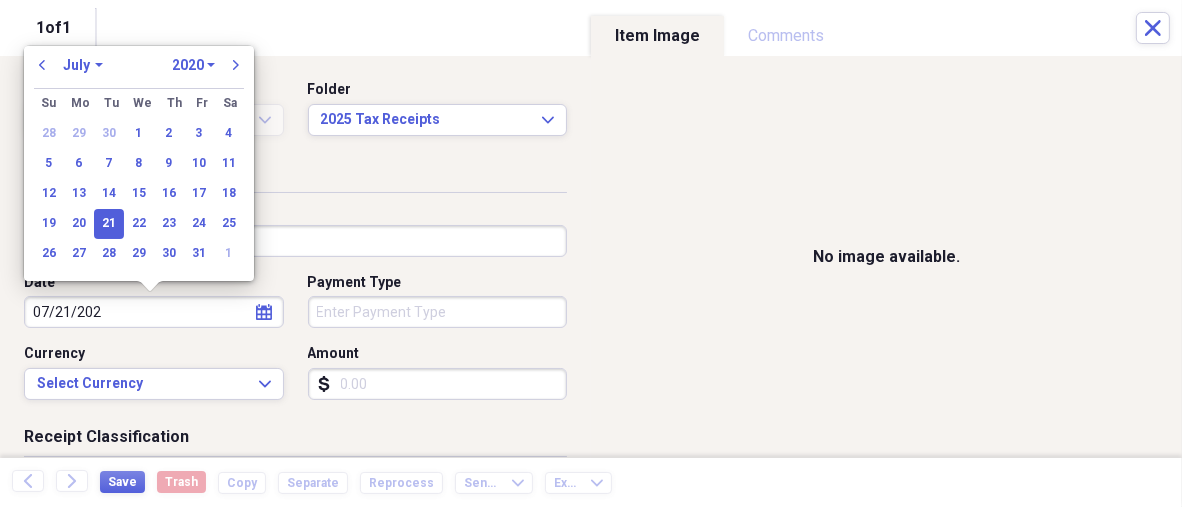 type on "07/21/2025" 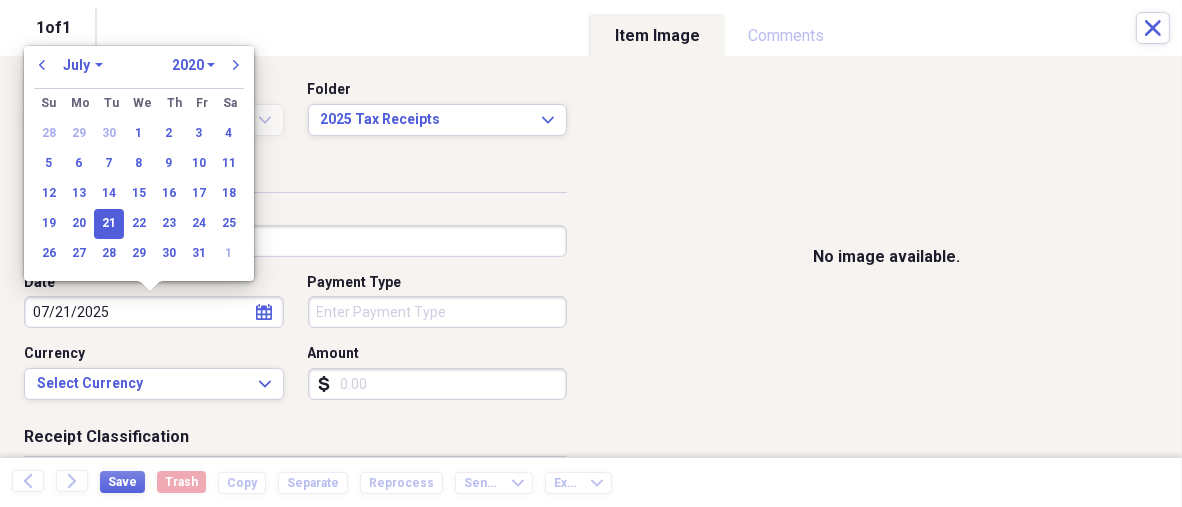 select on "2025" 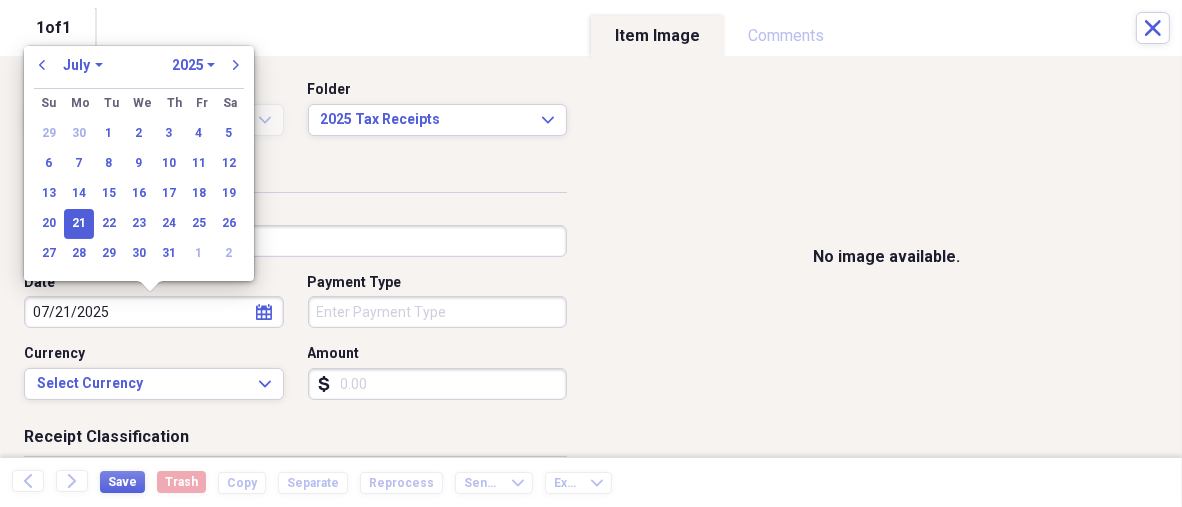 type on "07/21/2025" 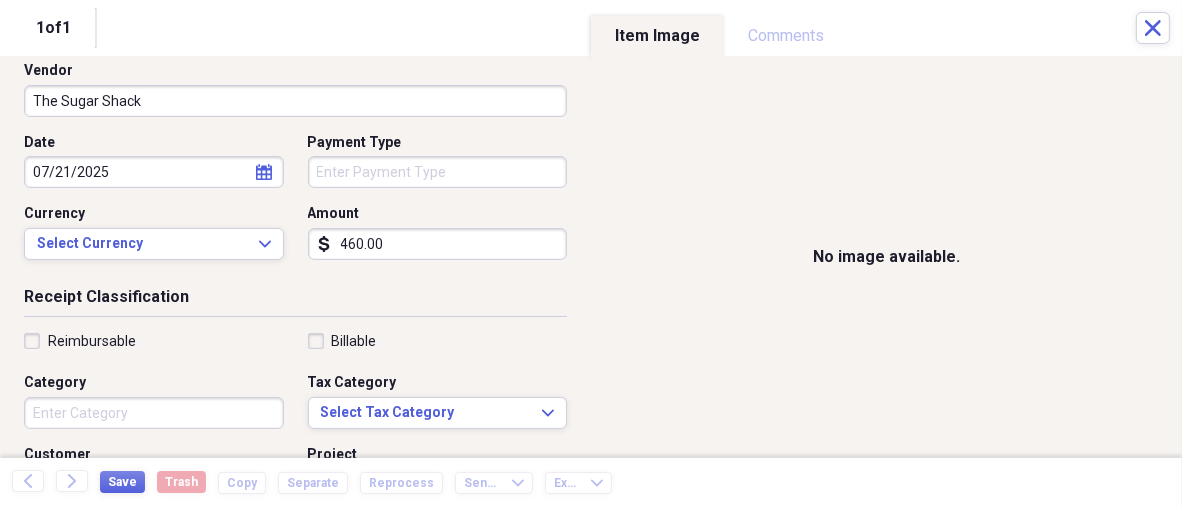 scroll, scrollTop: 200, scrollLeft: 0, axis: vertical 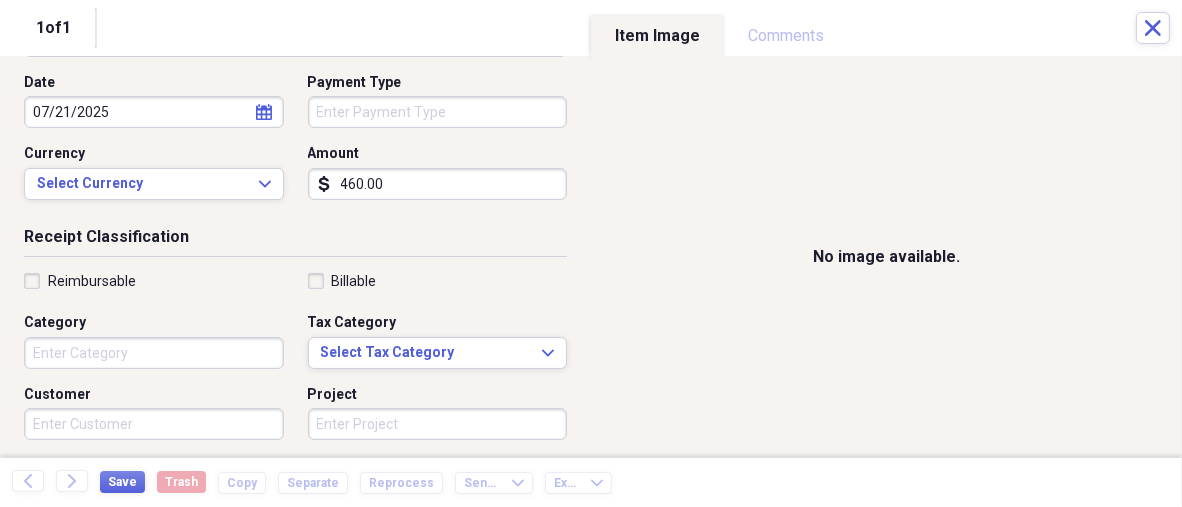 type on "460.00" 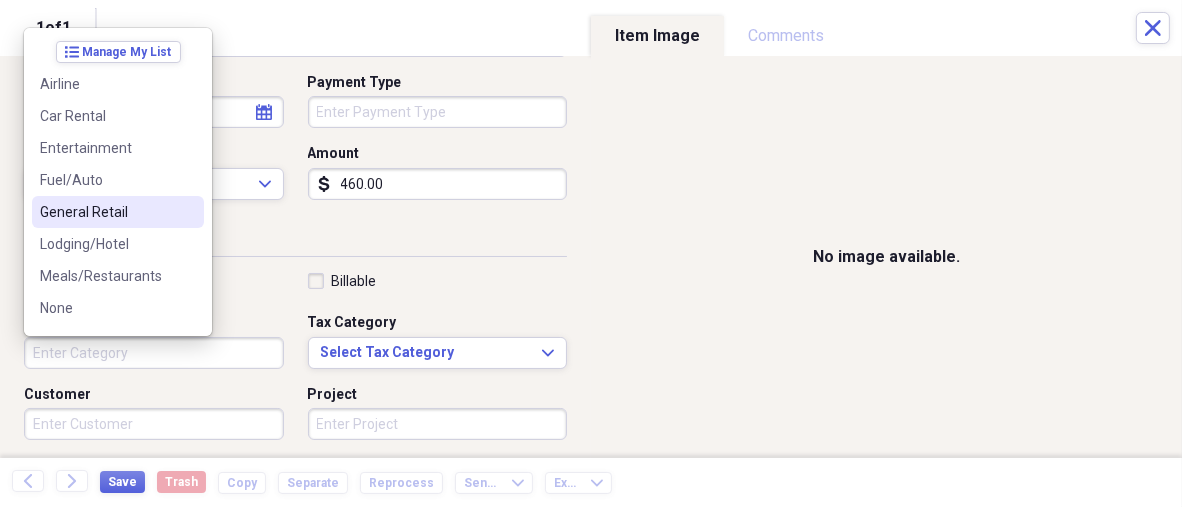 click on "General Retail" at bounding box center (106, 212) 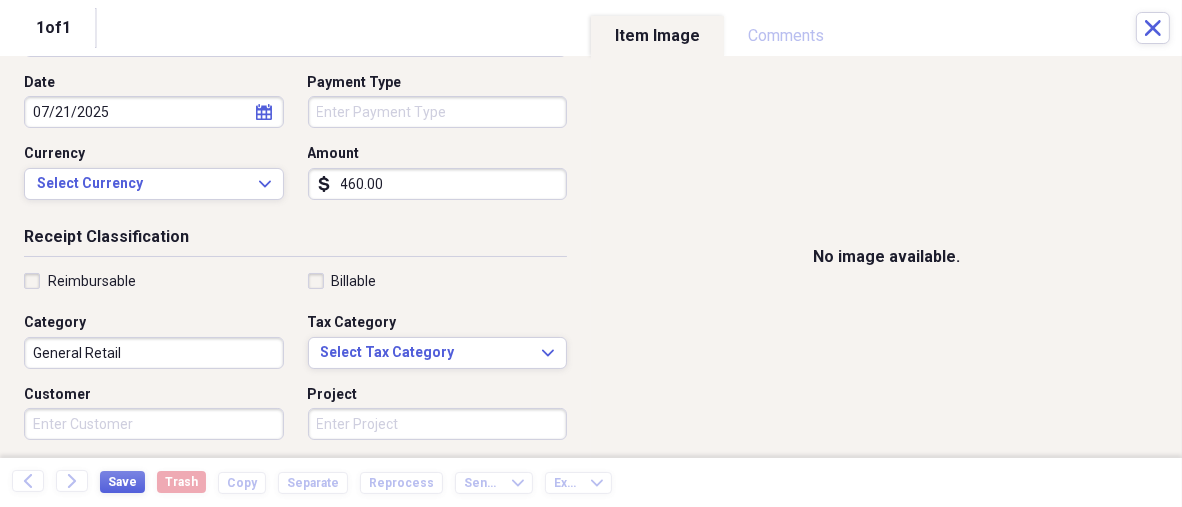 scroll, scrollTop: 400, scrollLeft: 0, axis: vertical 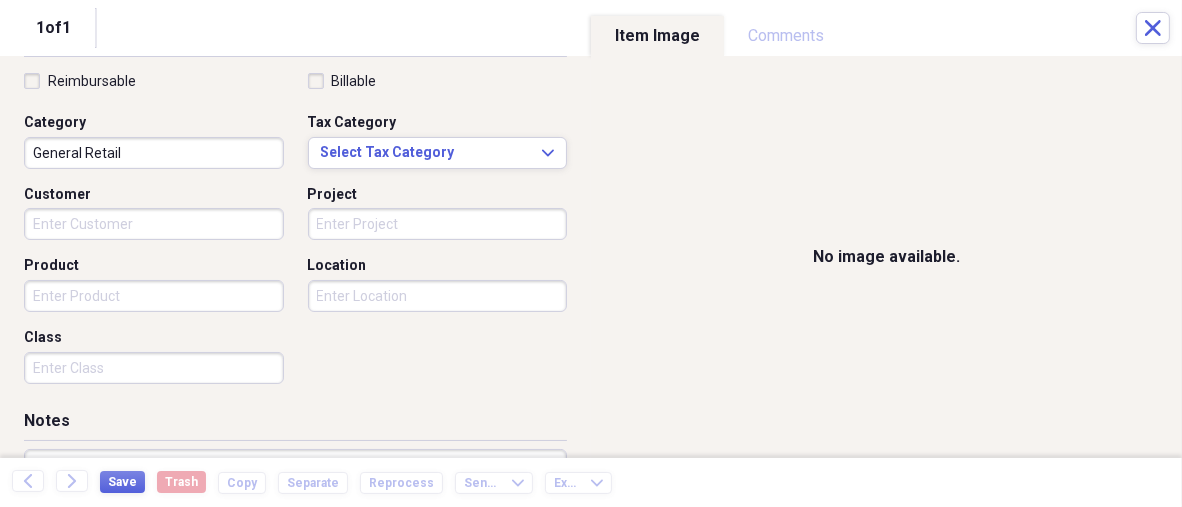 click on "Review media[CITY] Auction Center General Retail Scan Review media[CITY] Auction Center $4.40 General Retail Scan Review media[CITY] Auction Center $7.30 General Retail Scan Review media Weavers Market & Bakery $4.25 General Retail Scan Review media $120.00 General Retail Scan Review media Rohrer $1.11 General Retail Scan Items 25 Expand Trash Move Send To" at bounding box center [591, 253] 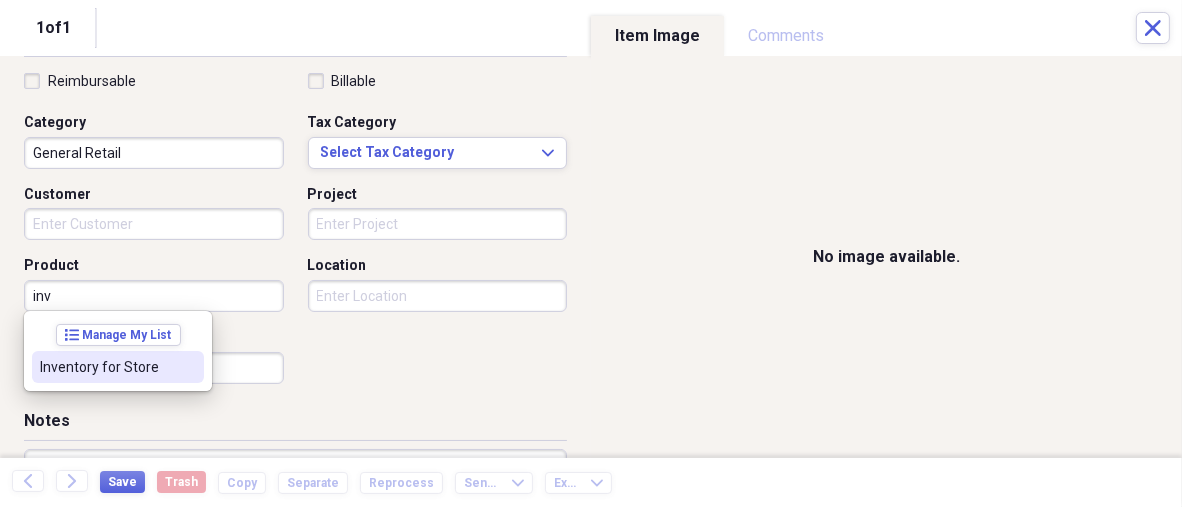 click on "Inventory for Store" at bounding box center [106, 367] 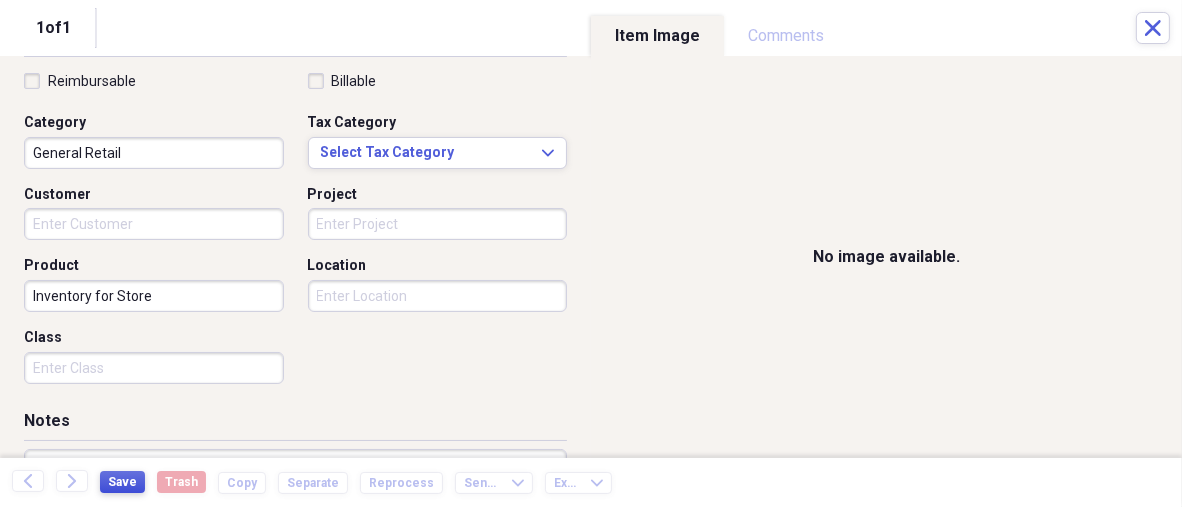 click on "Save" at bounding box center (122, 482) 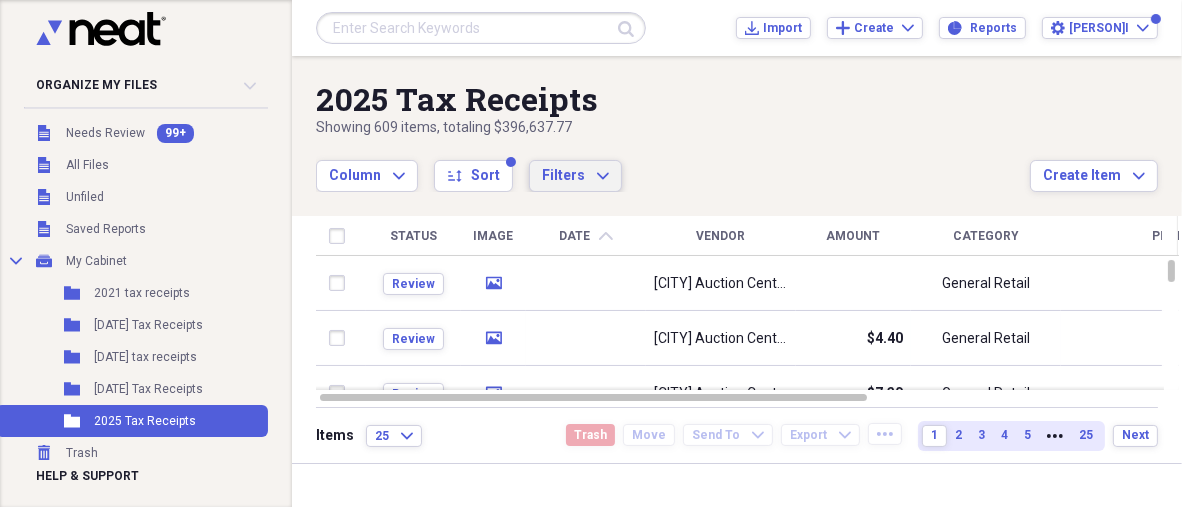 click on "Filters" at bounding box center (563, 175) 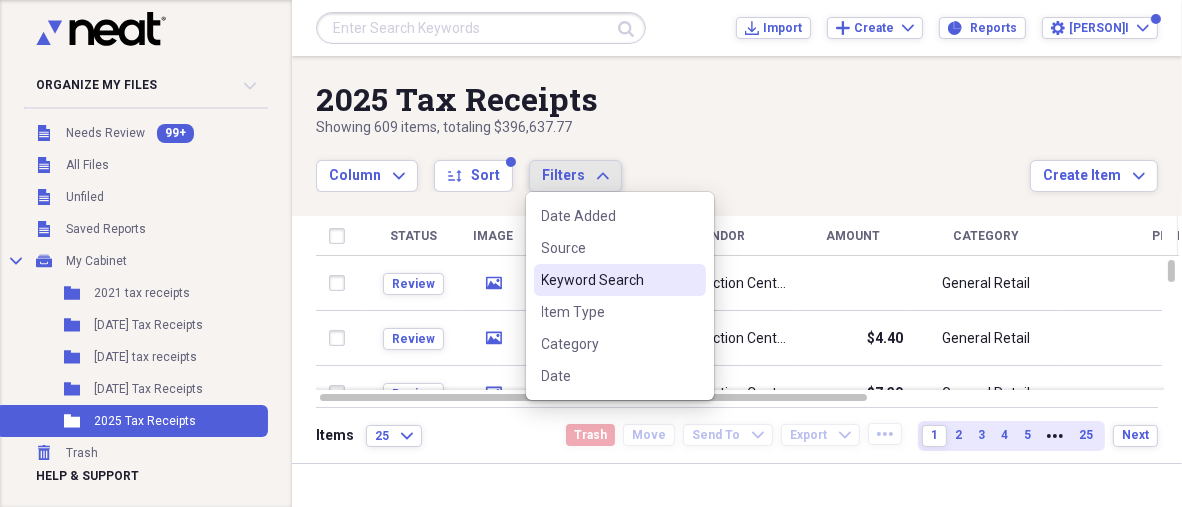 click on "Keyword Search" at bounding box center [608, 280] 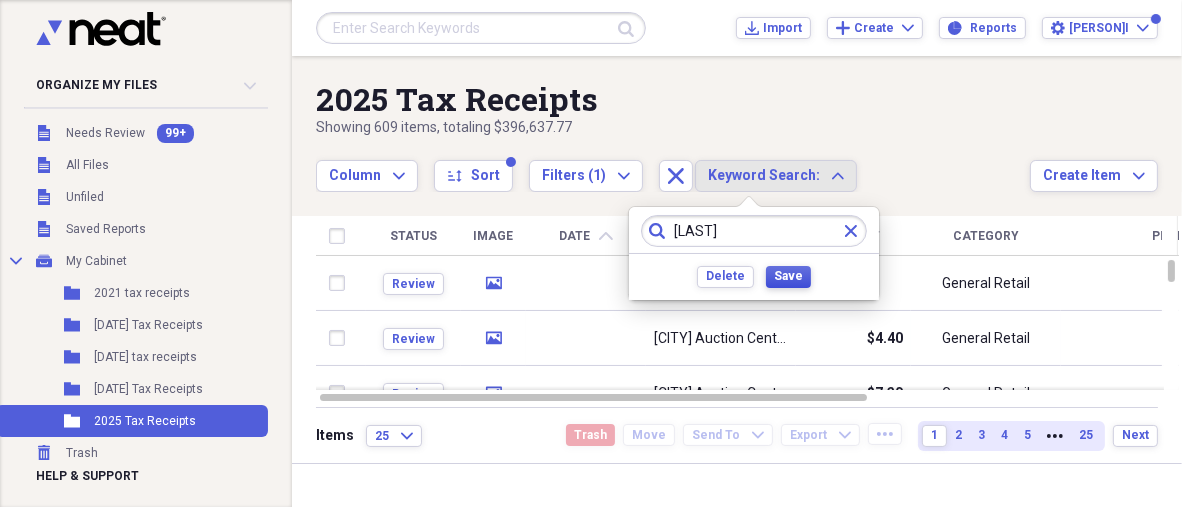 type on "[LAST]" 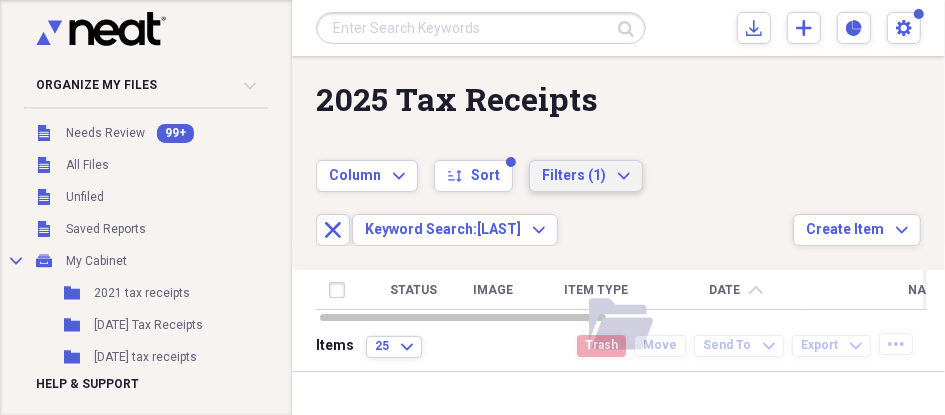 click on "Filters (1)" at bounding box center (574, 175) 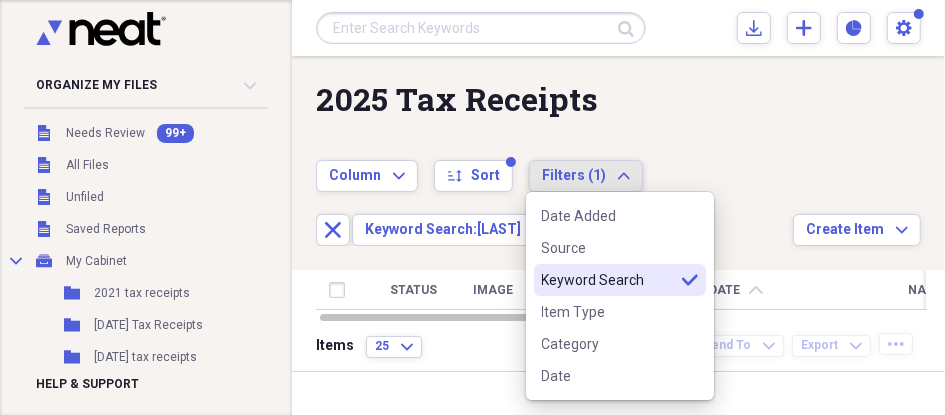 click on "Keyword Search" at bounding box center [608, 280] 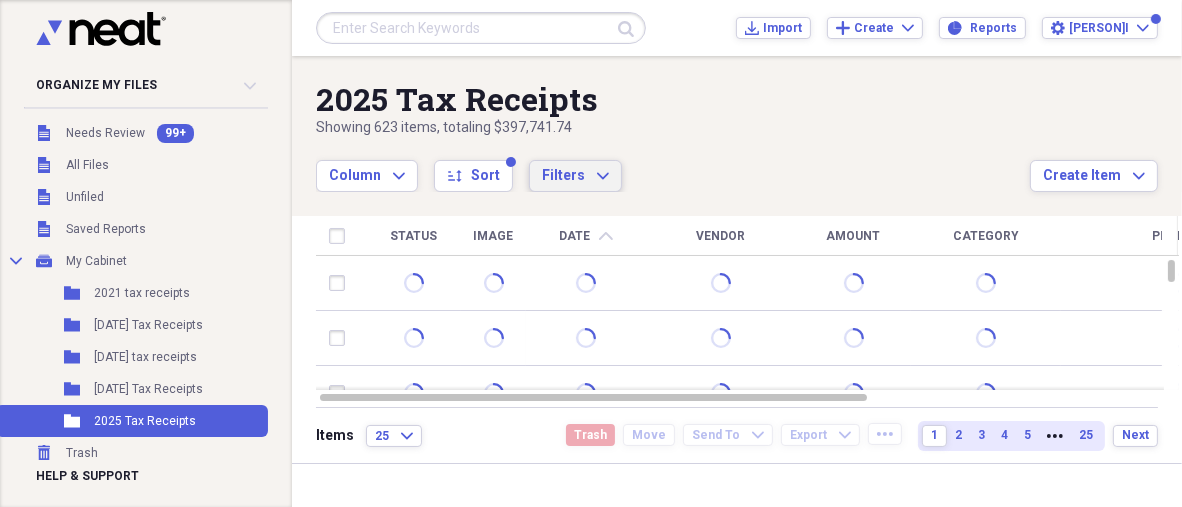 click on "Filters" at bounding box center [563, 175] 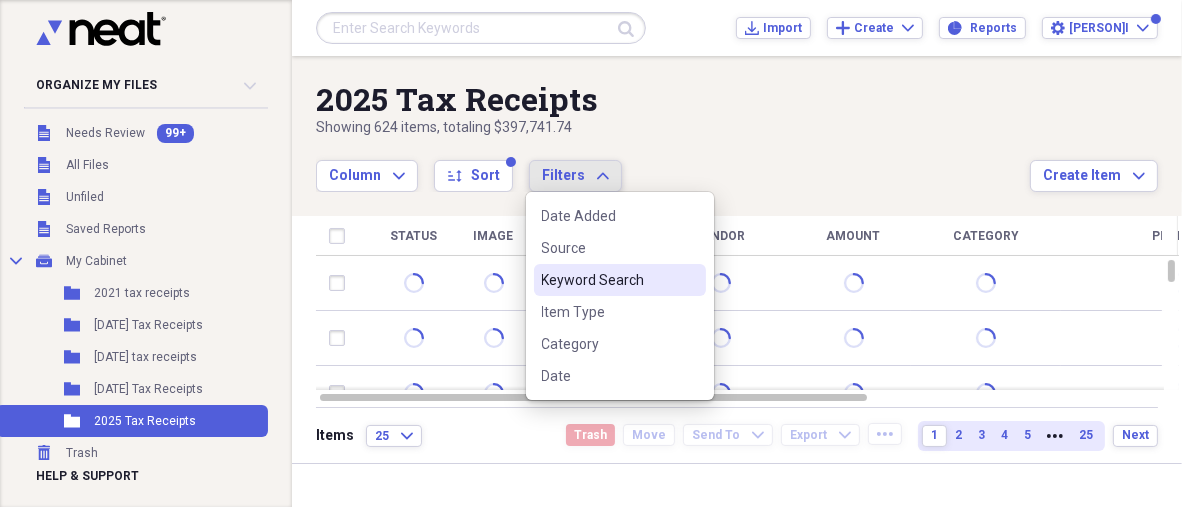 click on "Keyword Search" at bounding box center (608, 280) 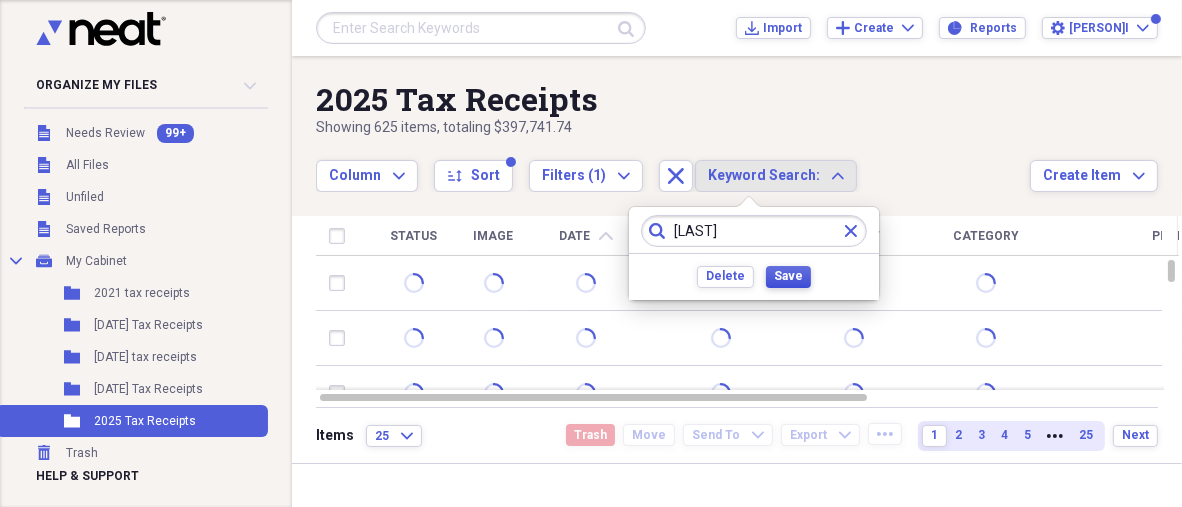 type on "[LAST]" 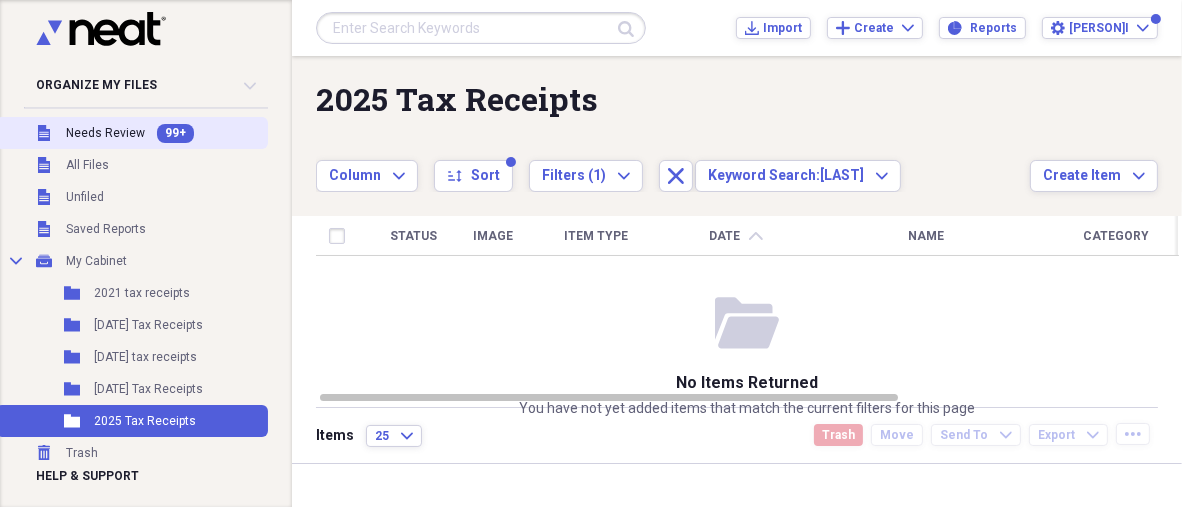 click on "Unfiled Needs Review 99+" at bounding box center [132, 133] 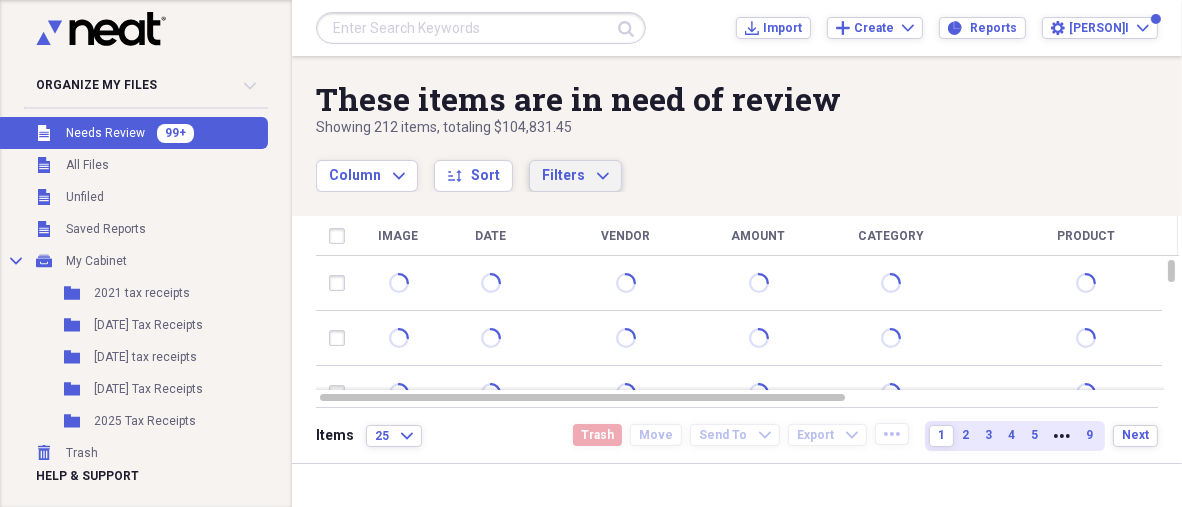 click on "Filters  Expand" at bounding box center [575, 176] 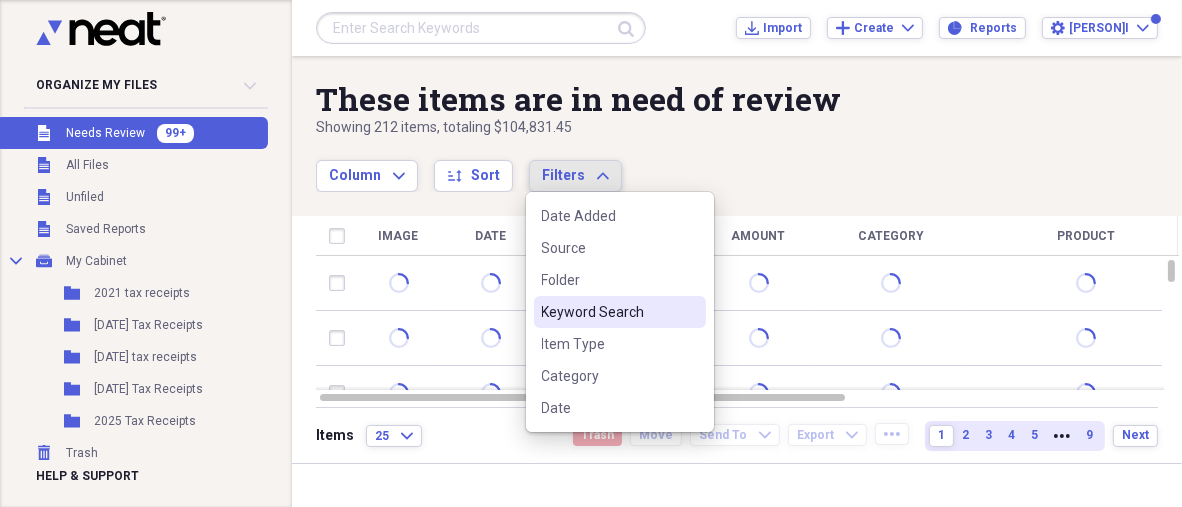 click on "Keyword Search" at bounding box center [608, 312] 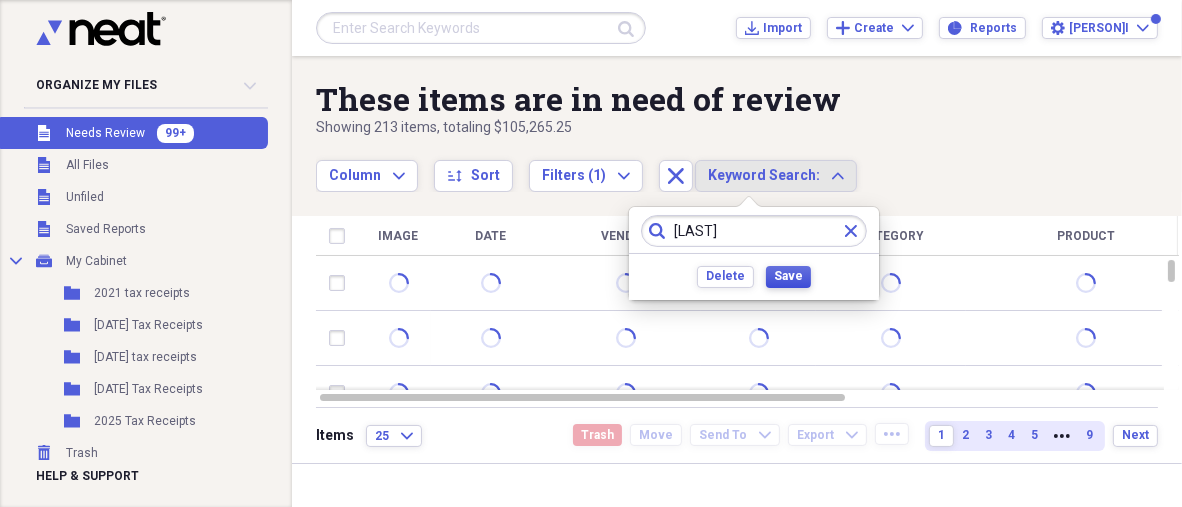 type on "[LAST]" 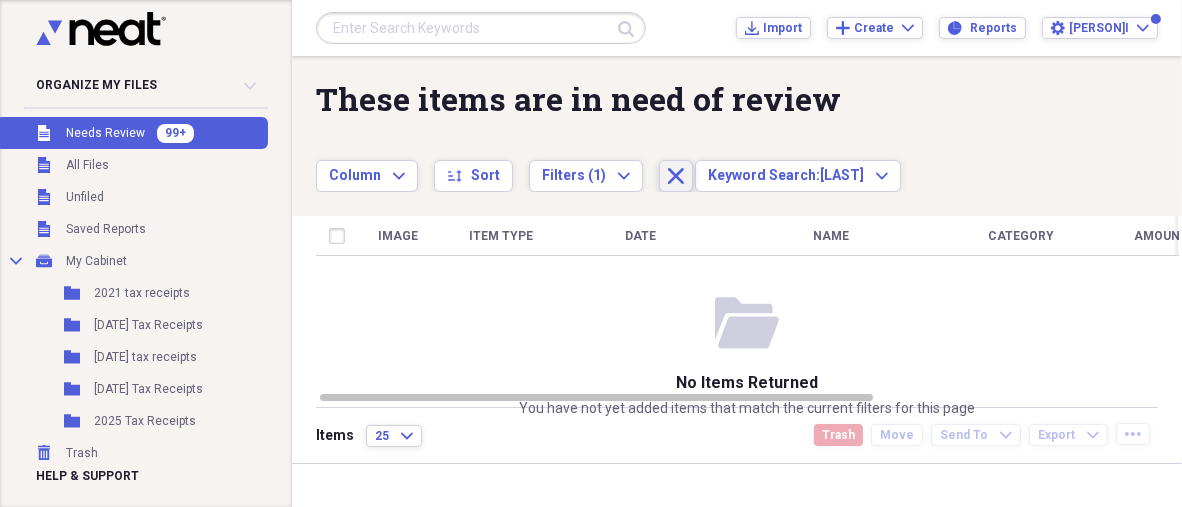 click 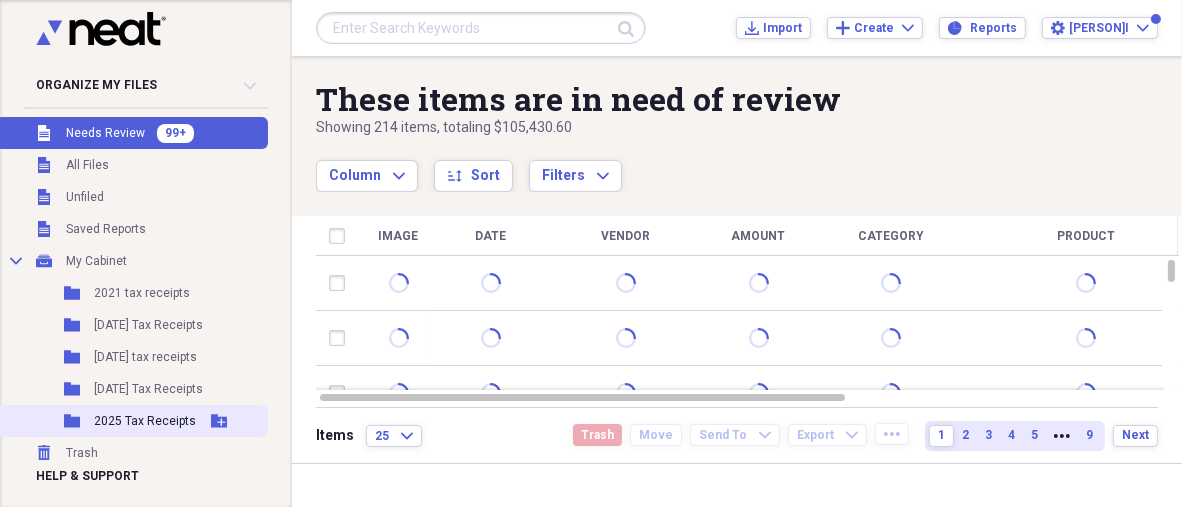 click on "2025 Tax Receipts" at bounding box center [145, 421] 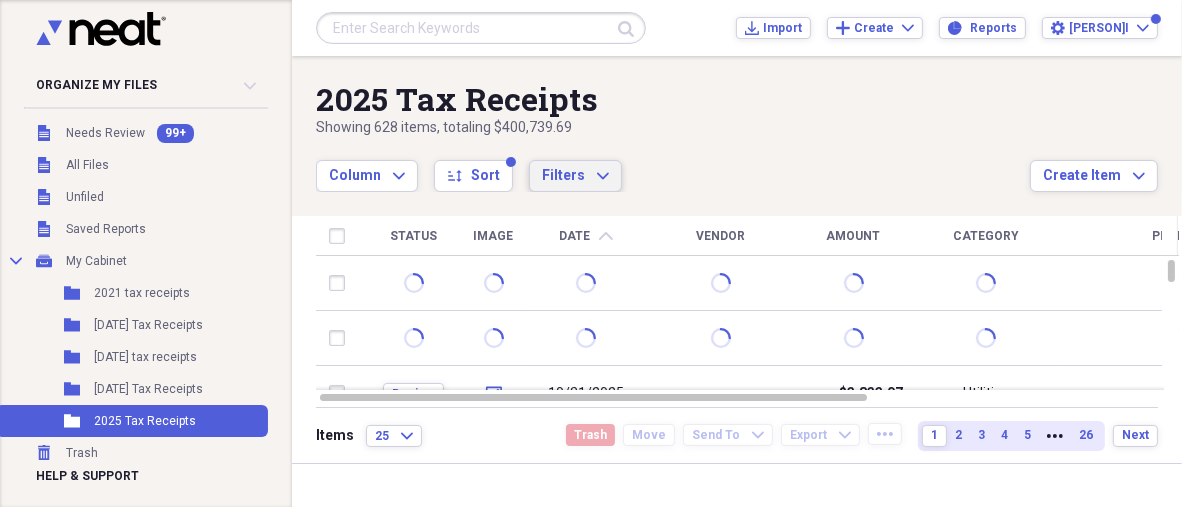 click on "Filters  Expand" at bounding box center [575, 176] 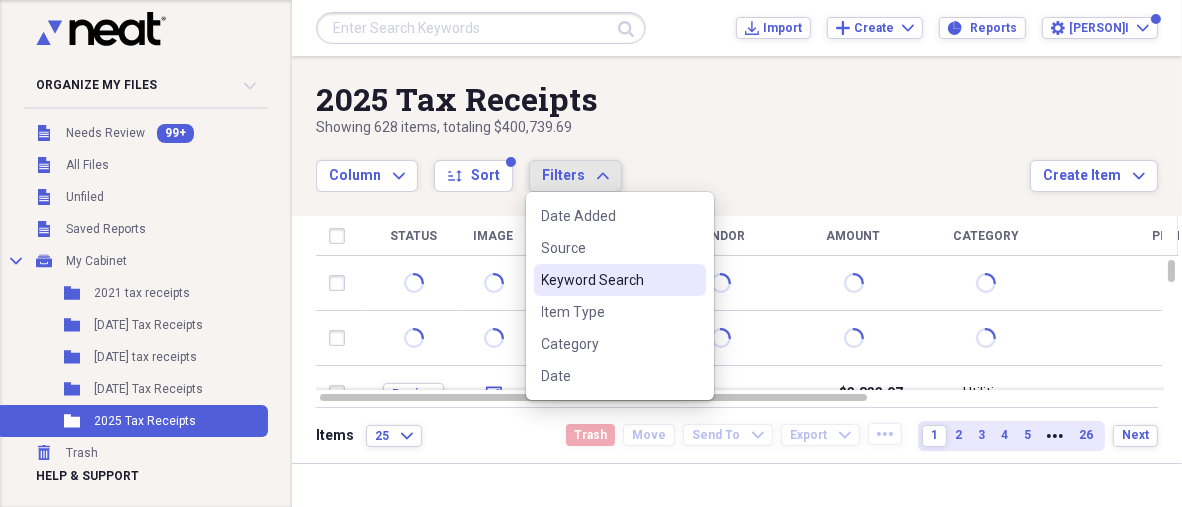 click on "Keyword Search" at bounding box center (608, 280) 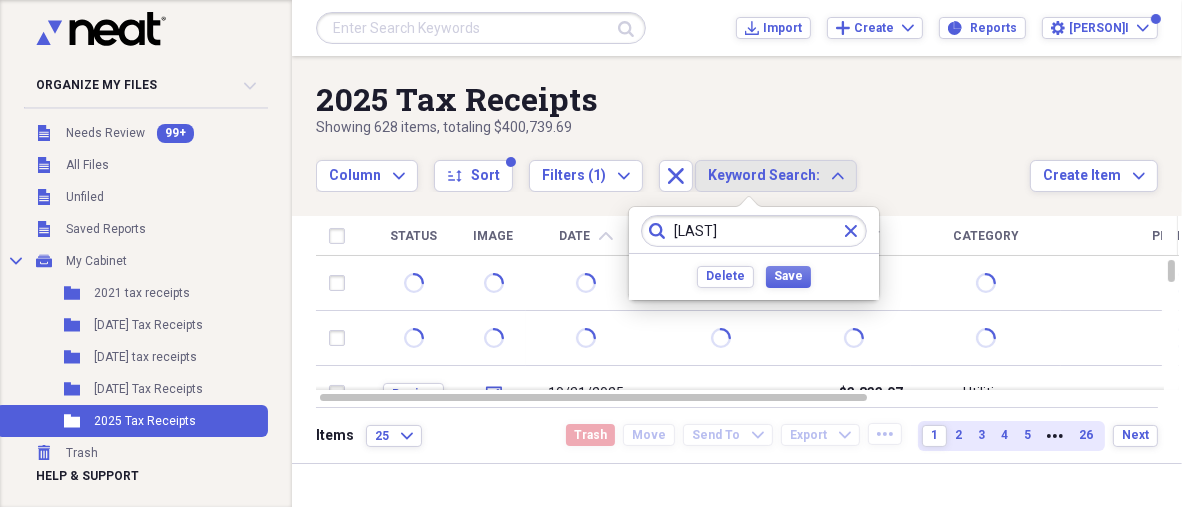 type on "[LAST]" 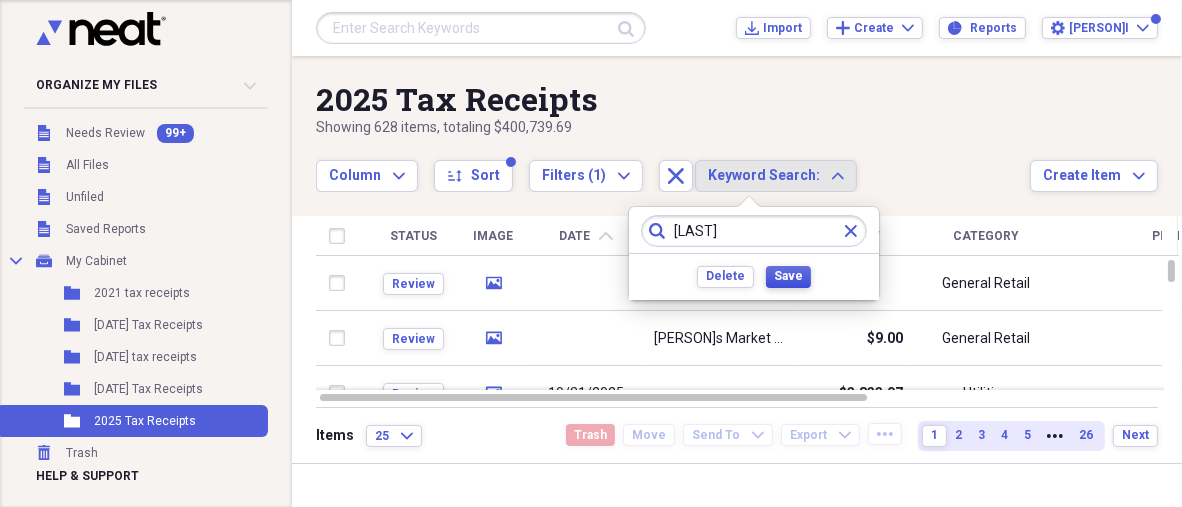click on "Save" at bounding box center (788, 276) 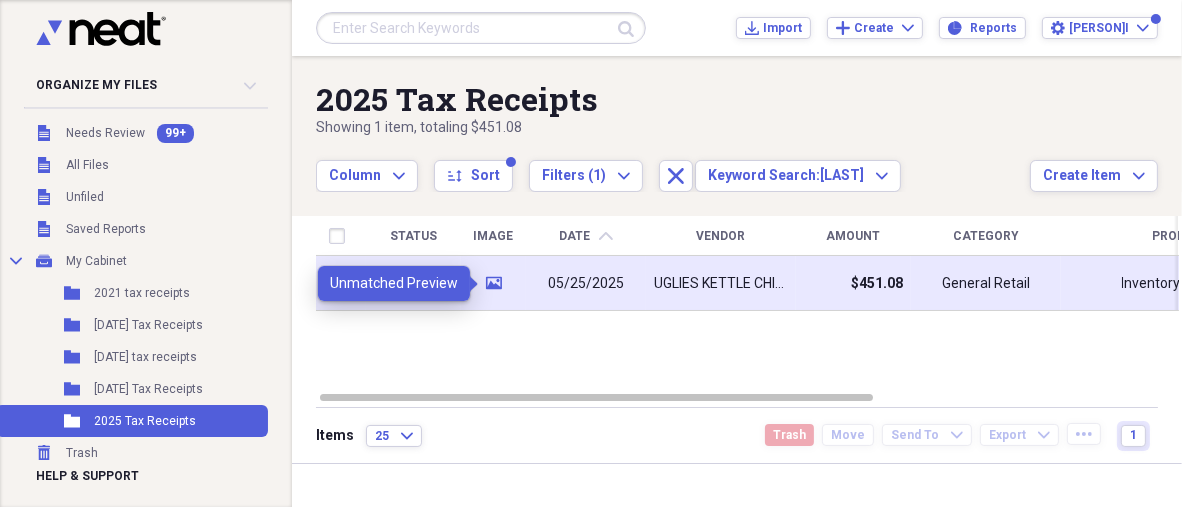 click 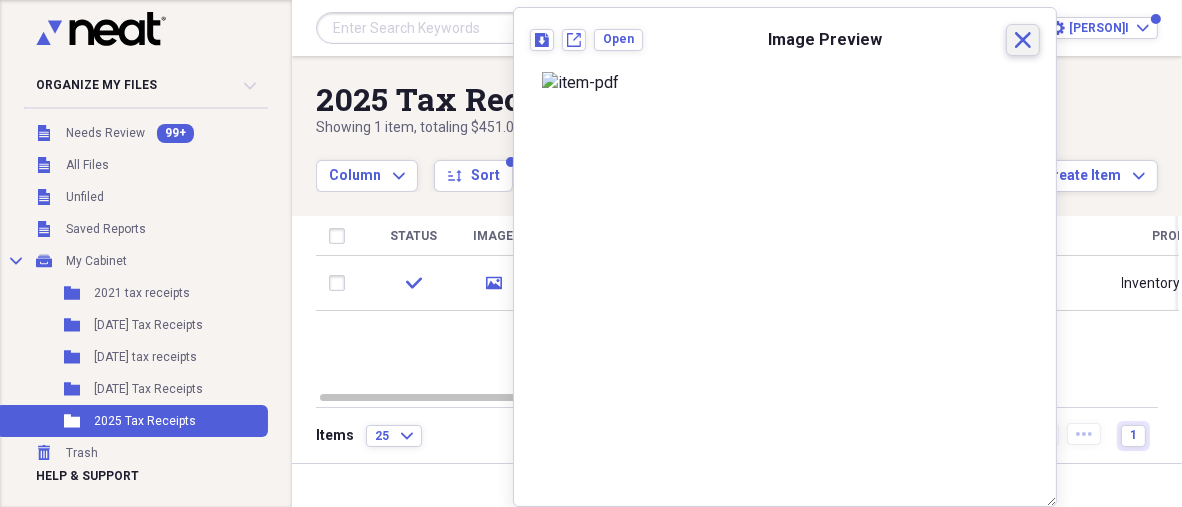 click on "Close" at bounding box center [1023, 40] 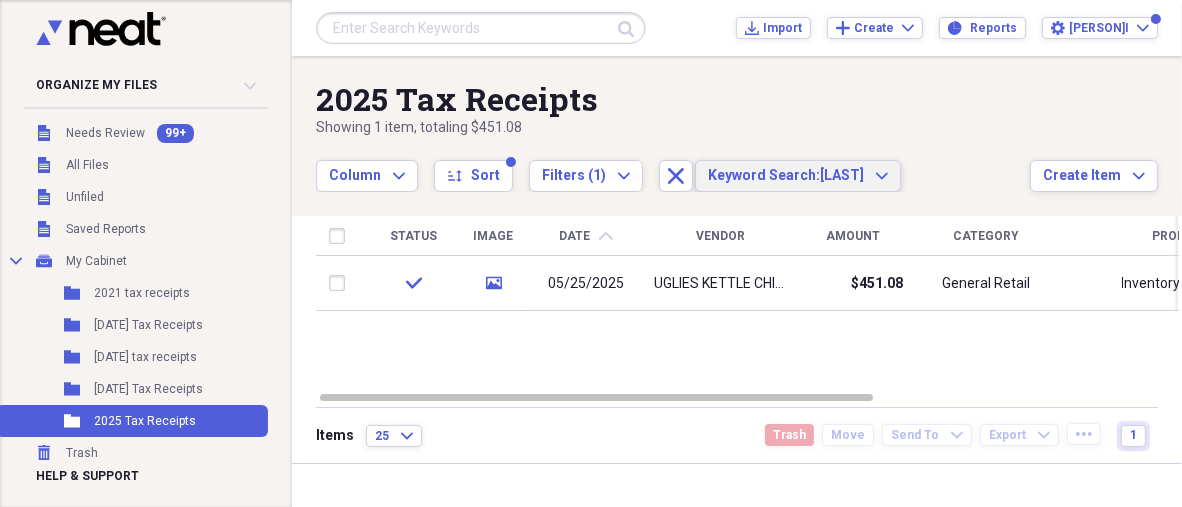 click on "Keyword Search:" at bounding box center [764, 175] 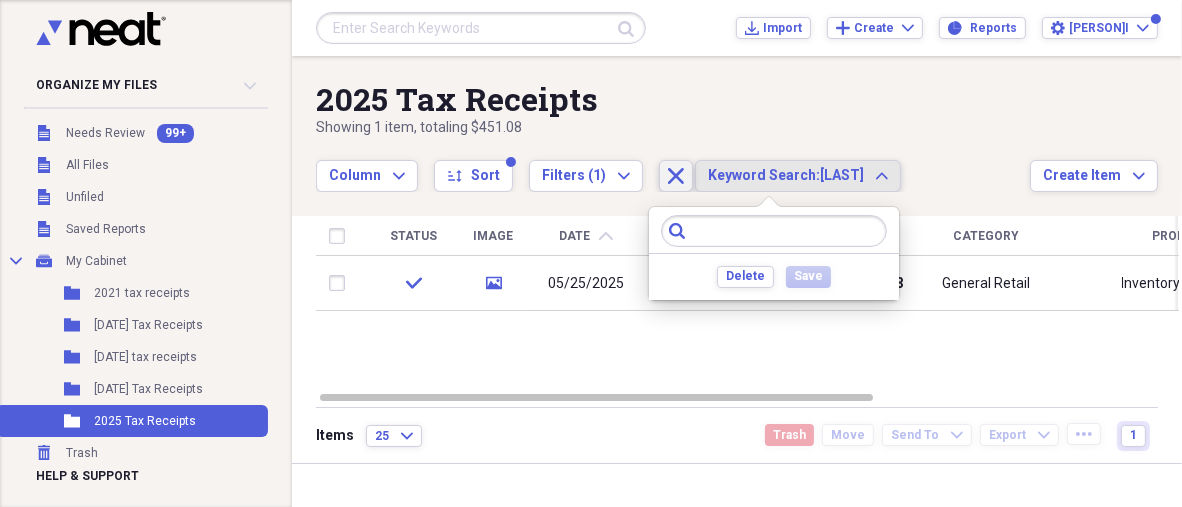 click 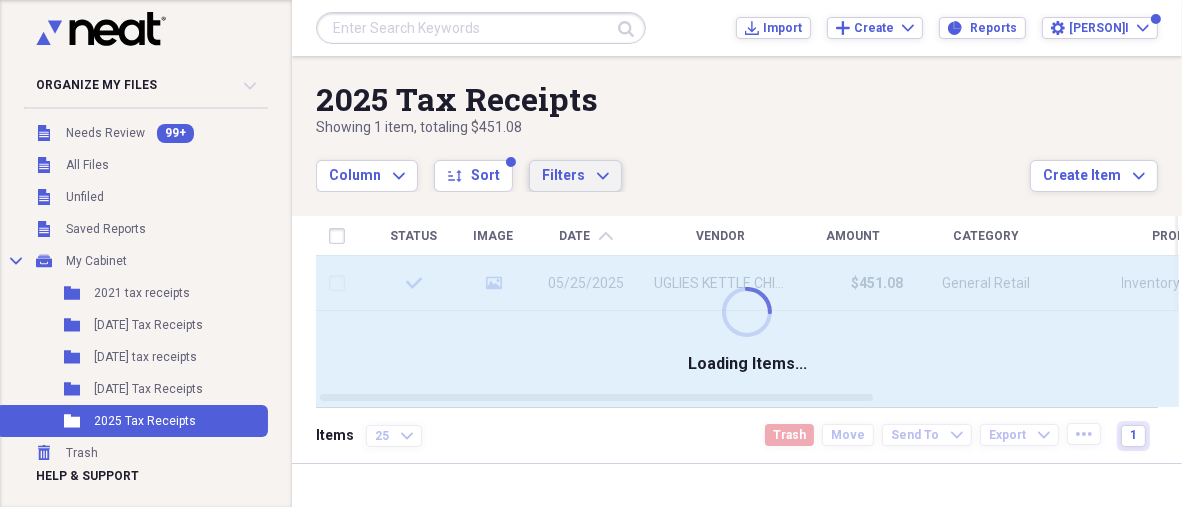 click on "Filters  Expand" at bounding box center [575, 176] 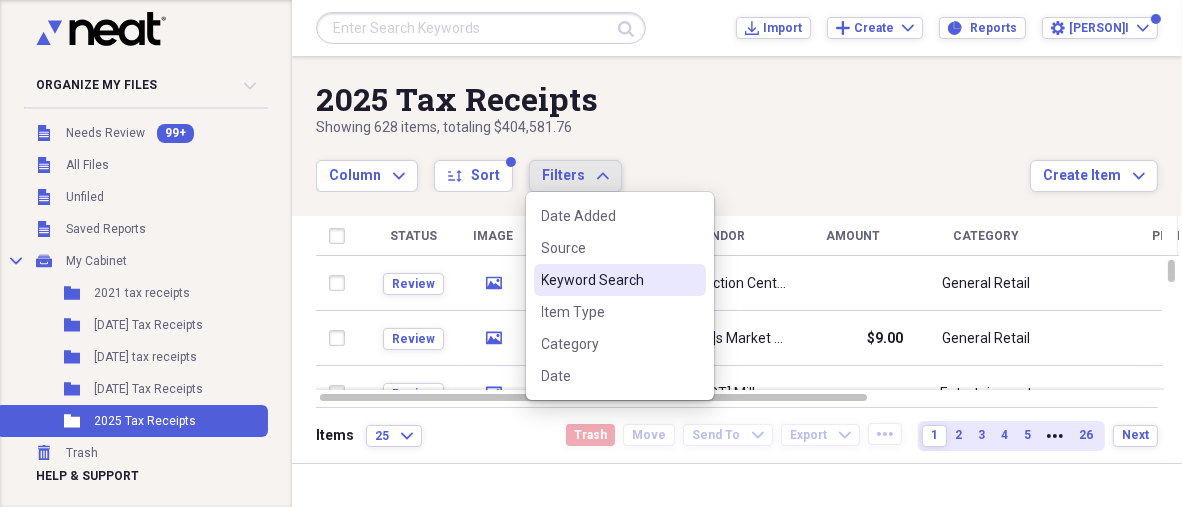 click on "Keyword Search" at bounding box center [608, 280] 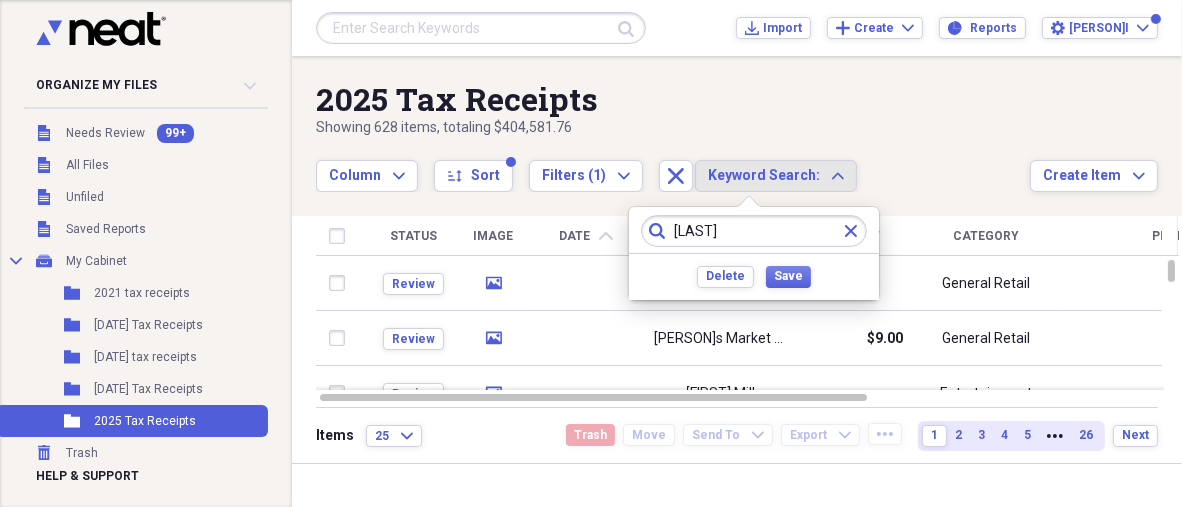 type on "[LAST]" 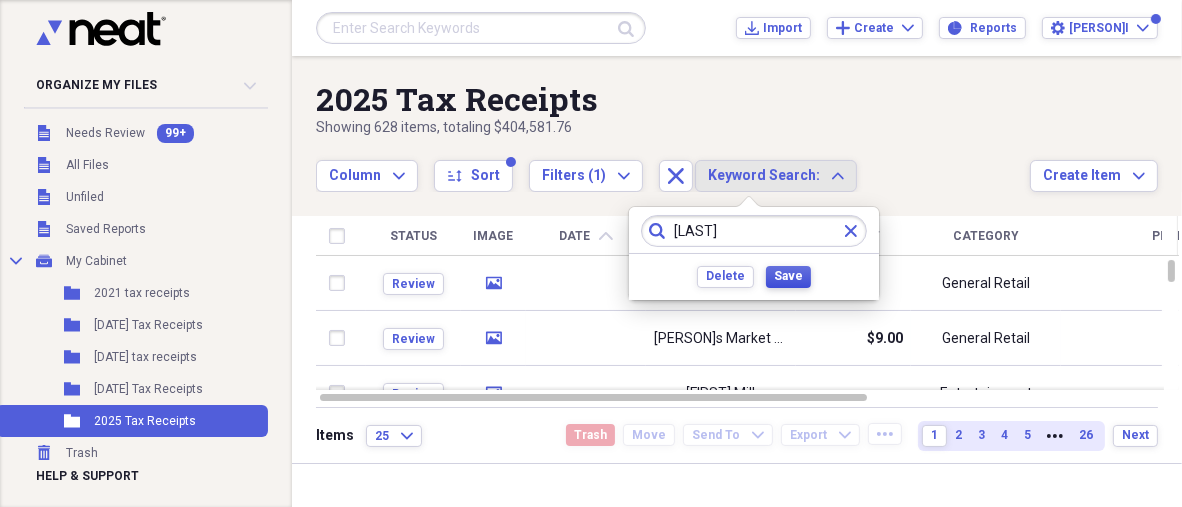 click on "Save" at bounding box center (788, 276) 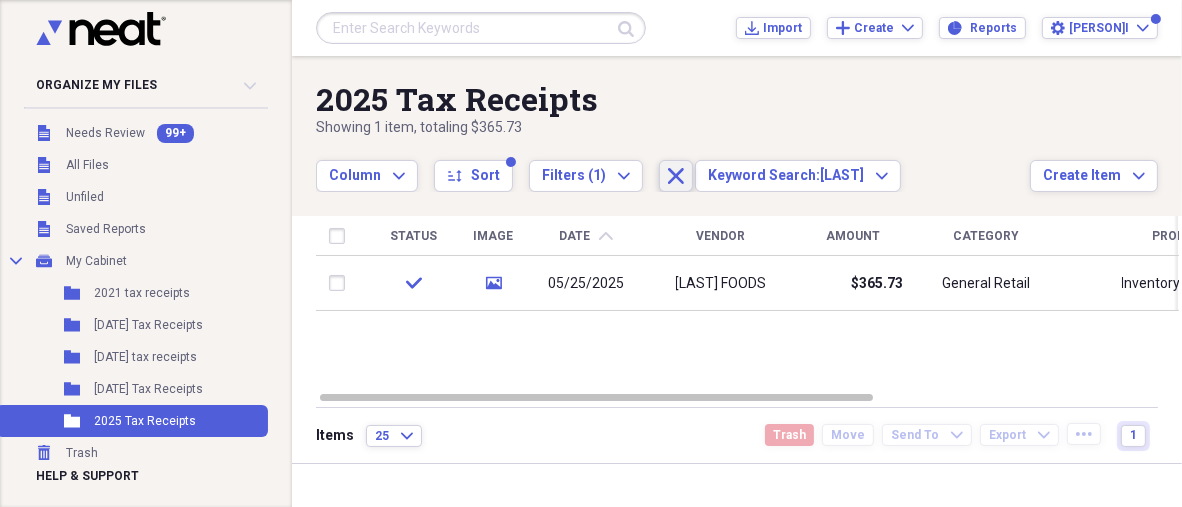 click on "Close" at bounding box center (676, 176) 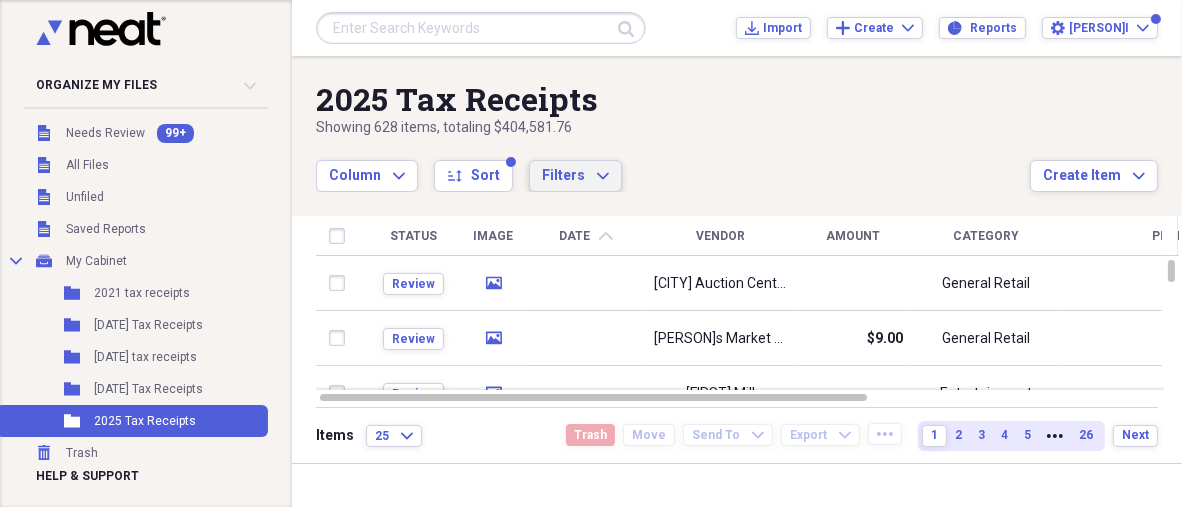 click on "Filters" at bounding box center [563, 175] 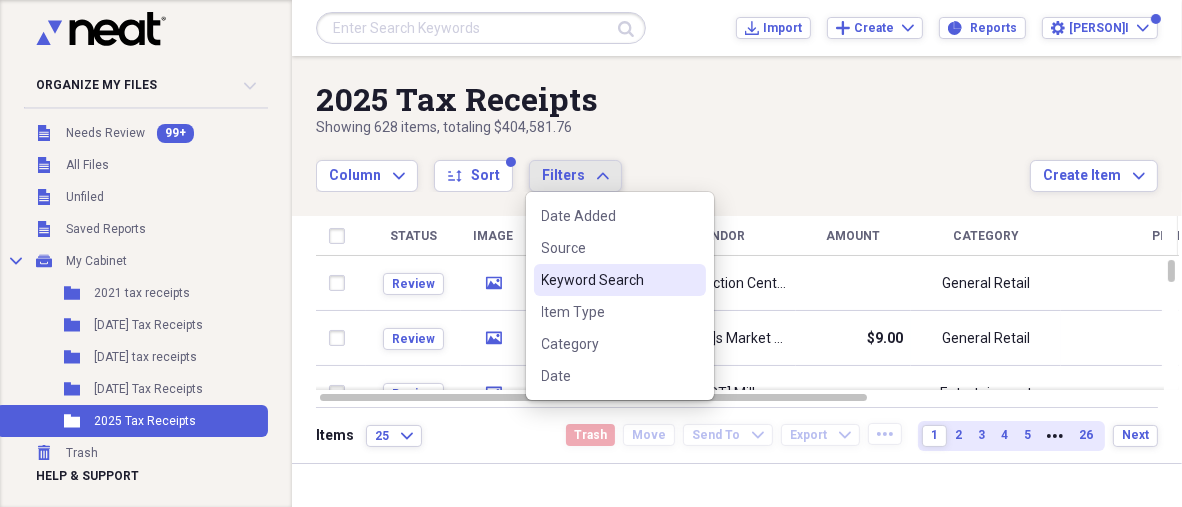 click on "Keyword Search" at bounding box center [608, 280] 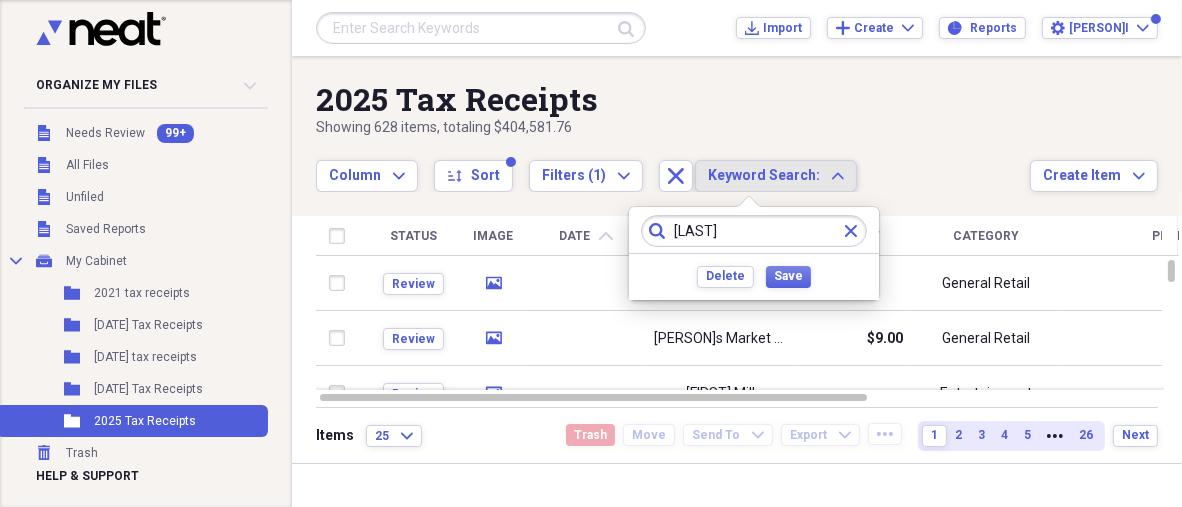 type on "[LAST]" 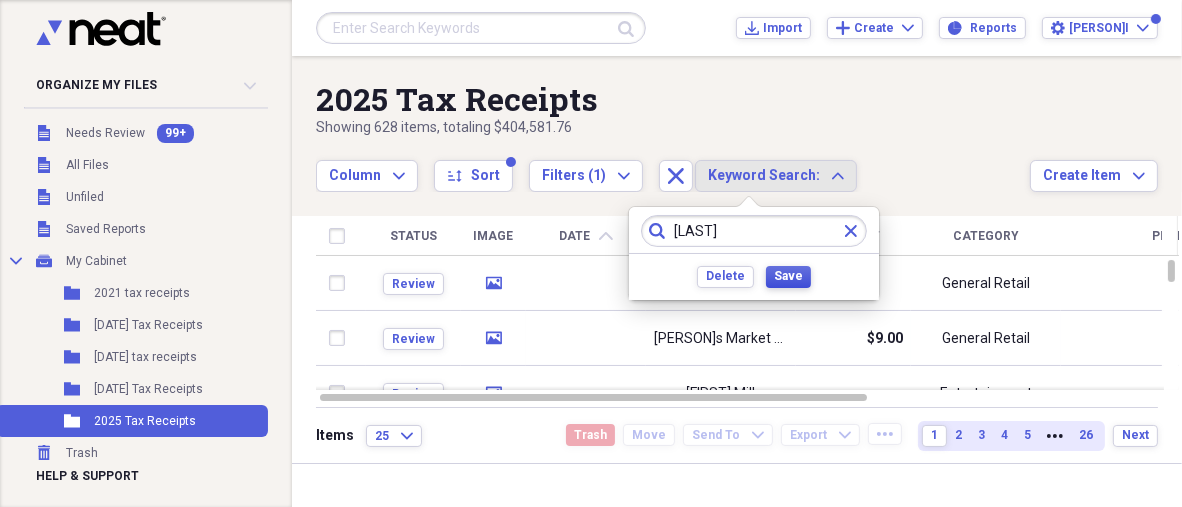 click on "Save" at bounding box center (788, 276) 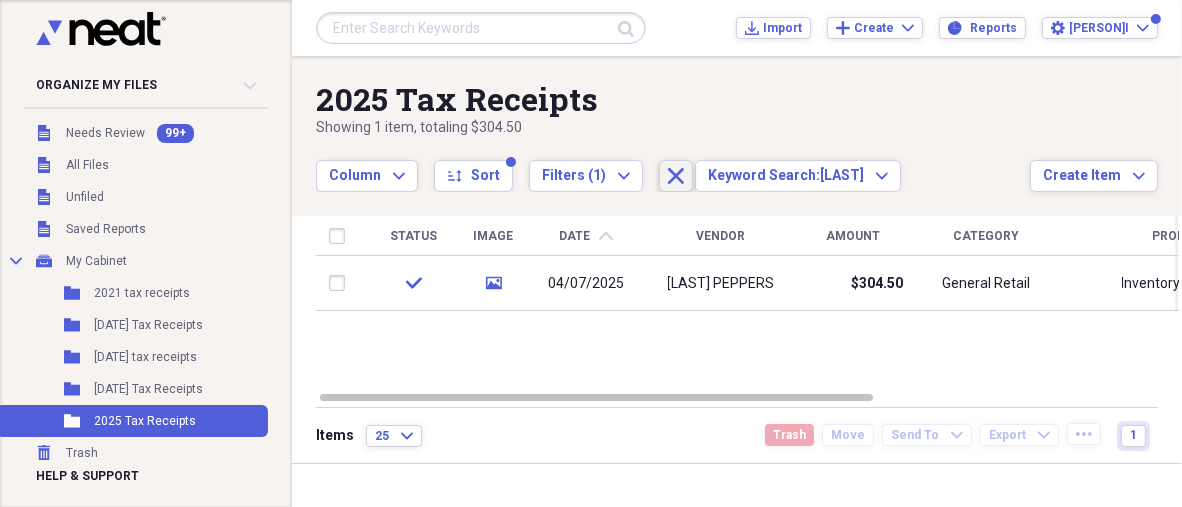 click on "Close" 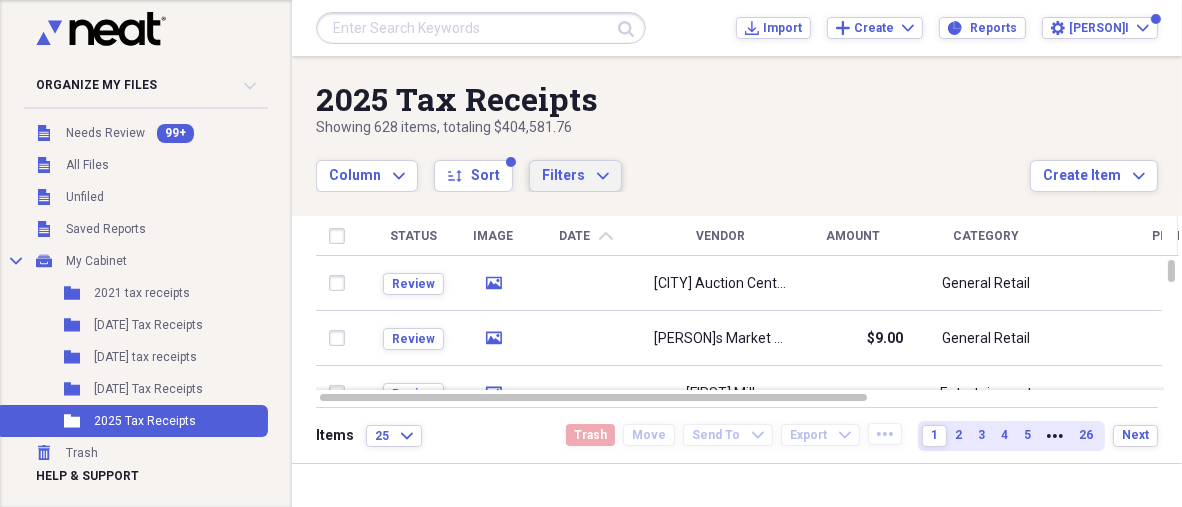 click on "Filters" at bounding box center (563, 175) 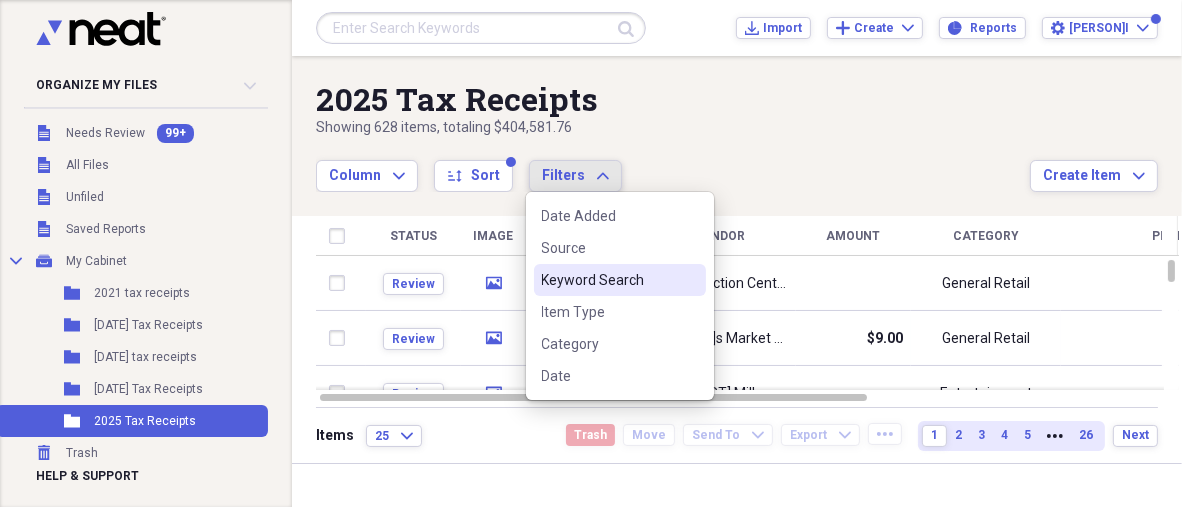 click on "Keyword Search" at bounding box center [608, 280] 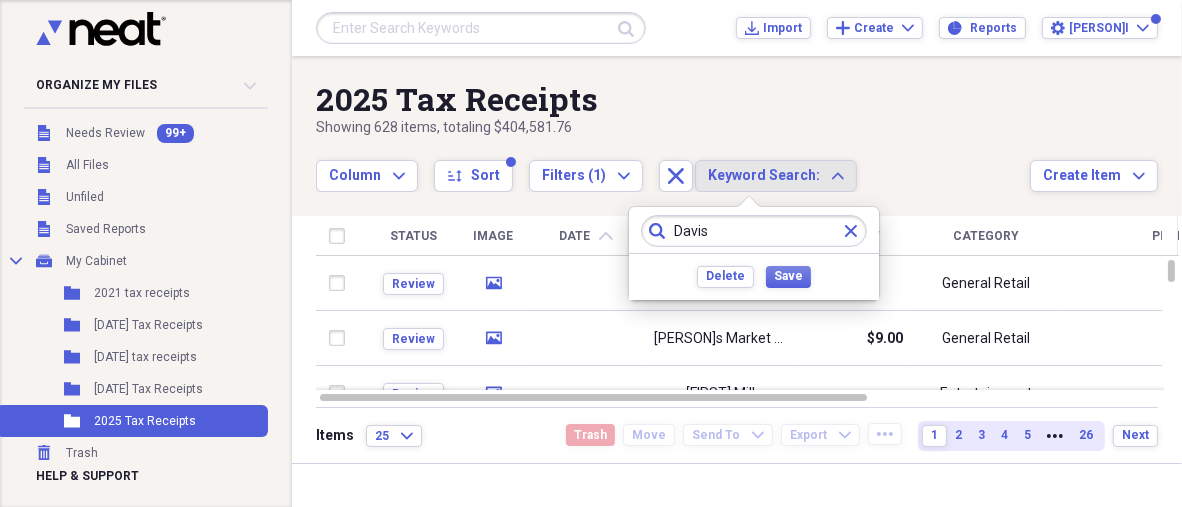 type on "Davis" 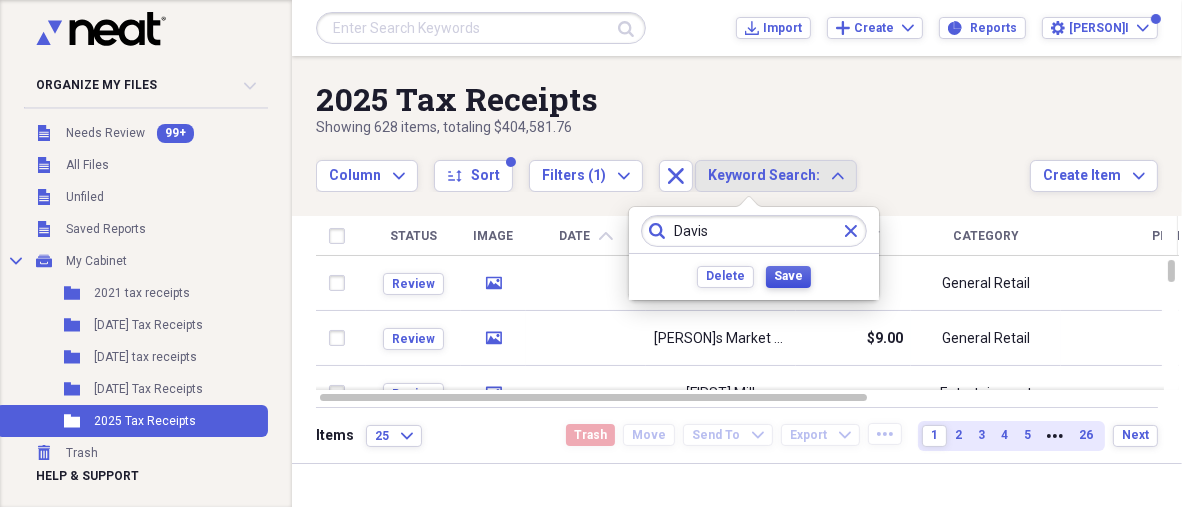 click on "Save" at bounding box center [788, 276] 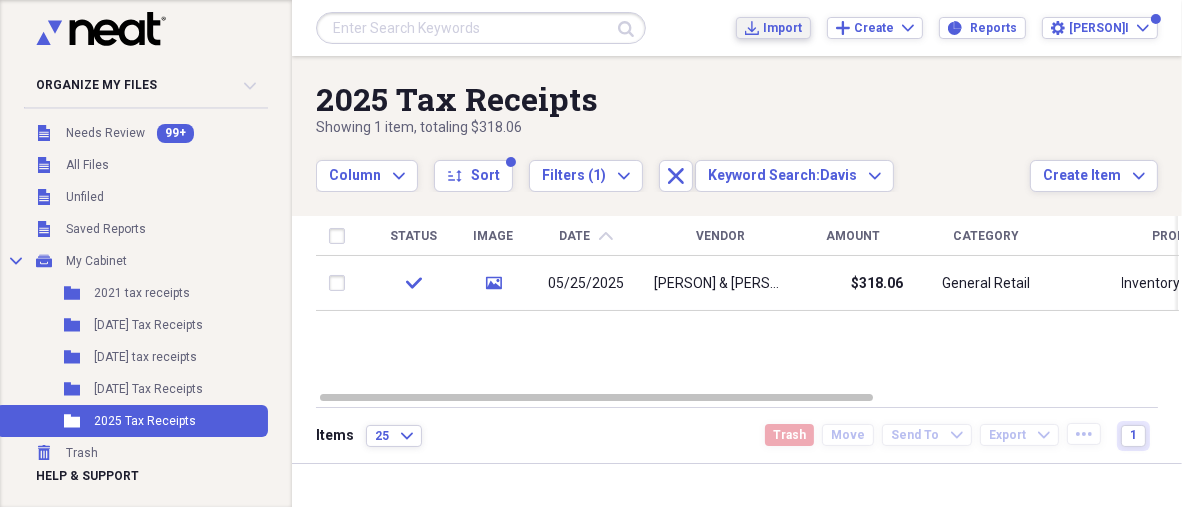 click on "Import" at bounding box center [782, 28] 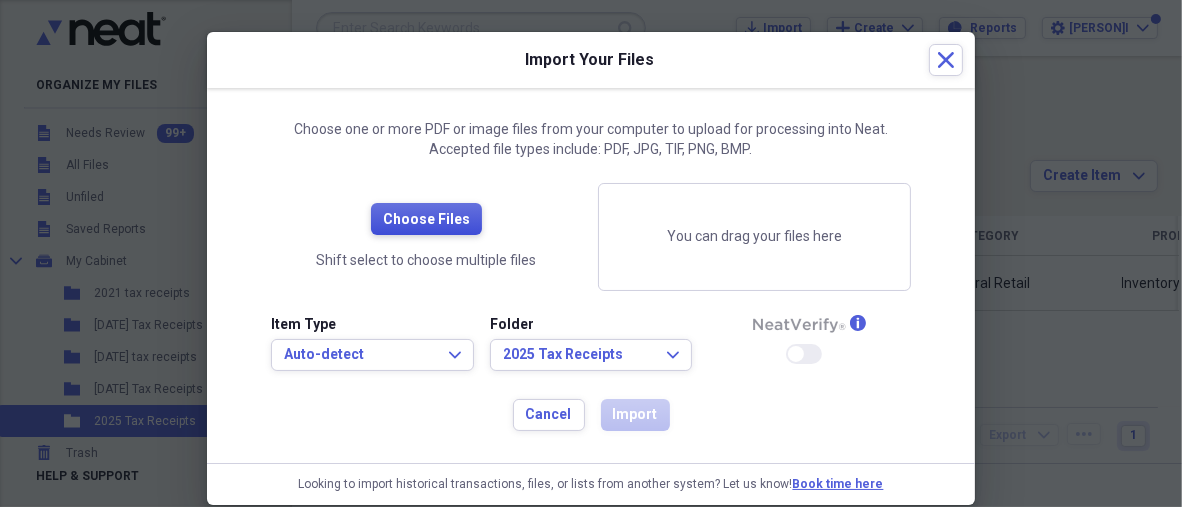 click on "Choose Files" at bounding box center [426, 220] 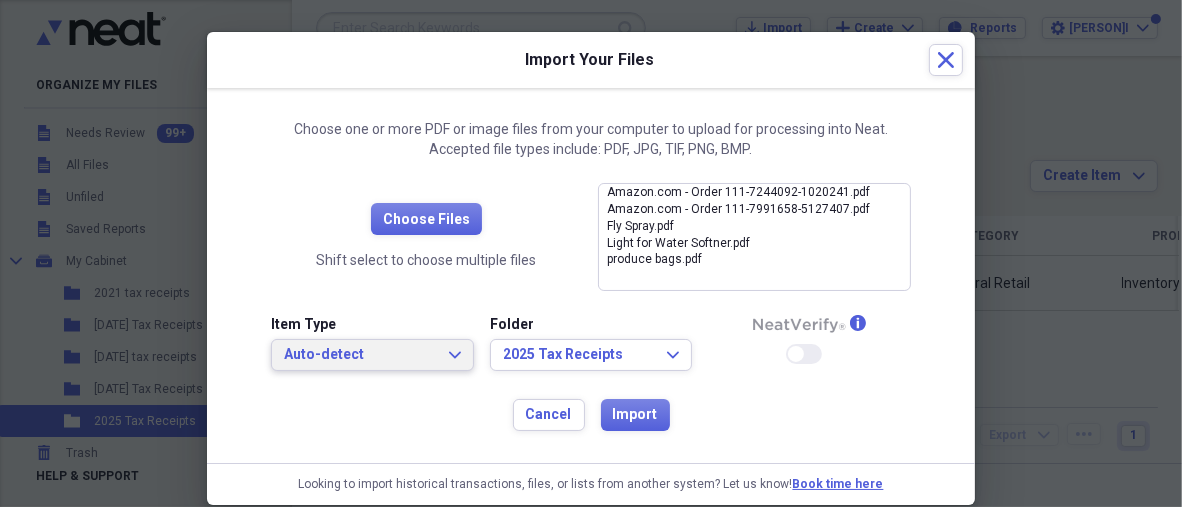 click on "Auto-detect Expand" at bounding box center (372, 355) 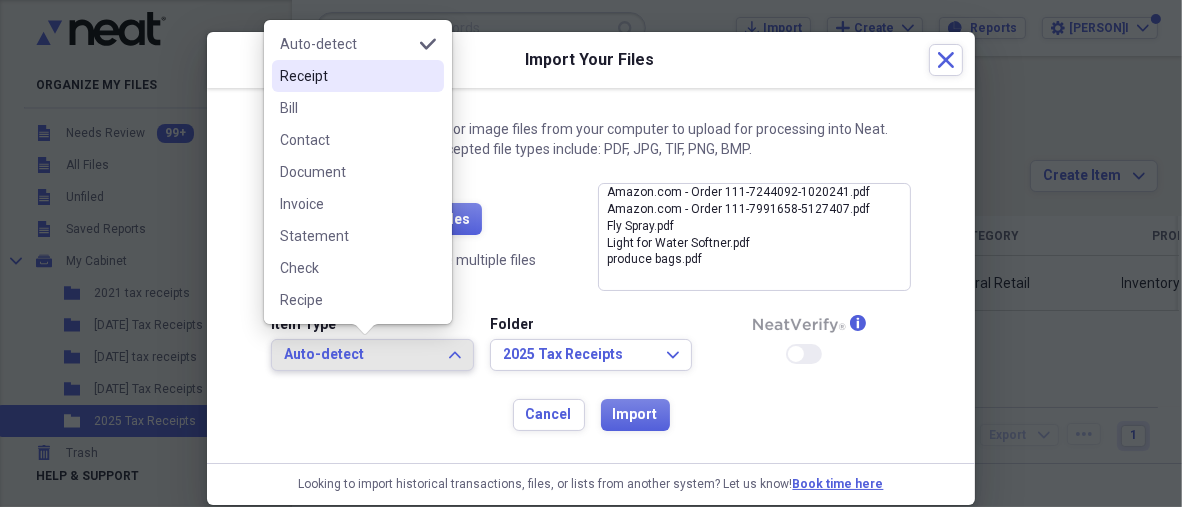 click on "Receipt" at bounding box center (346, 76) 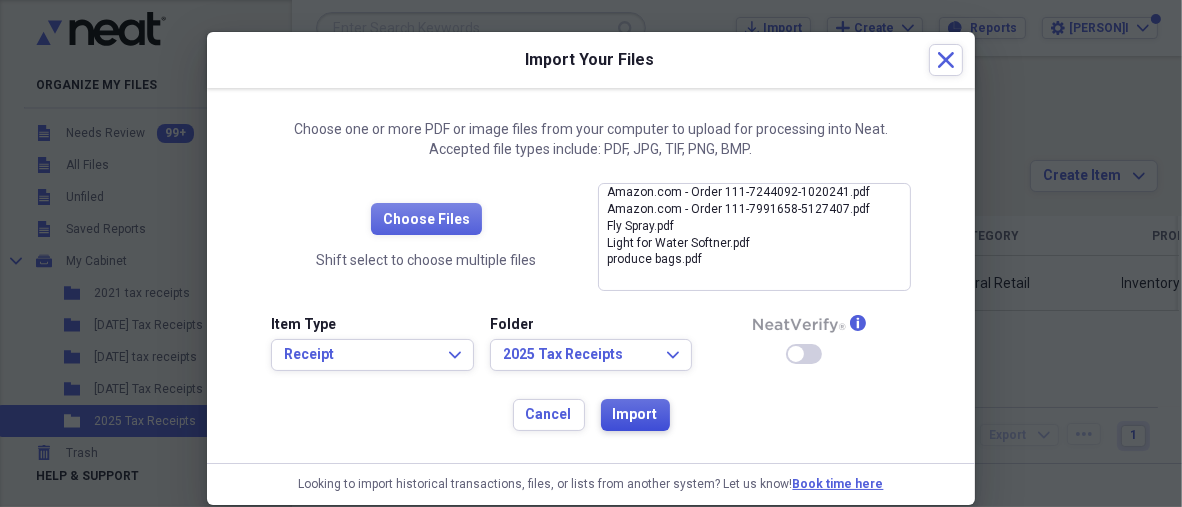click on "Import" at bounding box center (635, 415) 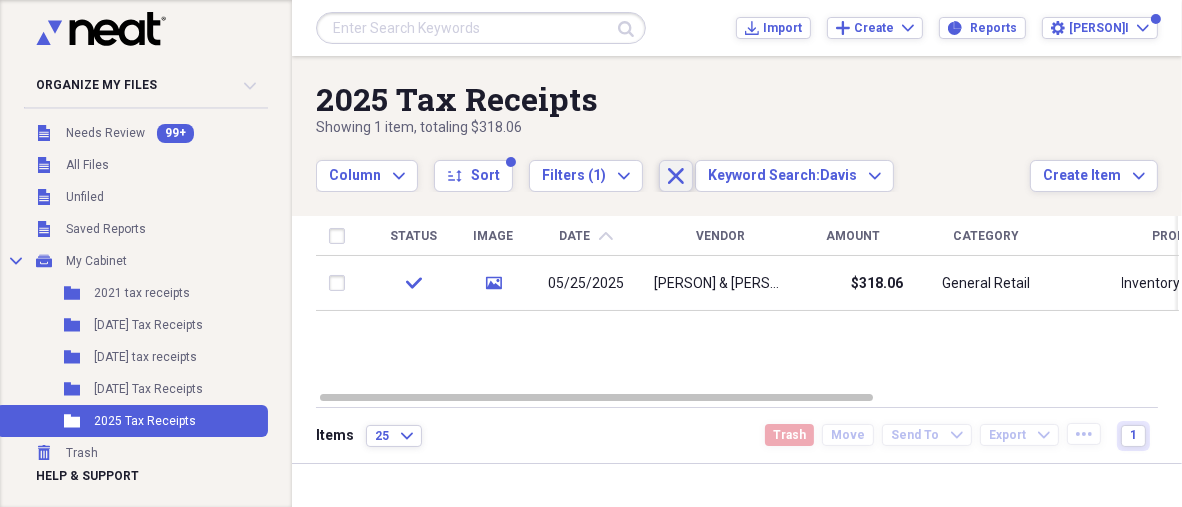 click on "Close" at bounding box center (676, 176) 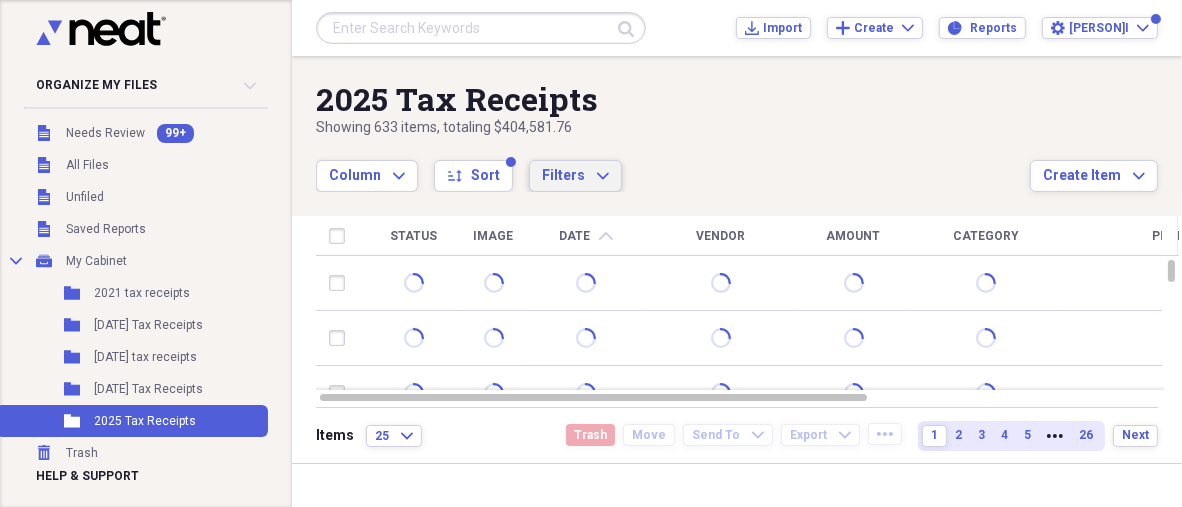 click on "Filters  Expand" at bounding box center [575, 176] 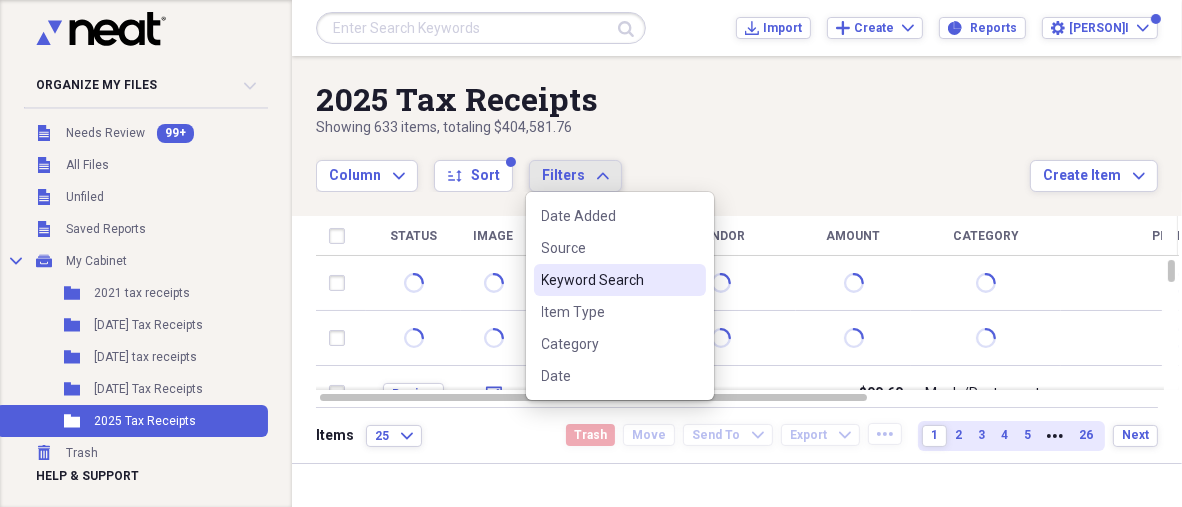 click on "Keyword Search" at bounding box center [608, 280] 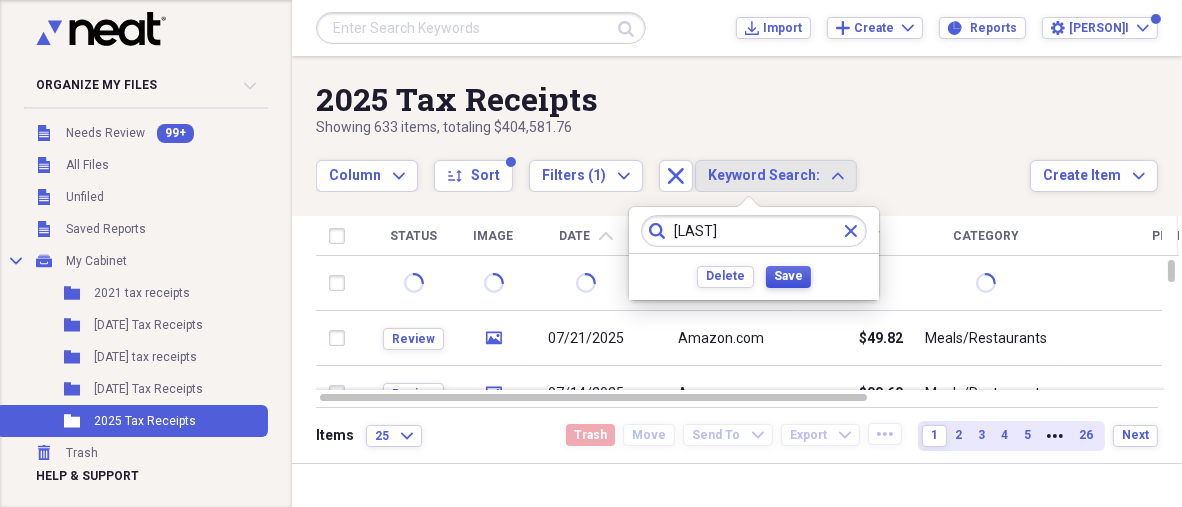 type on "[LAST]" 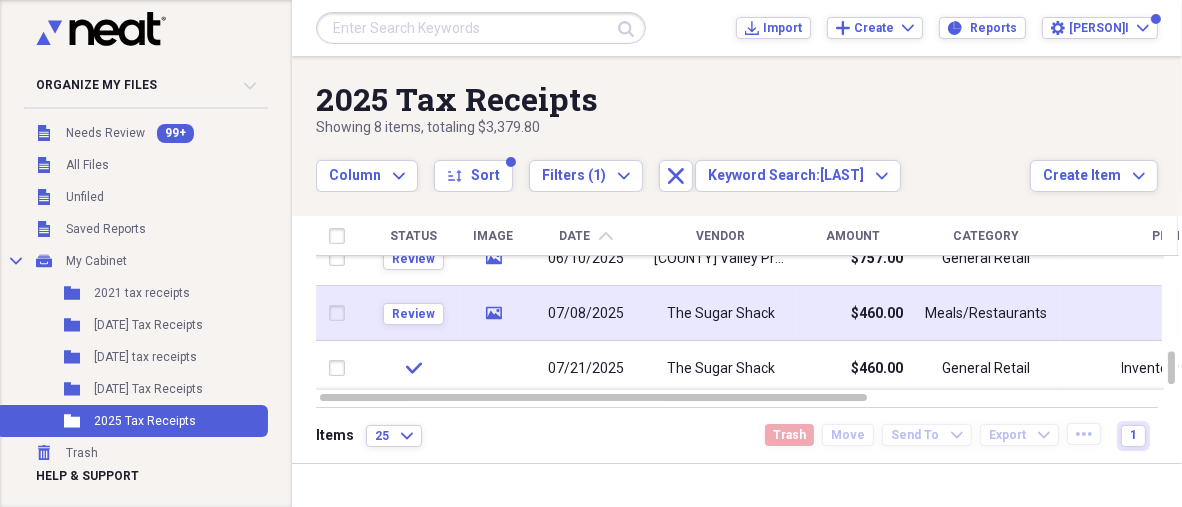 click on "media" 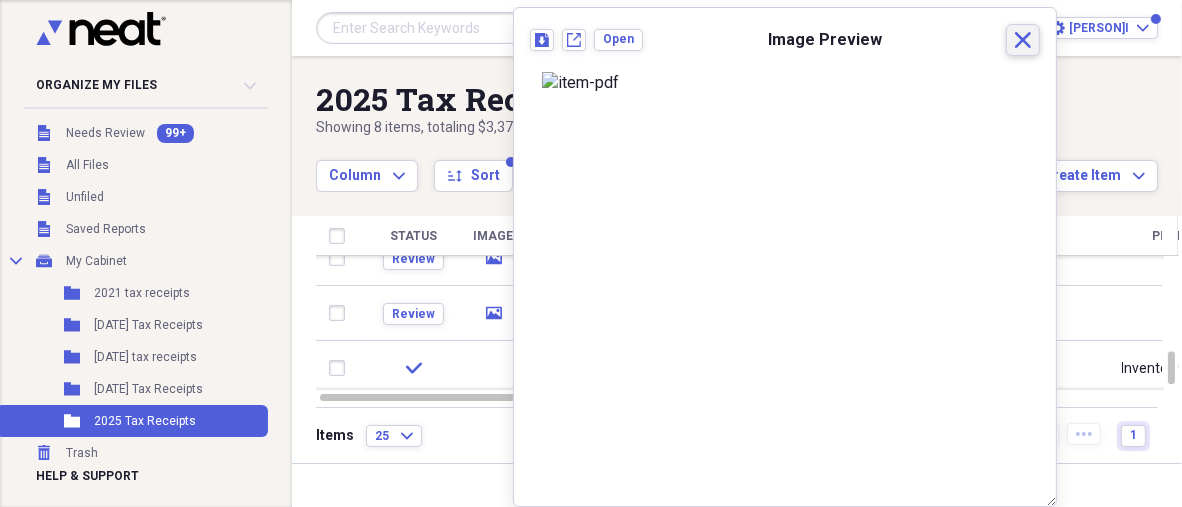 click on "Close" 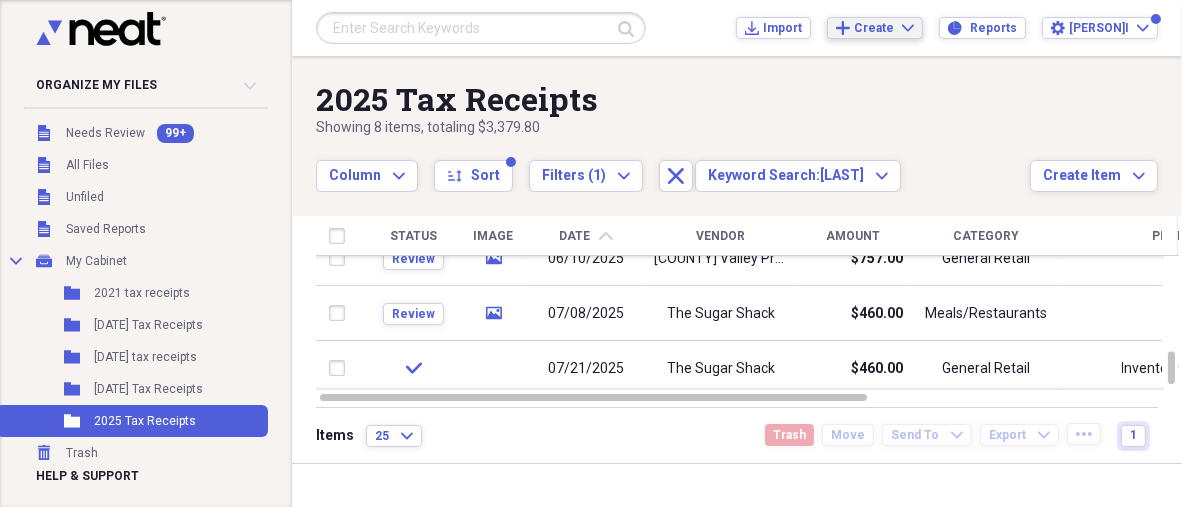 click on "Add" 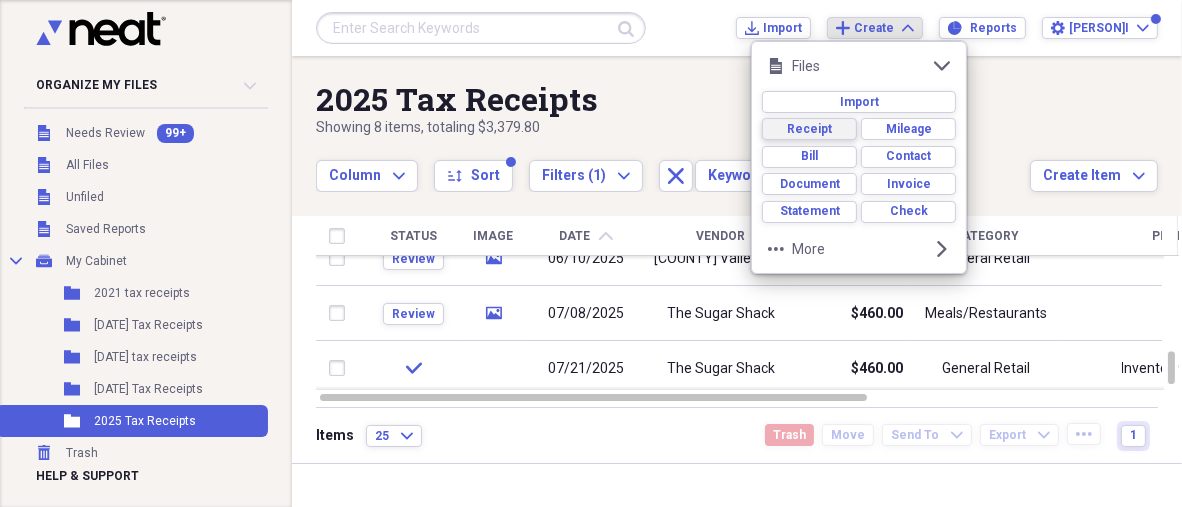 click on "Receipt" at bounding box center (809, 129) 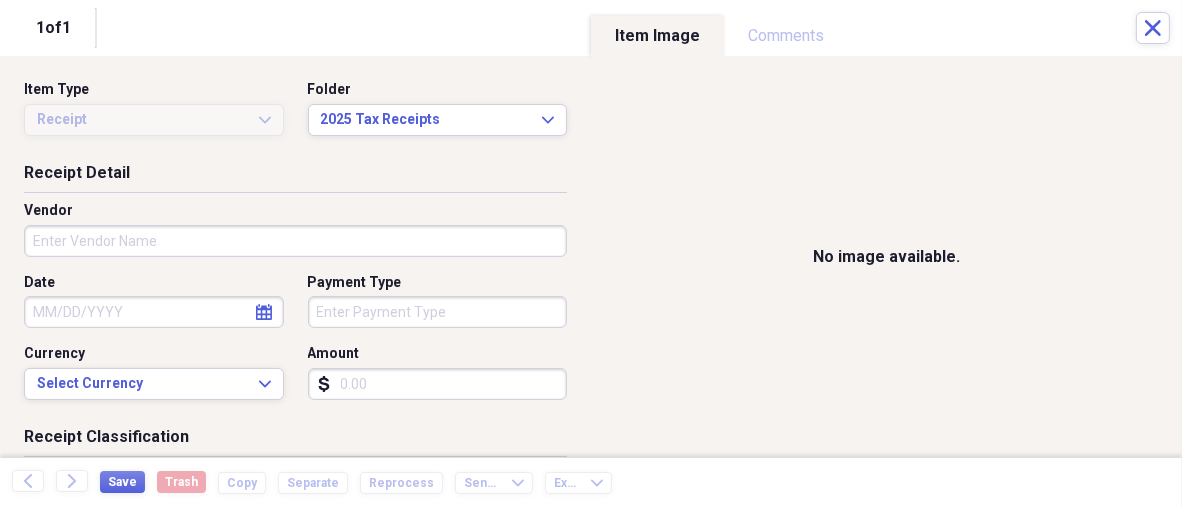 click on "Review media [PERSON] [PERSON] $580.00 General Retail Inventory for Store Scan check media 04/08/2025 Kinsley Maple Syrup $1,003.00 General Retail Inventory for Store Scan check media 05/11/2025 Penzey Spice $89.60 General Retail Supplies for Store Scan Review media 05/24/2025 The [PERSON] $24.20 General Retail Scan Review media 25" at bounding box center (591, 253) 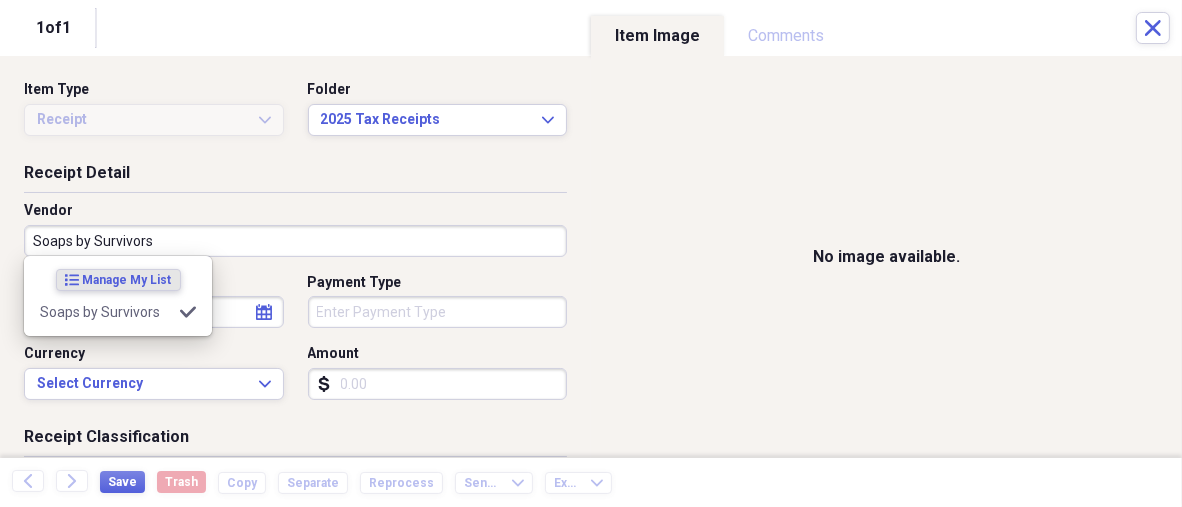 type on "Soaps by Survivors" 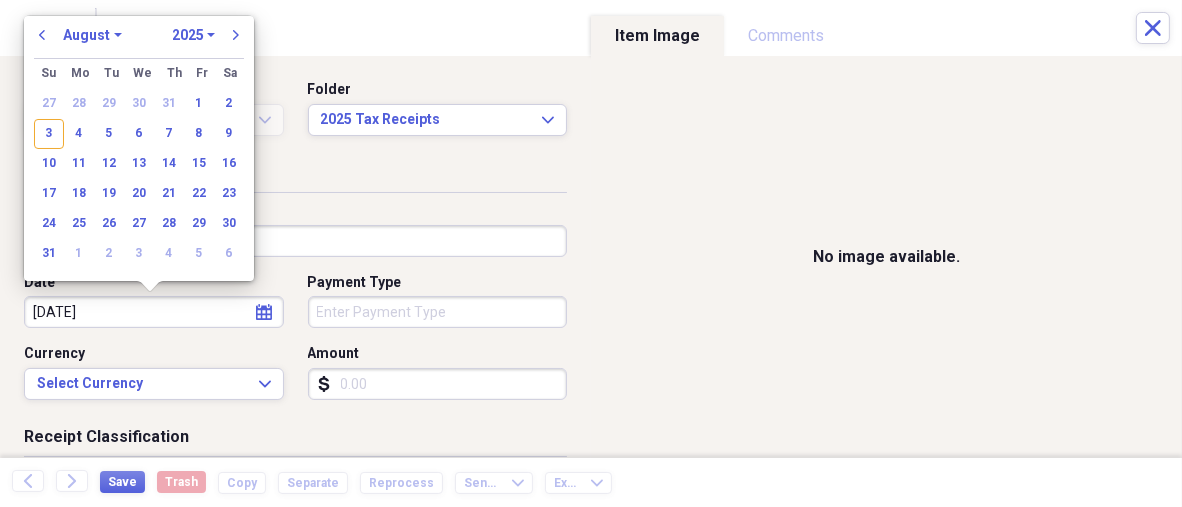 type on "[DATE]" 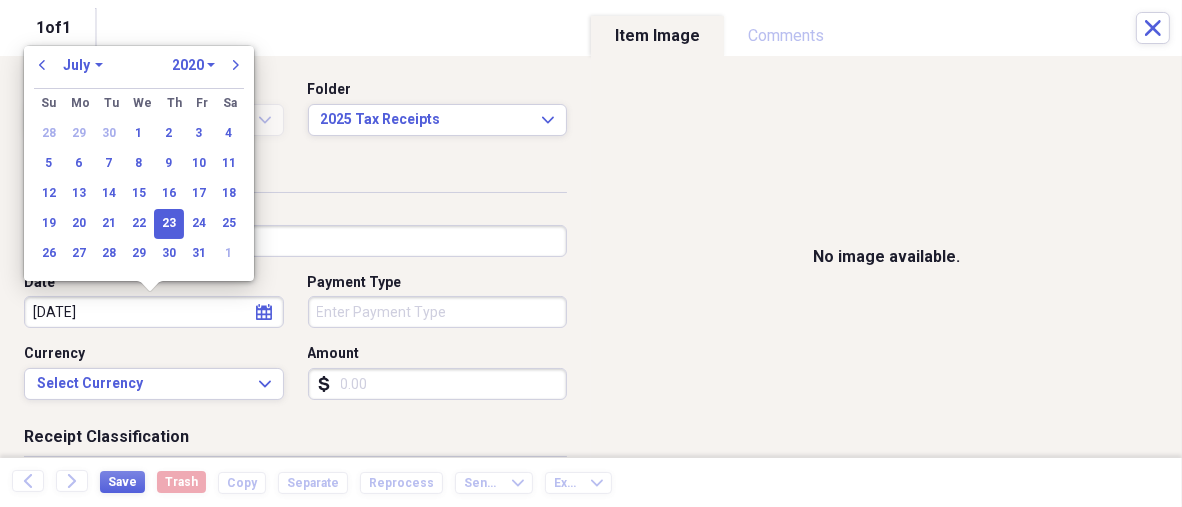 type on "07/23/2025" 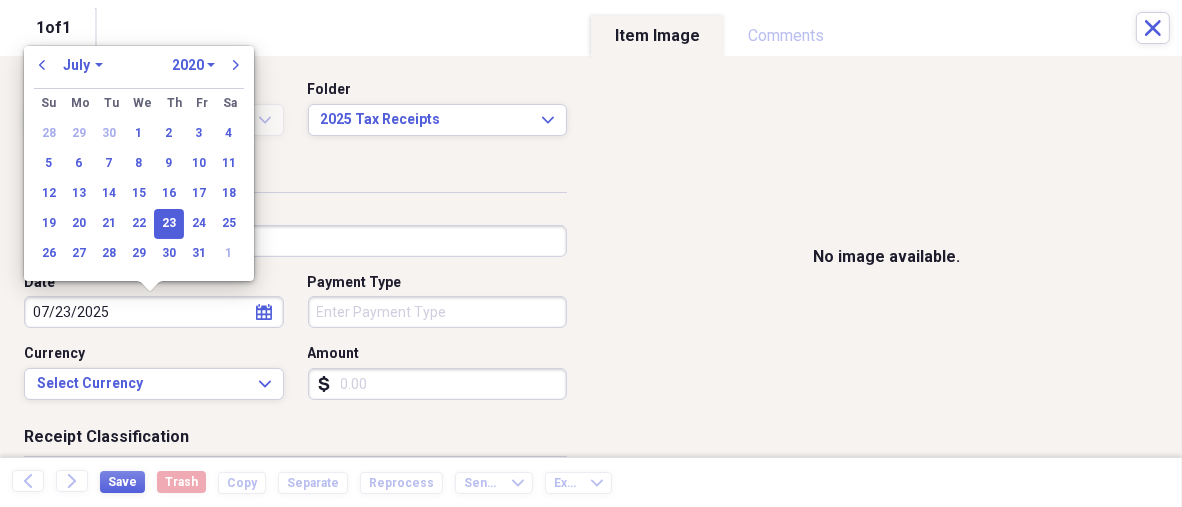 select on "2025" 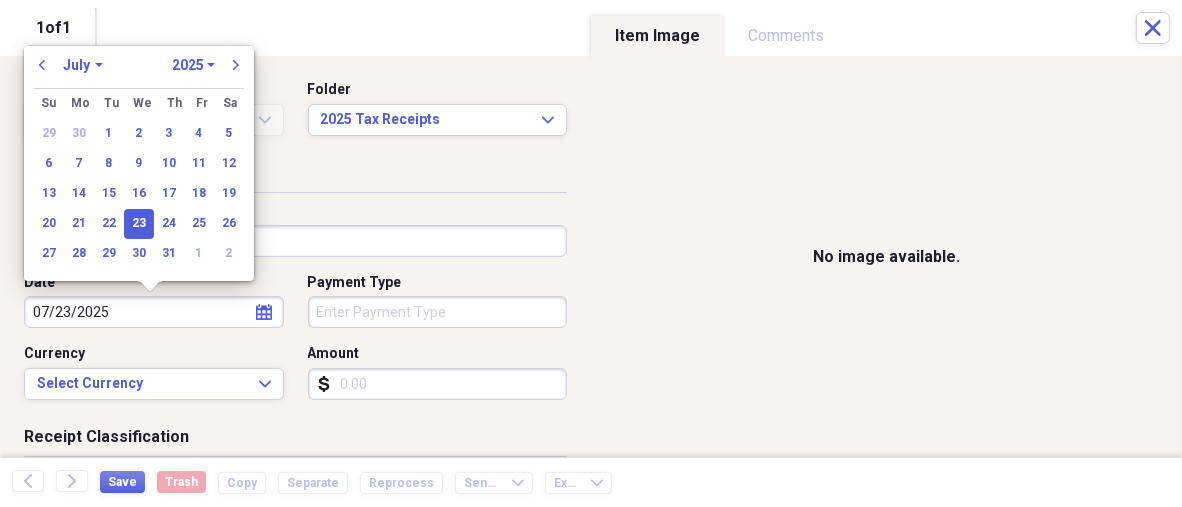 type on "07/23/2025" 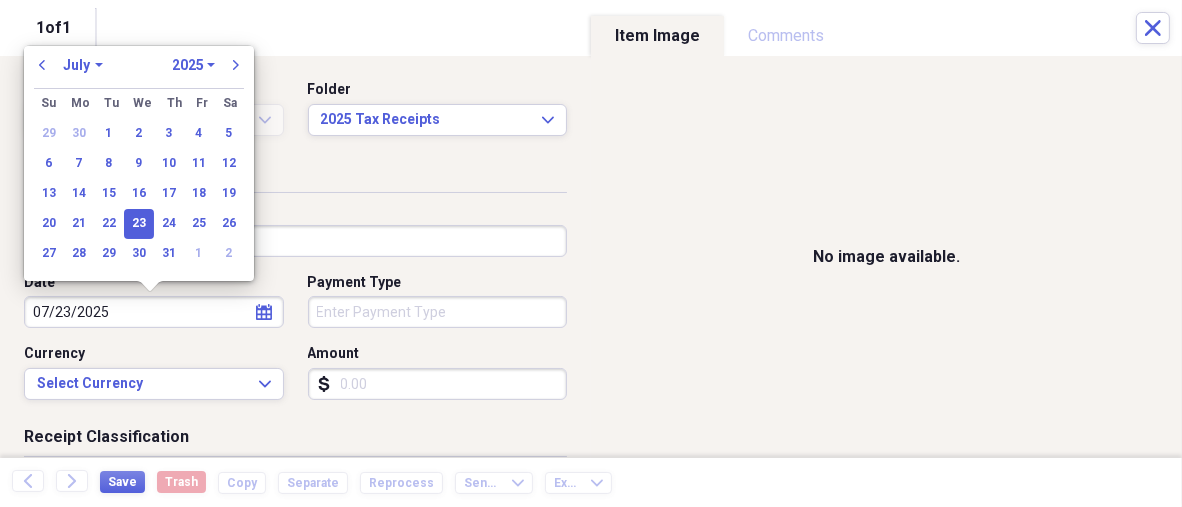 type 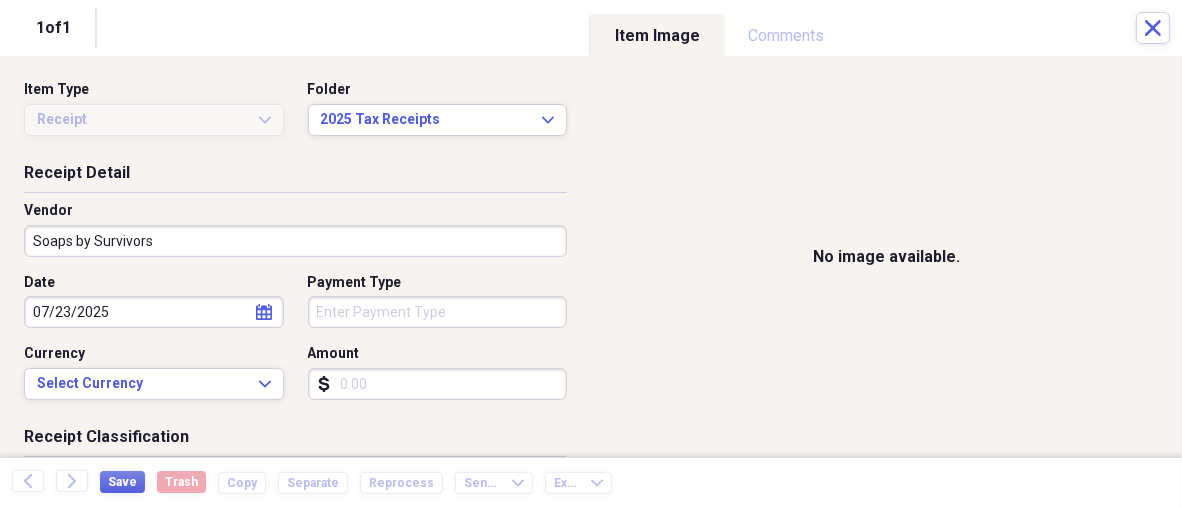 click on "Amount" at bounding box center [438, 384] 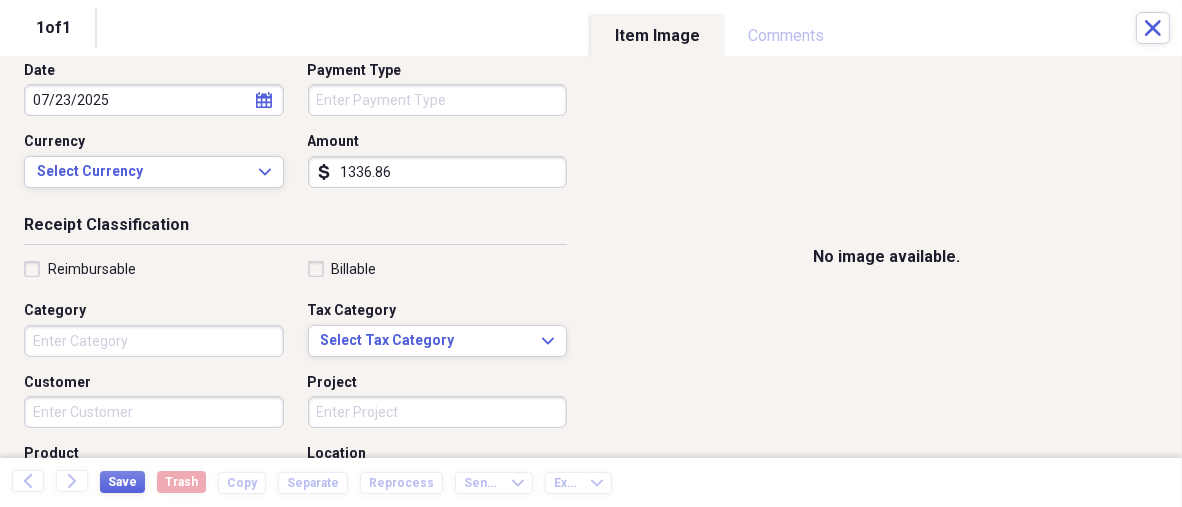scroll, scrollTop: 340, scrollLeft: 0, axis: vertical 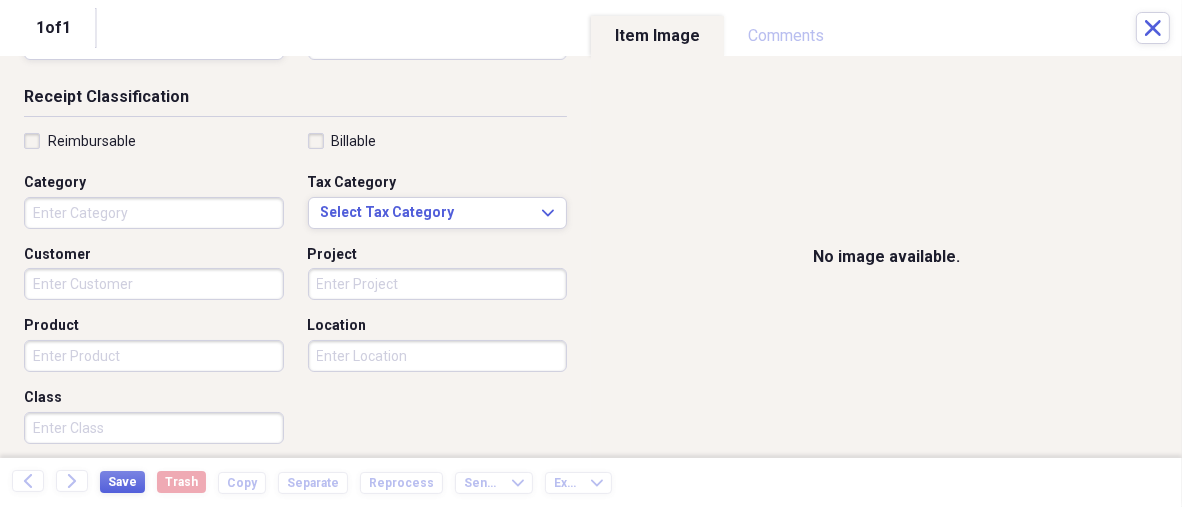 type on "1336.86" 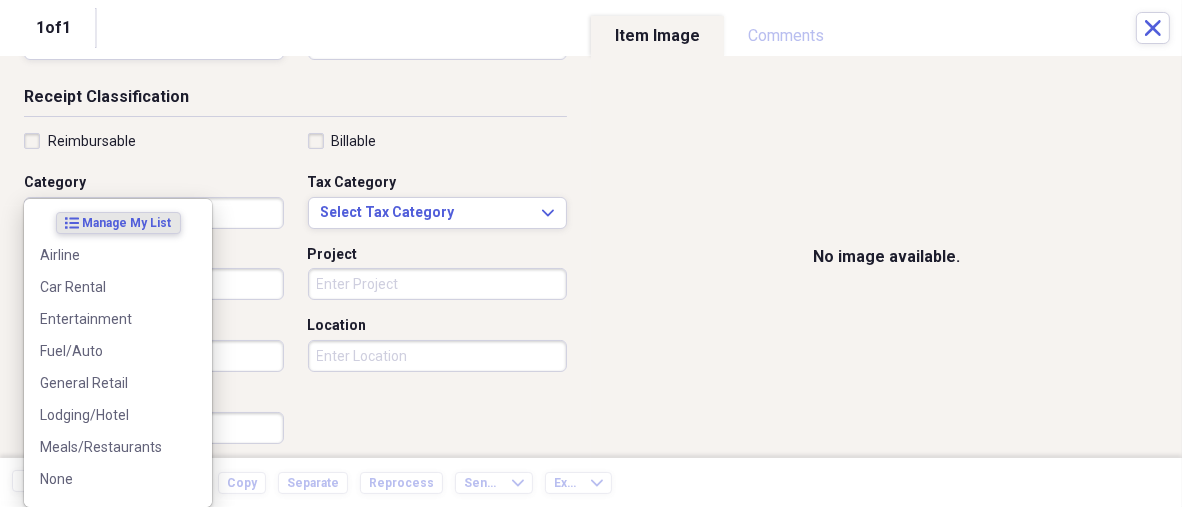 click on "Review media [PERSON] [PERSON] $580.00 General Retail Inventory for Store Scan check media 04/08/2025 Kinsley Maple Syrup $1,003.00 General Retail Inventory for Store Scan check media 05/11/2025 Penzey Spice $89.60 General Retail Supplies for Store Scan Review media 05/24/2025 The [PERSON] $24.20 General Retail Scan Review media 25" at bounding box center (591, 253) 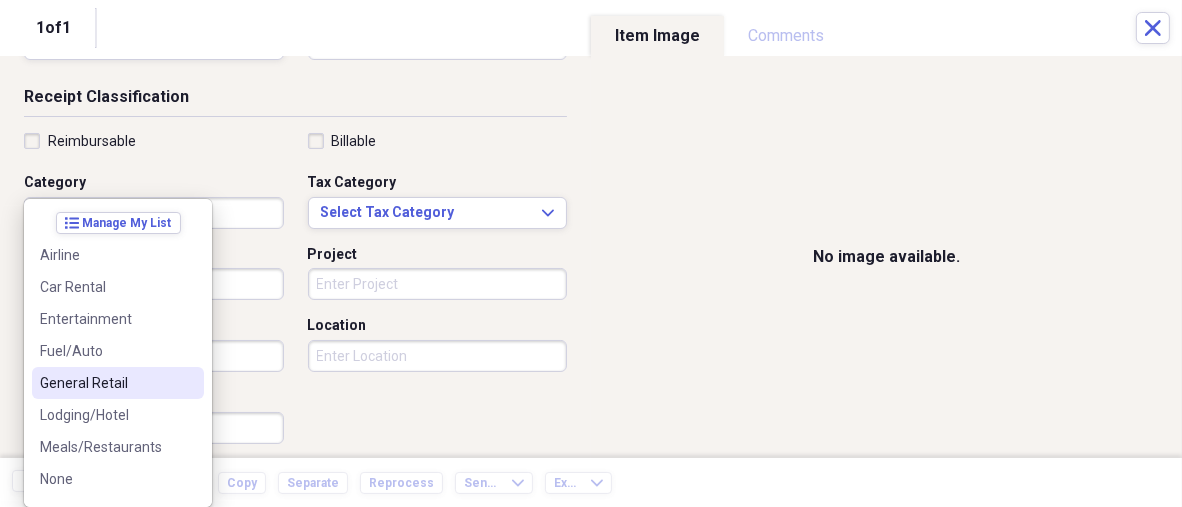 click on "General Retail" at bounding box center (106, 383) 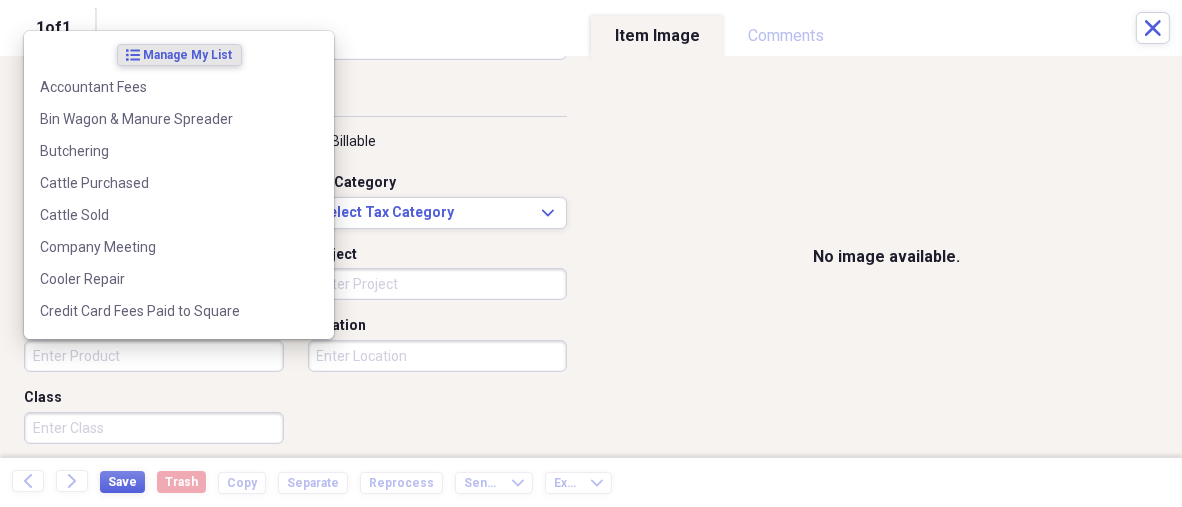 click on "Product" at bounding box center (154, 356) 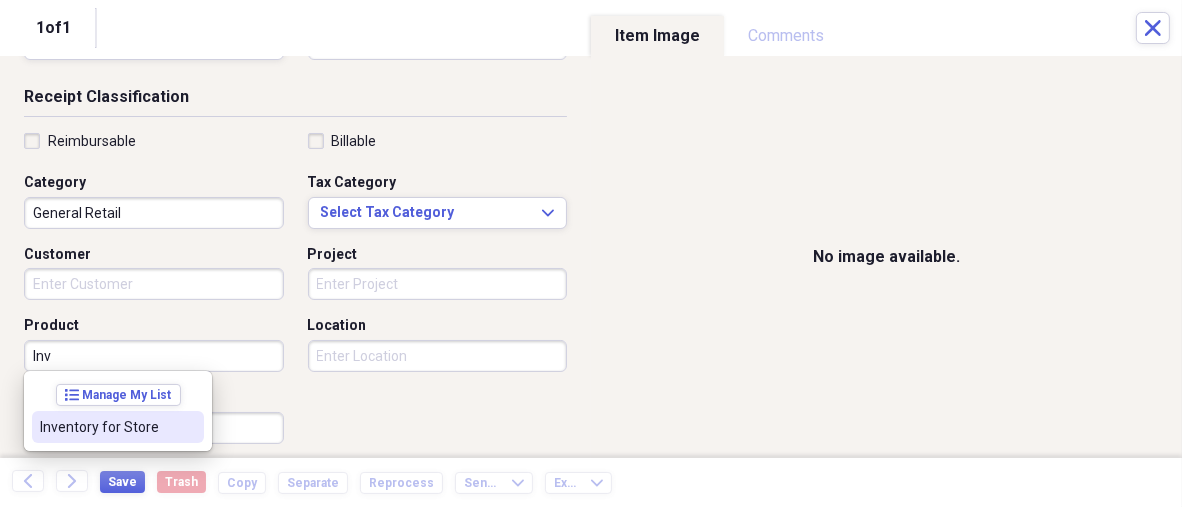 click on "Inventory for Store" at bounding box center (106, 427) 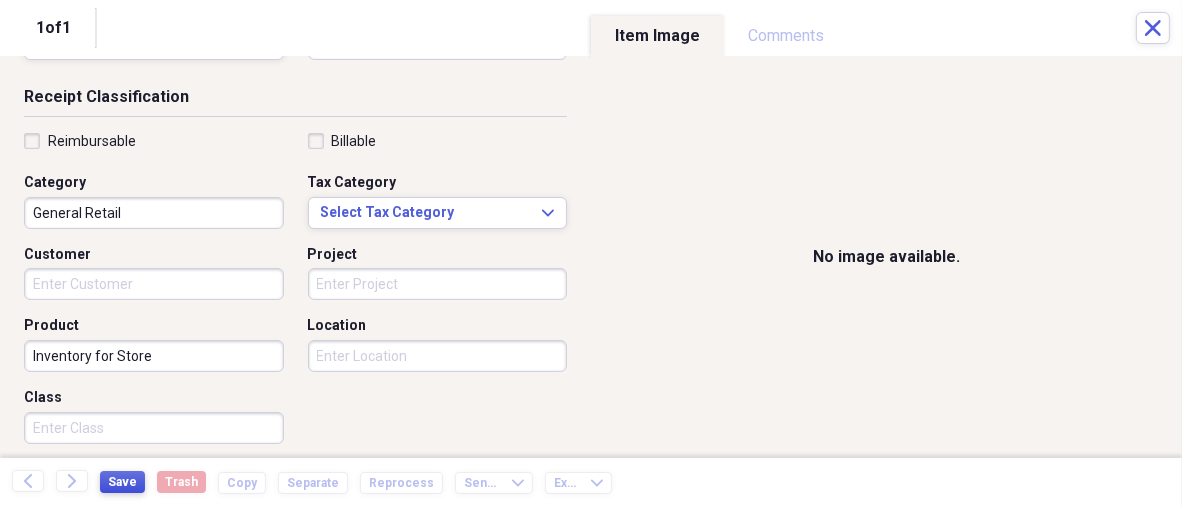 click on "Save" at bounding box center (122, 482) 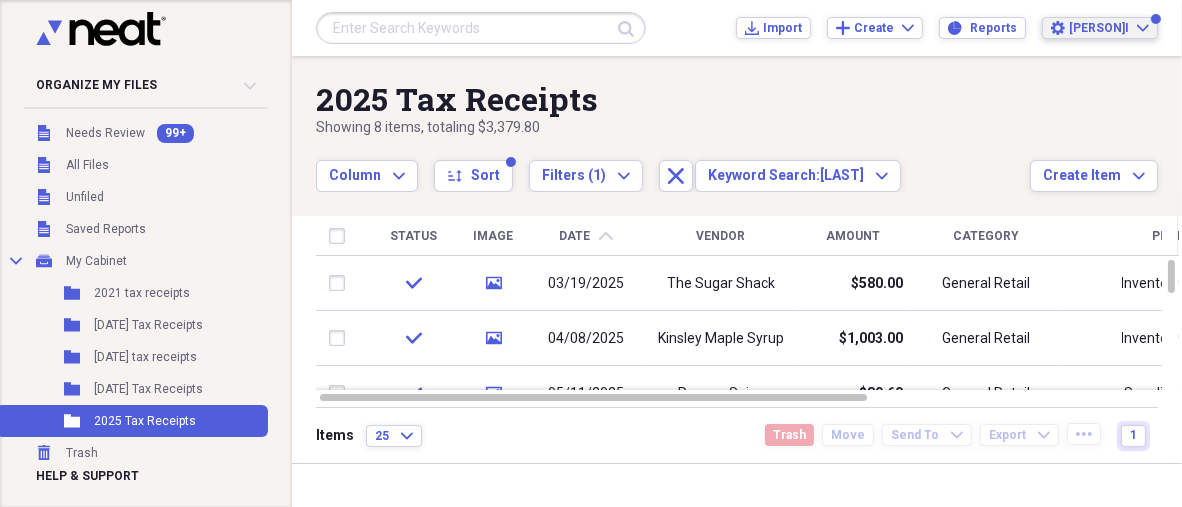 click on "Dari Expand" at bounding box center (1109, 28) 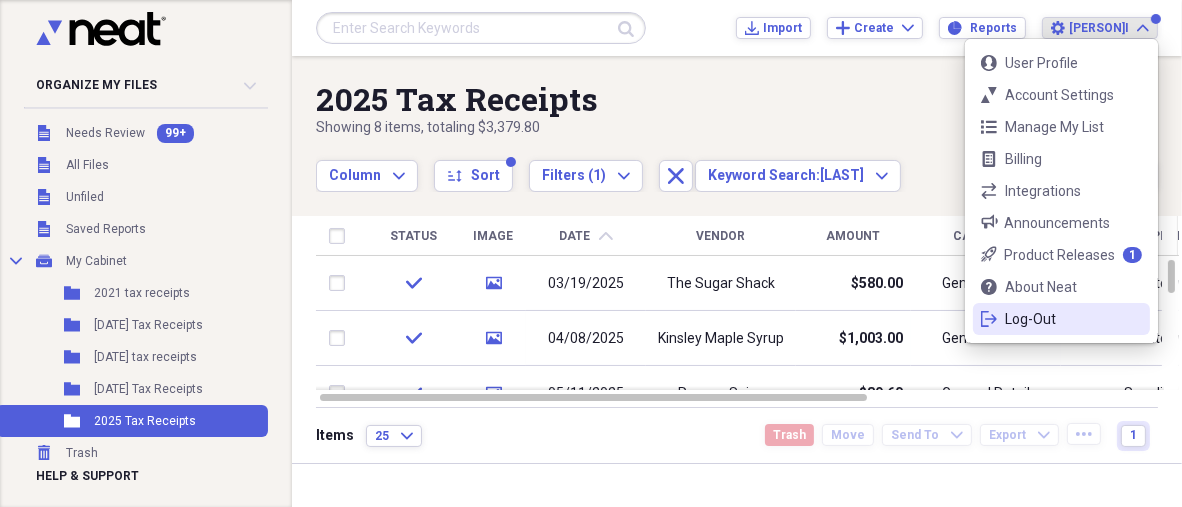 click on "Log-Out" at bounding box center [1061, 319] 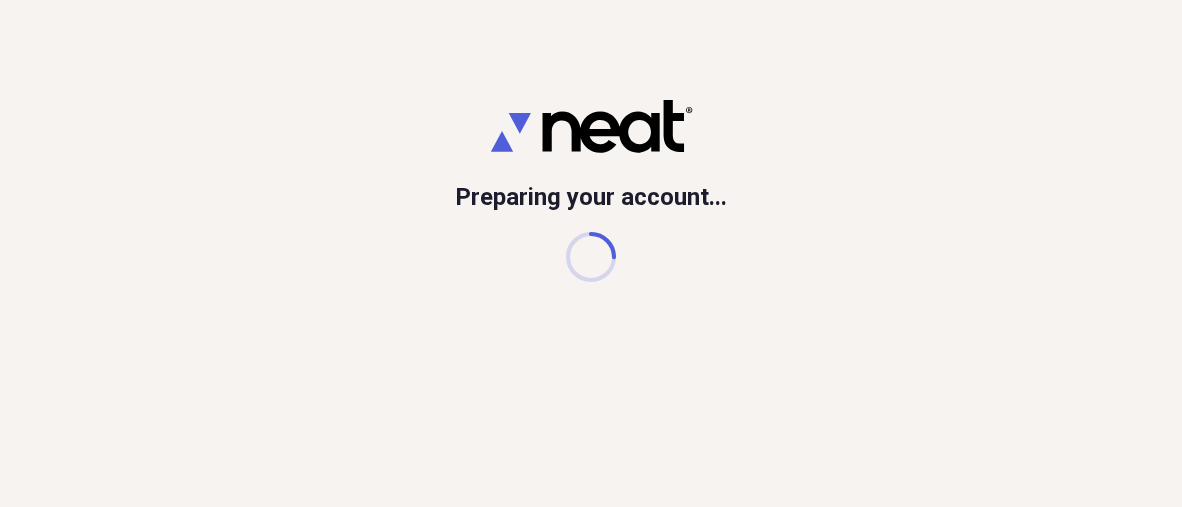 scroll, scrollTop: 0, scrollLeft: 0, axis: both 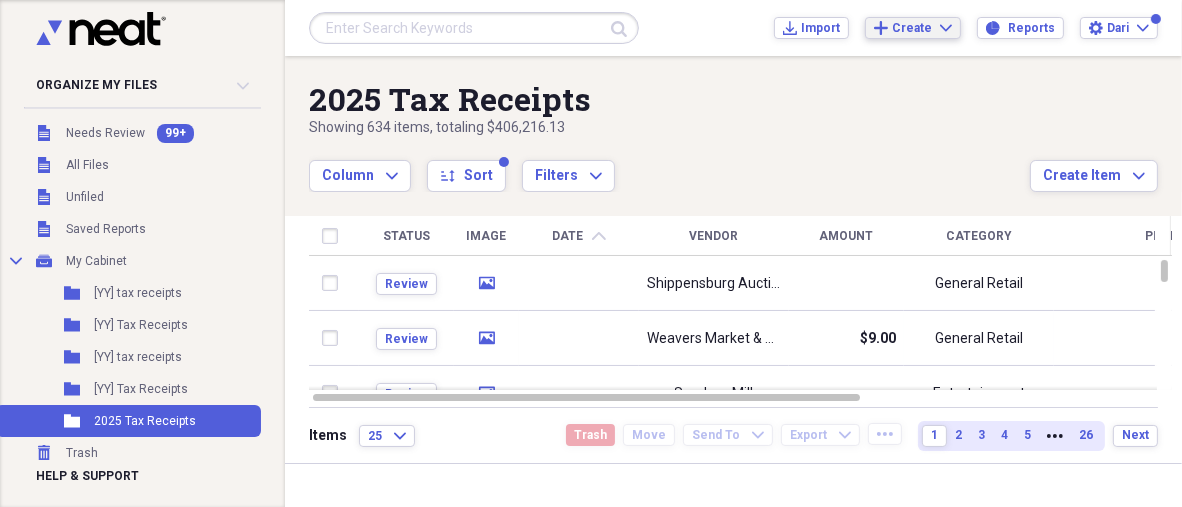 click on "Create" at bounding box center [912, 28] 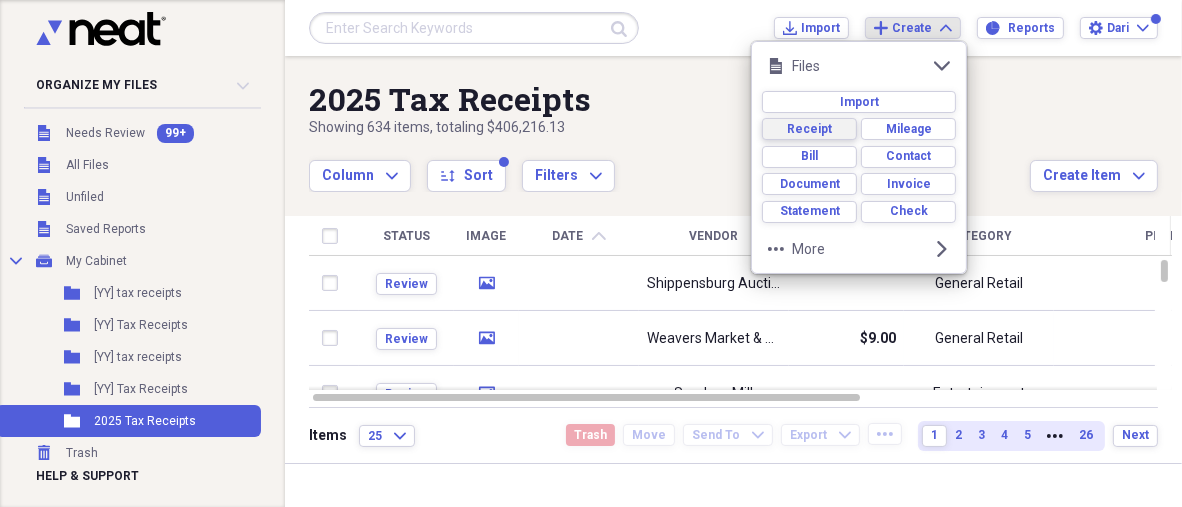 click on "Receipt" at bounding box center (809, 129) 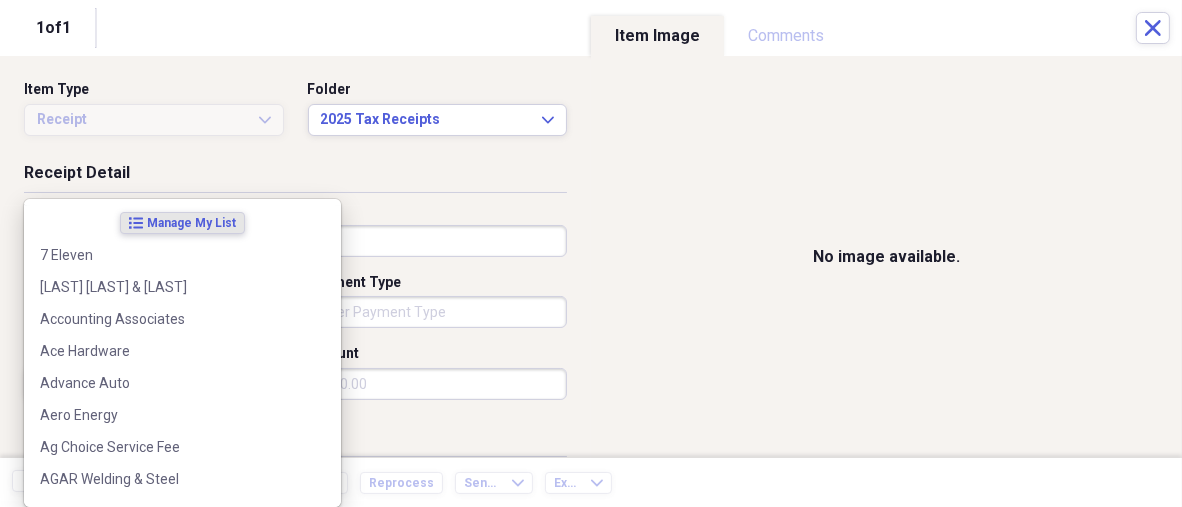 click on "Organize My Files 99+ Collapse Unfiled Needs Review 99+ Unfiled All Files Unfiled Unfiled Unfiled Saved Reports Collapse My Cabinet My Cabinet Add Folder Folder 2021 tax receipts Add Folder Folder 2022 Tax Receipts Add Folder Folder 2023 tax receipts Add Folder Folder 2024 Tax Receipts Add Folder Folder 2025 Tax Receipts Add Folder Trash Trash Help & Support Submit Import Import Add Create Expand Reports Reports Settings Dari Expand 2025 Tax Receipts Showing 634 items , totaling $406,216.13 Column Expand sort Sort Filters Expand Create Item Expand Status Image Date chevron-up Vendor Amount Category Product Source Billable Reimbursable Review media Shippensburg Auction Center General Retail Scan Review media Weavers Market & Bakery $9.00 General Retail Scan Review media Sundays Mill Entertainment Scan Review media Sundays Mill $2.50 Entertainment Scan Review media $4.00 General Retail Scan Review media Shippensburg Auction Center General Retail Scan Items 25 Expand Trash Move Send To Expand Export Expand more" at bounding box center [591, 253] 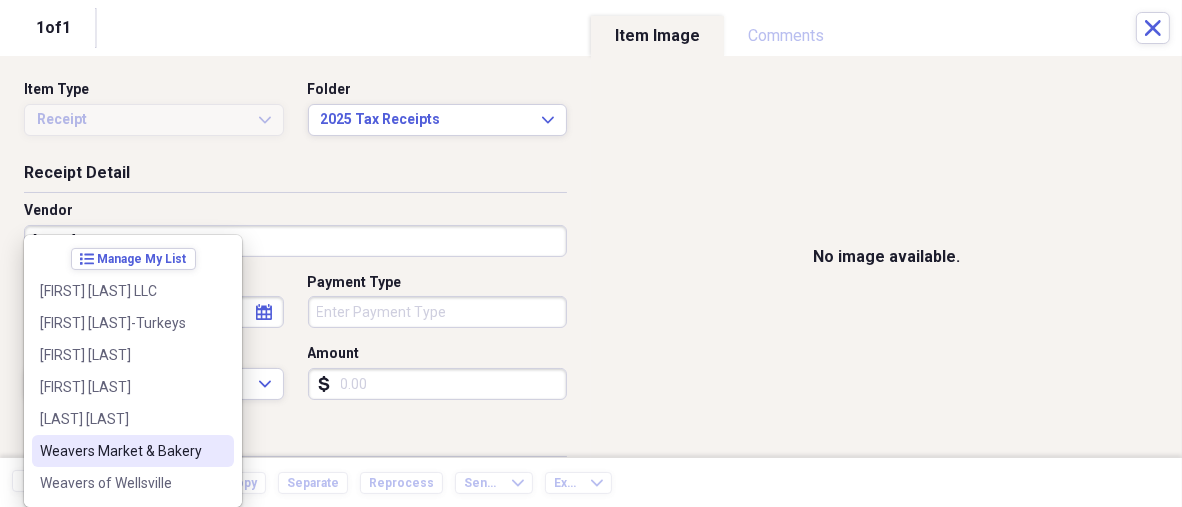 click on "Weavers Market & Bakery" at bounding box center [121, 451] 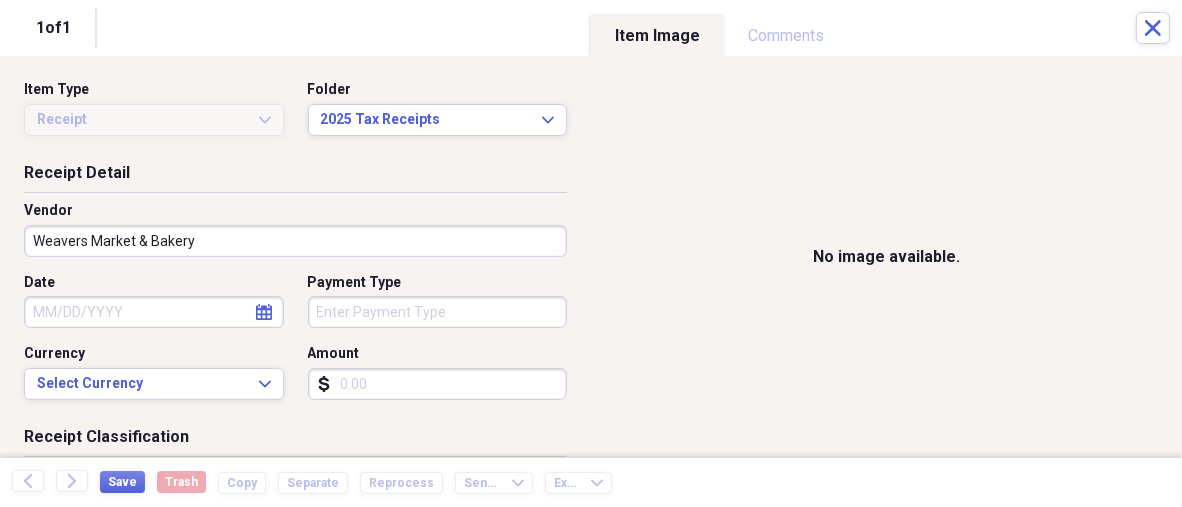 select on "7" 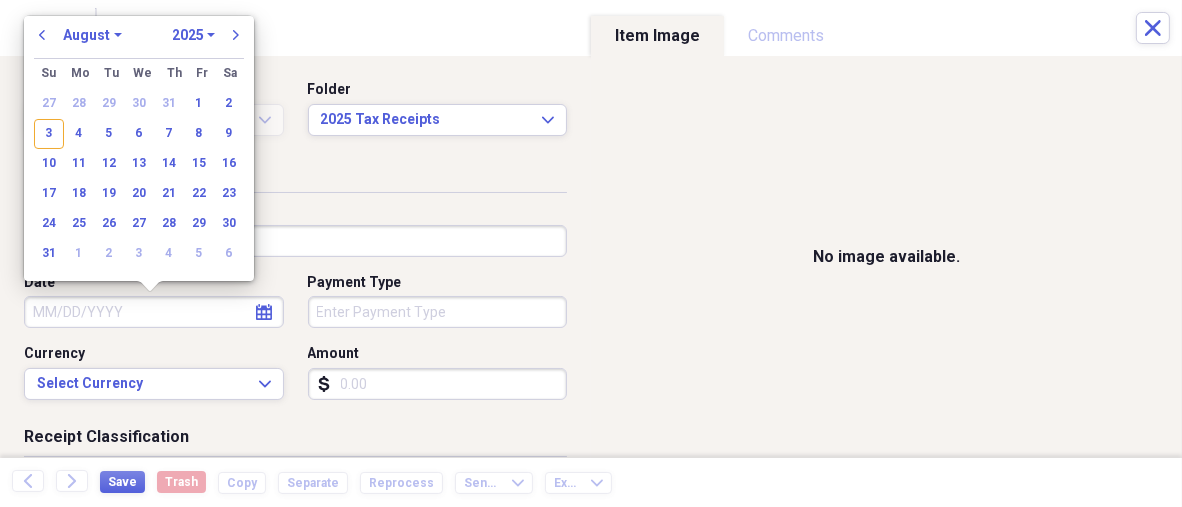 click on "Date" at bounding box center [154, 312] 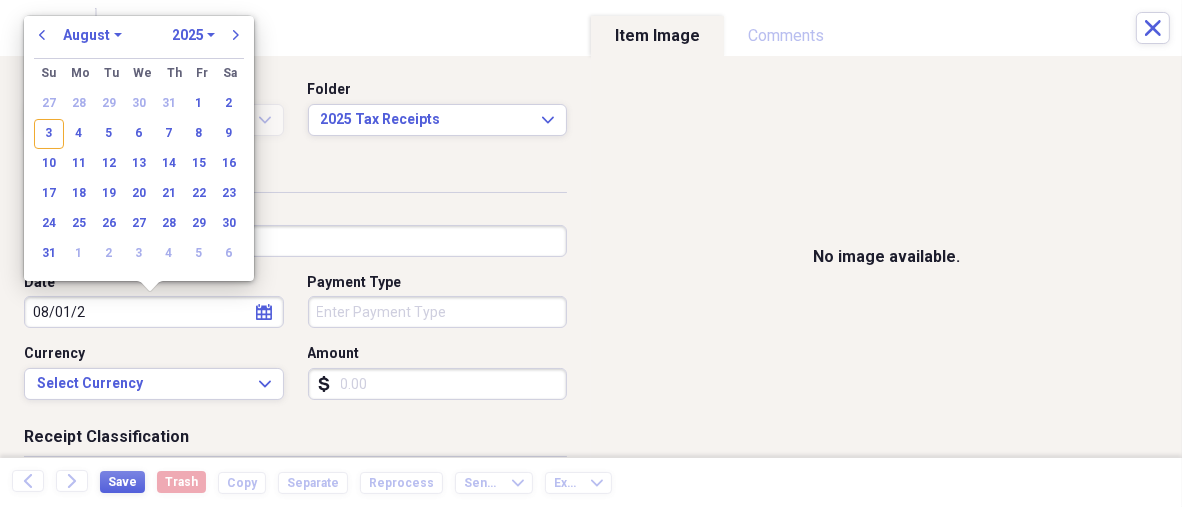 type on "08/01/20" 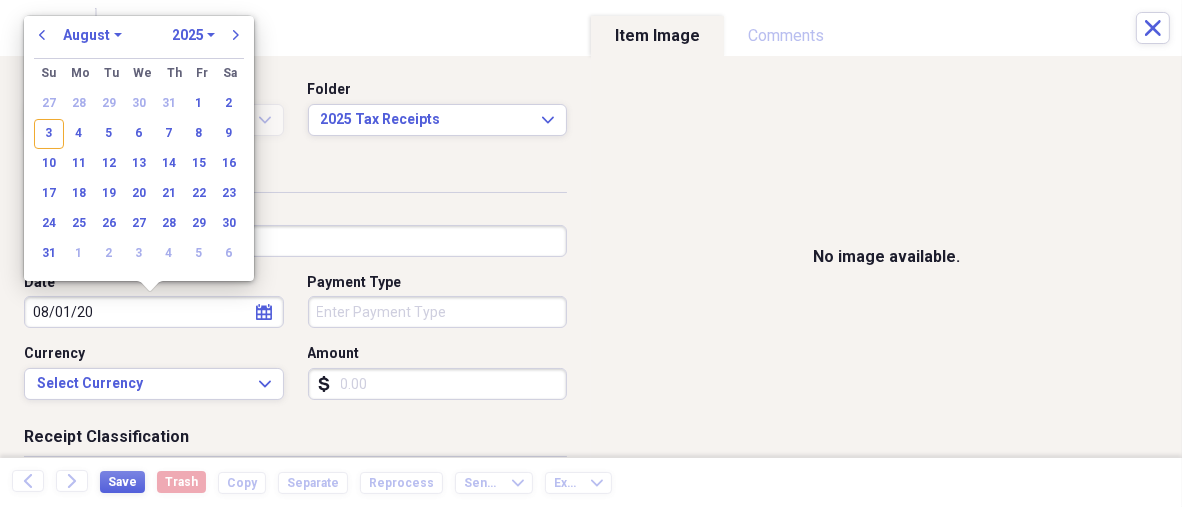 select on "2020" 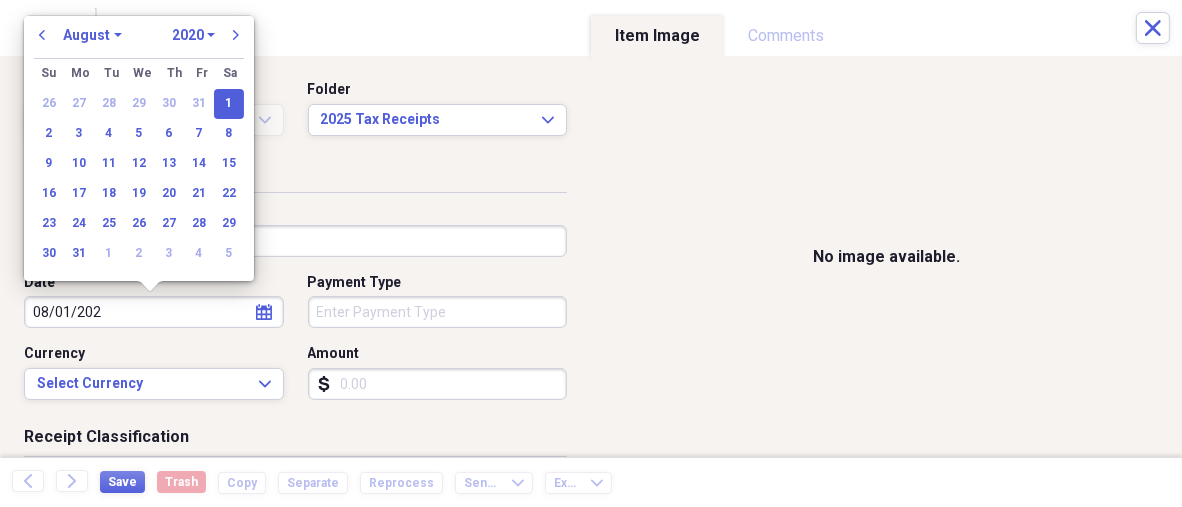 type on "08/01/2025" 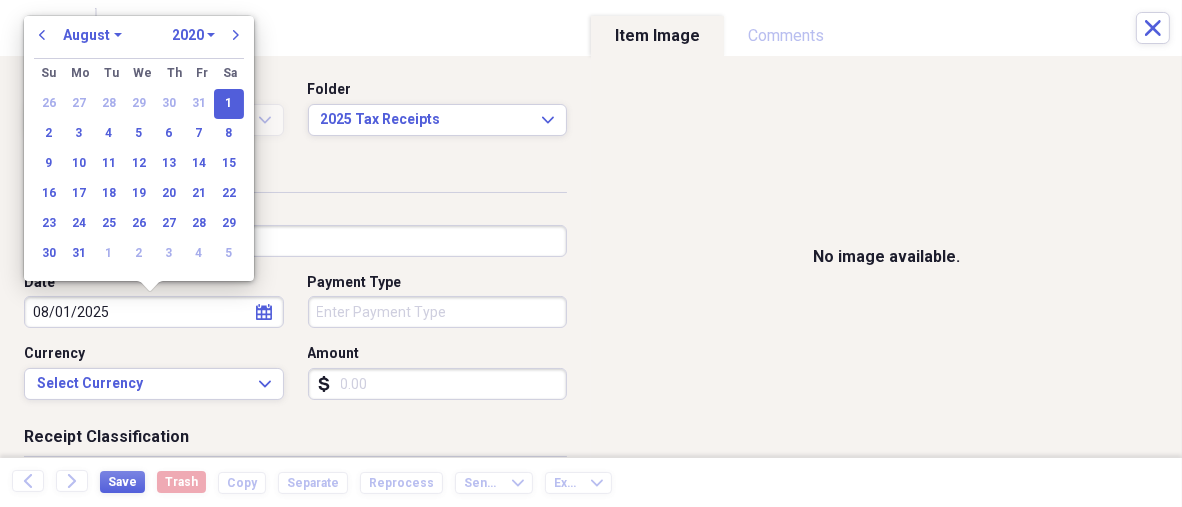 select on "2025" 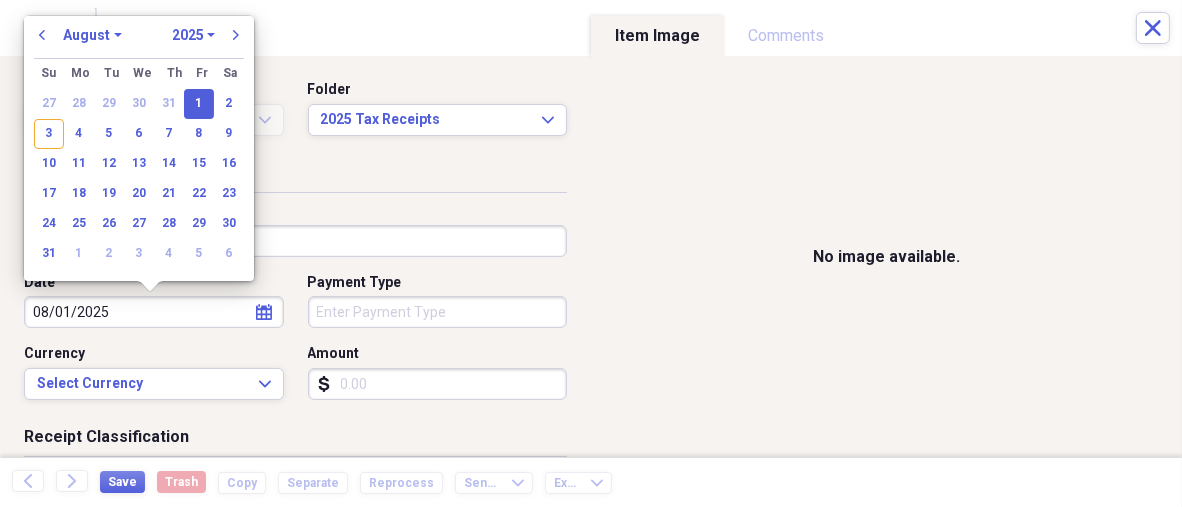 type on "08/01/2025" 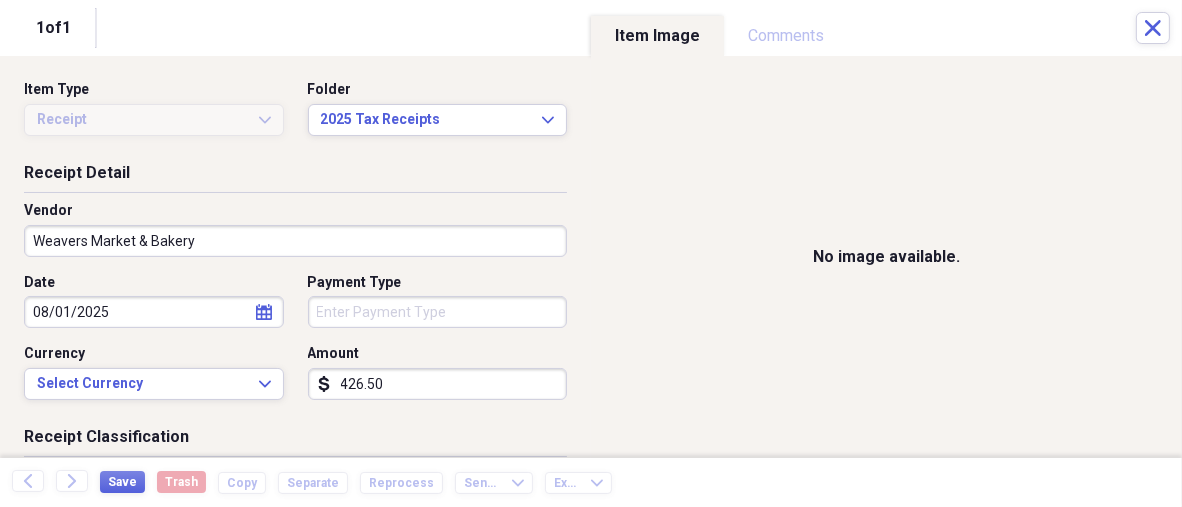 scroll, scrollTop: 400, scrollLeft: 0, axis: vertical 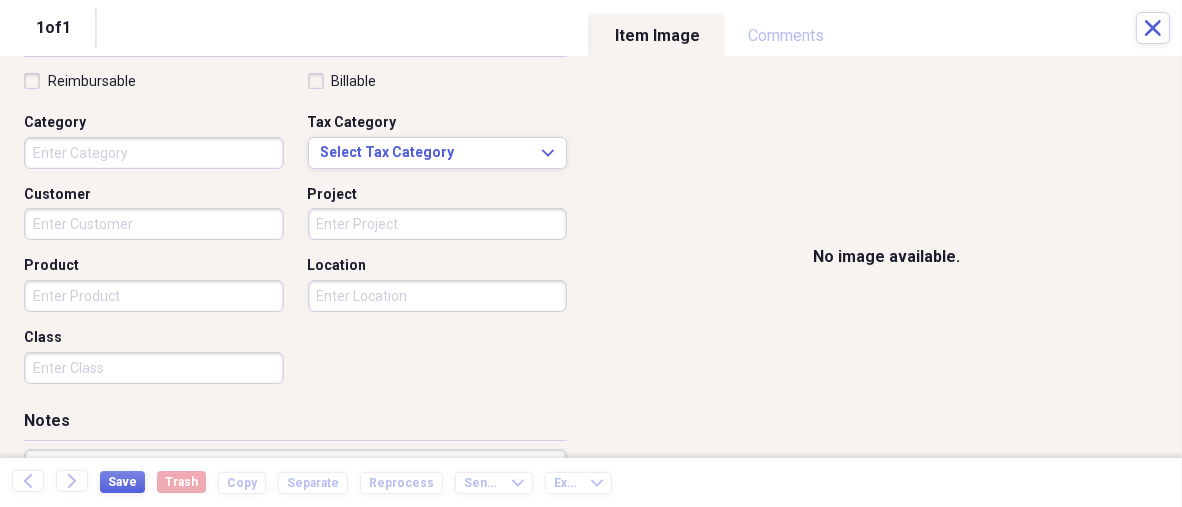 type on "426.50" 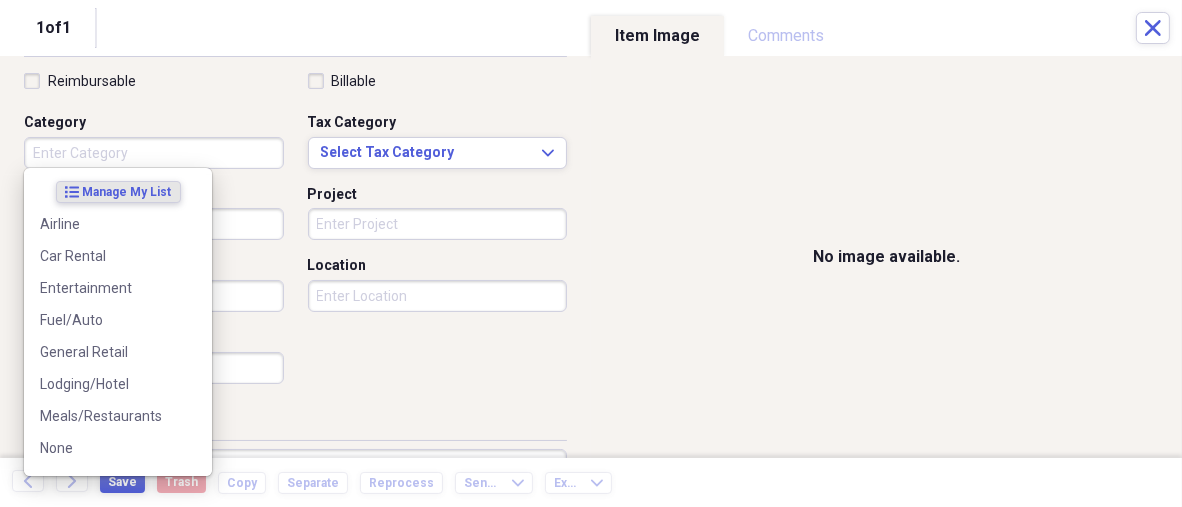 click on "Category" at bounding box center (154, 153) 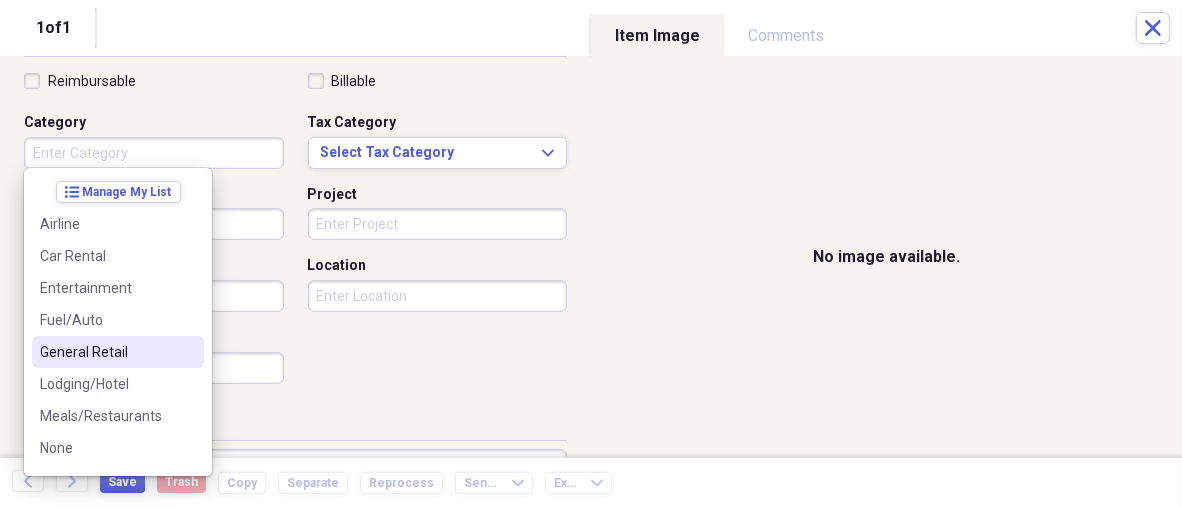 click on "General Retail" at bounding box center [118, 352] 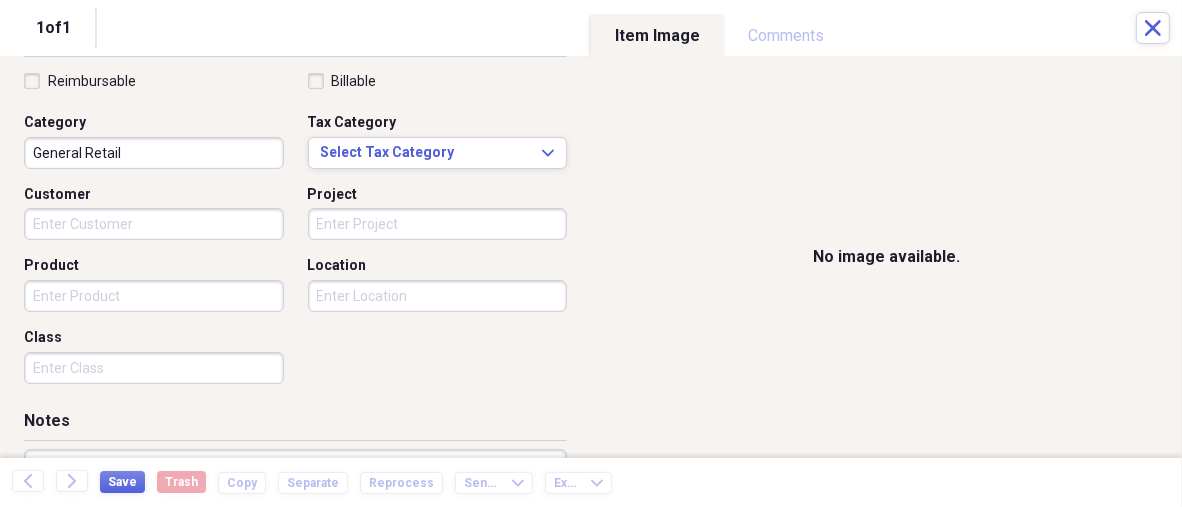 click on "Organize My Files 99+ Collapse Unfiled Needs Review 99+ Unfiled All Files Unfiled Unfiled Unfiled Saved Reports Collapse My Cabinet My Cabinet Add Folder Folder 2021 tax receipts Add Folder Folder 2022 Tax Receipts Add Folder Folder 2023 tax receipts Add Folder Folder 2024 Tax Receipts Add Folder Folder 2025 Tax Receipts Add Folder Trash Trash Help & Support Submit Import Import Add Create Expand Reports Reports Settings Dari Expand 2025 Tax Receipts Showing 634 items , totaling $406,216.13 Column Expand sort Sort Filters  Expand Create Item Expand Status Image Date chevron-up Vendor Amount Category Product Source Billable Reimbursable Review media Shippensburg Auction Center General Retail Scan Review media Weavers Market & Bakery $9.00 General Retail Scan Review media Sundays Mill Entertainment Scan Review media Sundays Mill $2.50 Entertainment Scan Review media $4.00 General Retail Scan Review media Shippensburg Auction Center General Retail Scan Items 25 Expand Trash Move Send To Expand Export Expand more" at bounding box center (591, 253) 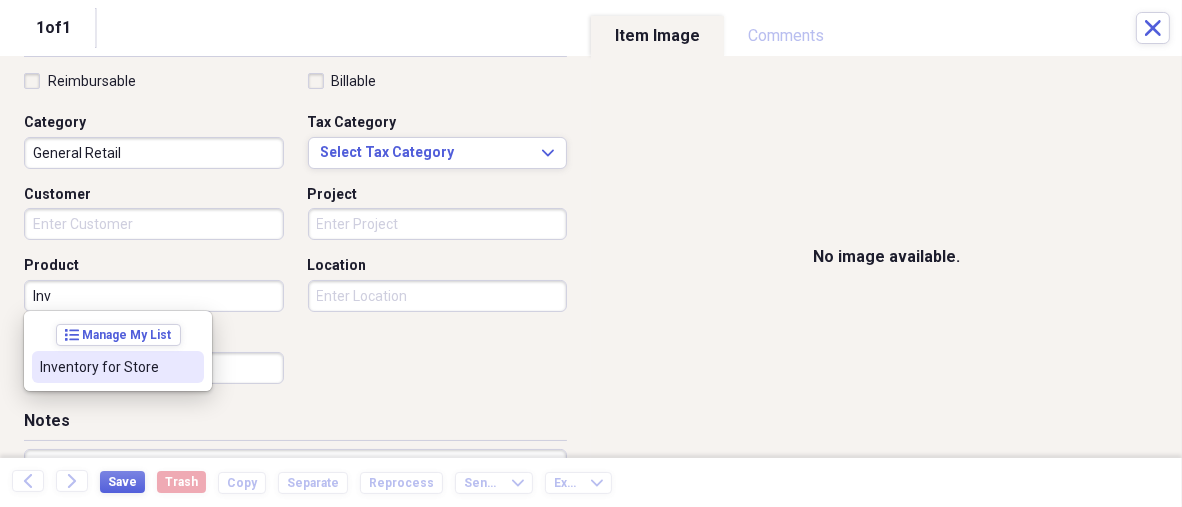 click on "Inventory for Store" at bounding box center [118, 367] 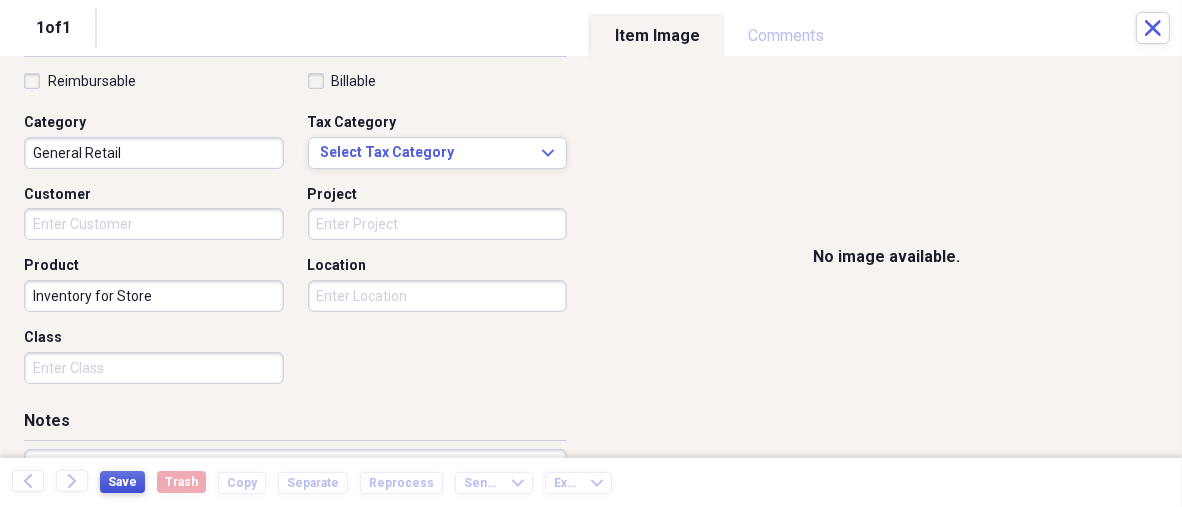 click on "Save" at bounding box center [122, 482] 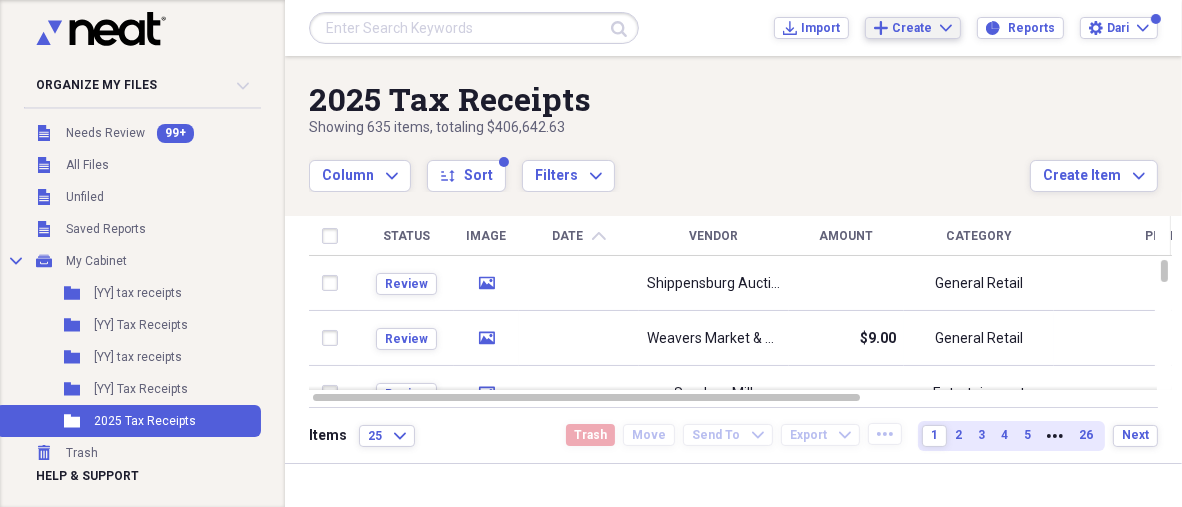 click on "Create" at bounding box center [912, 28] 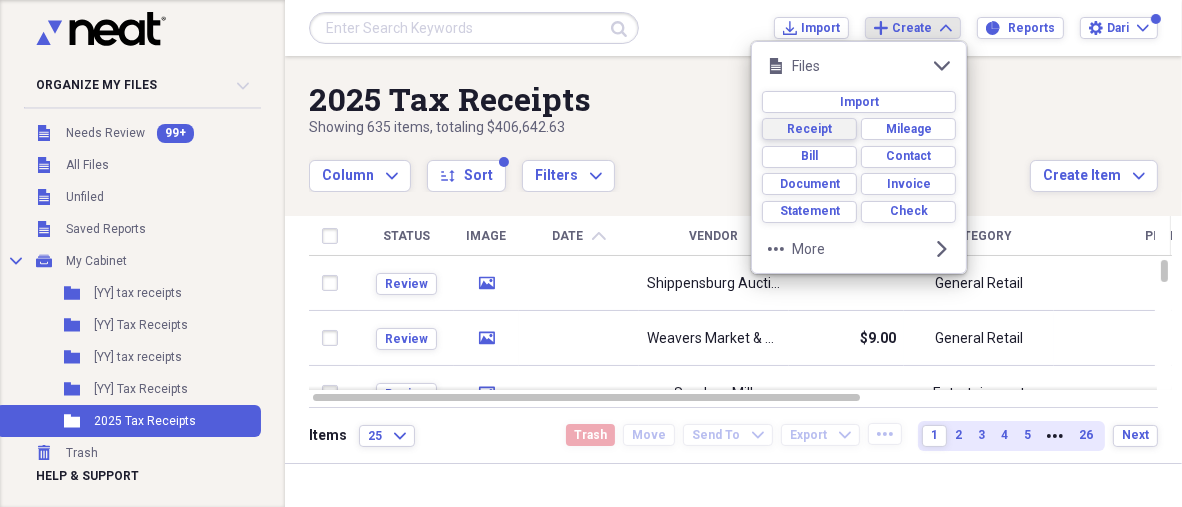 click on "Receipt" at bounding box center (809, 129) 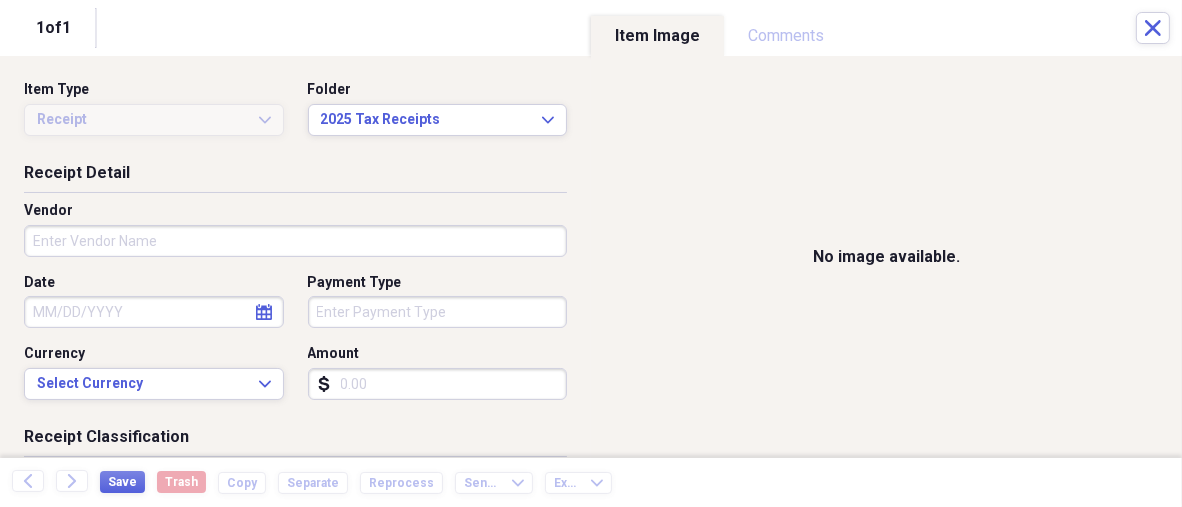 click on "Organize My Files 99+ Collapse Unfiled Needs Review 99+ Unfiled All Files Unfiled Unfiled Unfiled Saved Reports Collapse My Cabinet My Cabinet Add Folder Folder 2021 tax receipts Add Folder Folder 2022 Tax Receipts Add Folder Folder 2023 tax receipts Add Folder Folder 2024 Tax Receipts Add Folder Folder 2025 Tax Receipts Add Folder Trash Trash Help & Support Submit Import Import Add Create Expand Reports Reports Settings Dari Expand 2025 Tax Receipts Showing 635 items , totaling $406,642.63 Column Expand sort Sort Filters  Expand Create Item Expand Status Image Date chevron-up Vendor Amount Category Product Source Billable Reimbursable Review media Shippensburg Auction Center General Retail Scan Review media Weavers Market & Bakery $9.00 General Retail Scan Review media Sundays Mill Entertainment Scan Review media Sundays Mill $2.50 Entertainment Scan Review media $4.00 General Retail Scan Review media Shippensburg Auction Center General Retail Scan Items 25 Expand Trash Move Send To Expand Export Expand more" at bounding box center (591, 253) 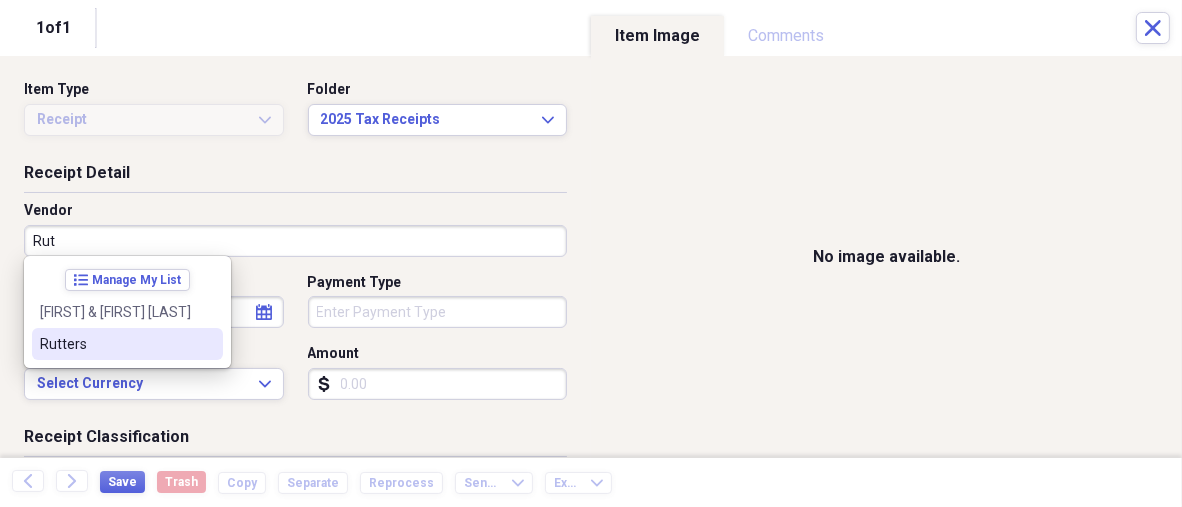 click on "Rutters" at bounding box center [115, 344] 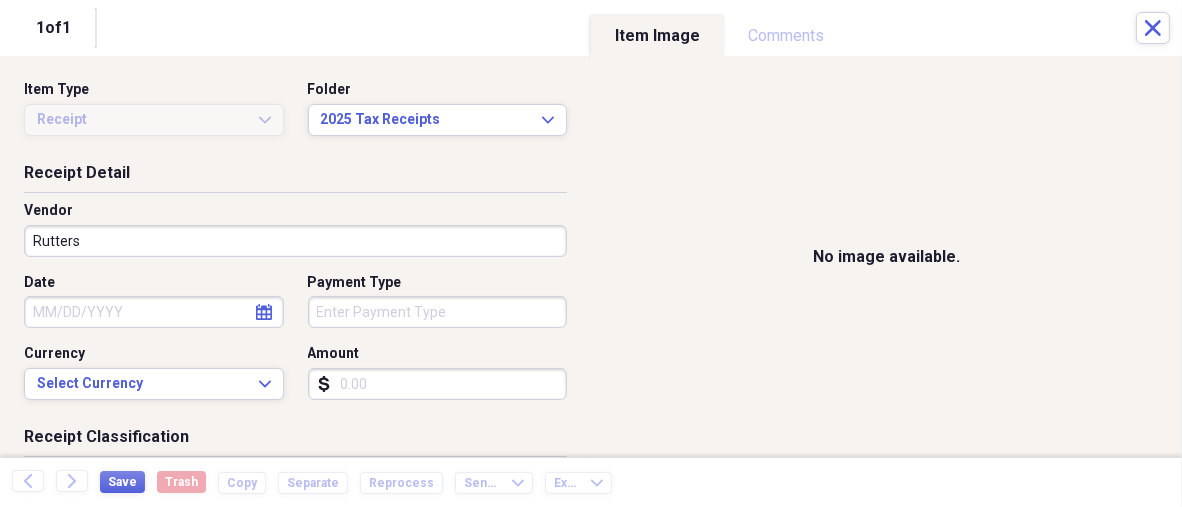 select on "7" 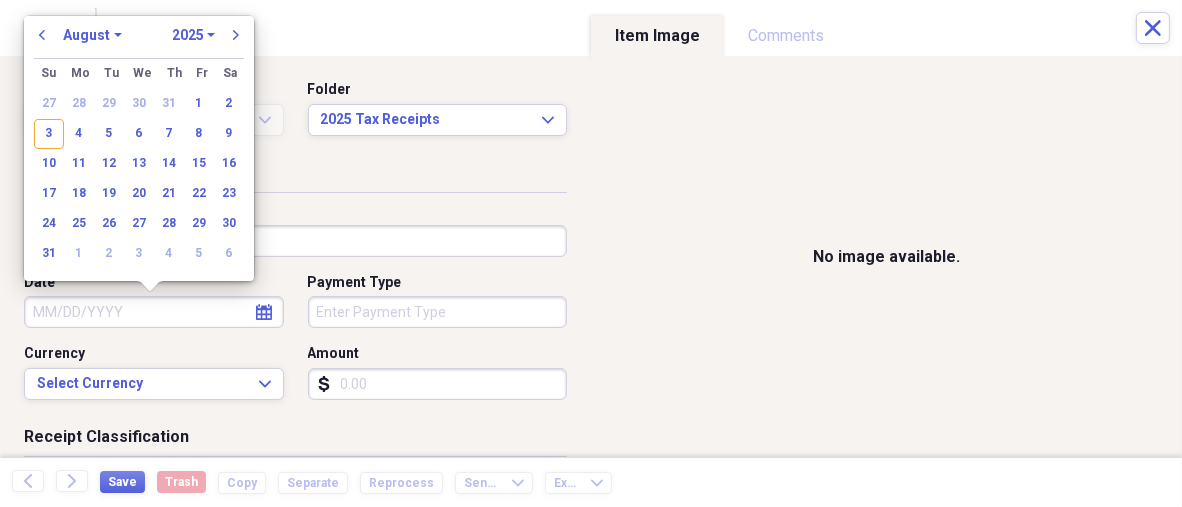click on "Date" at bounding box center (154, 312) 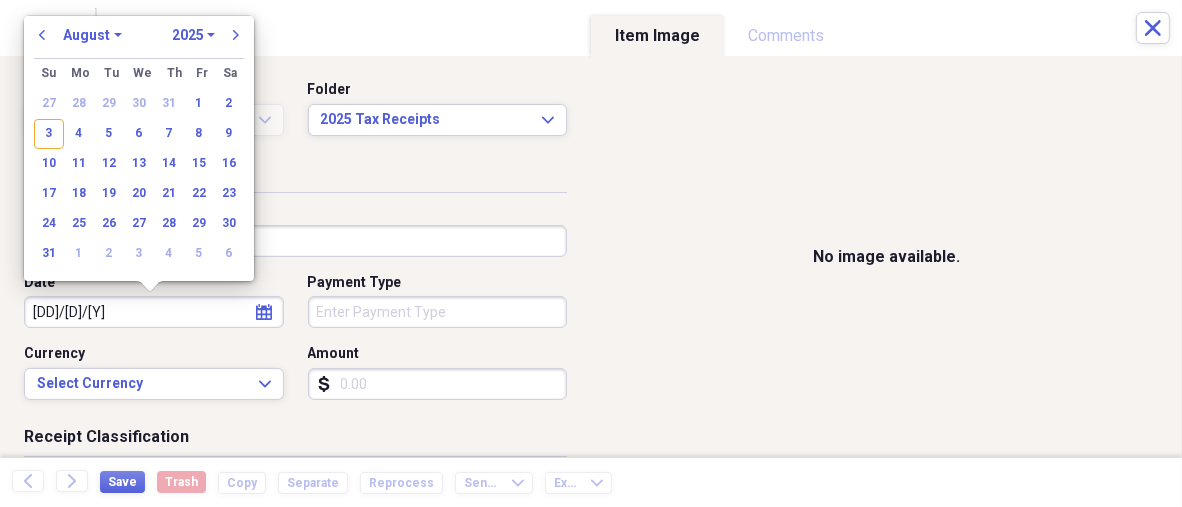 type on "08/02/20" 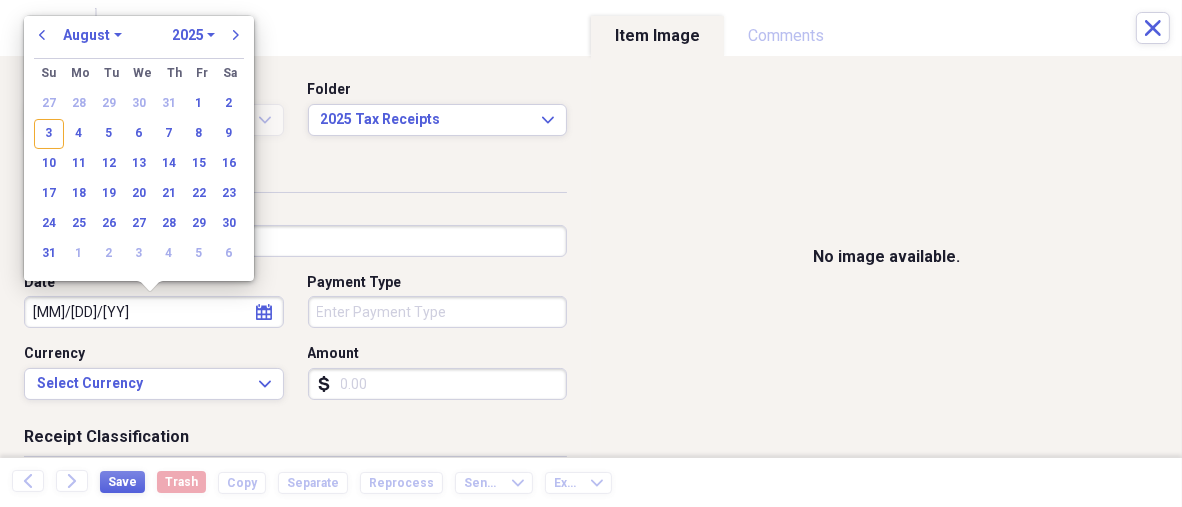 select on "2020" 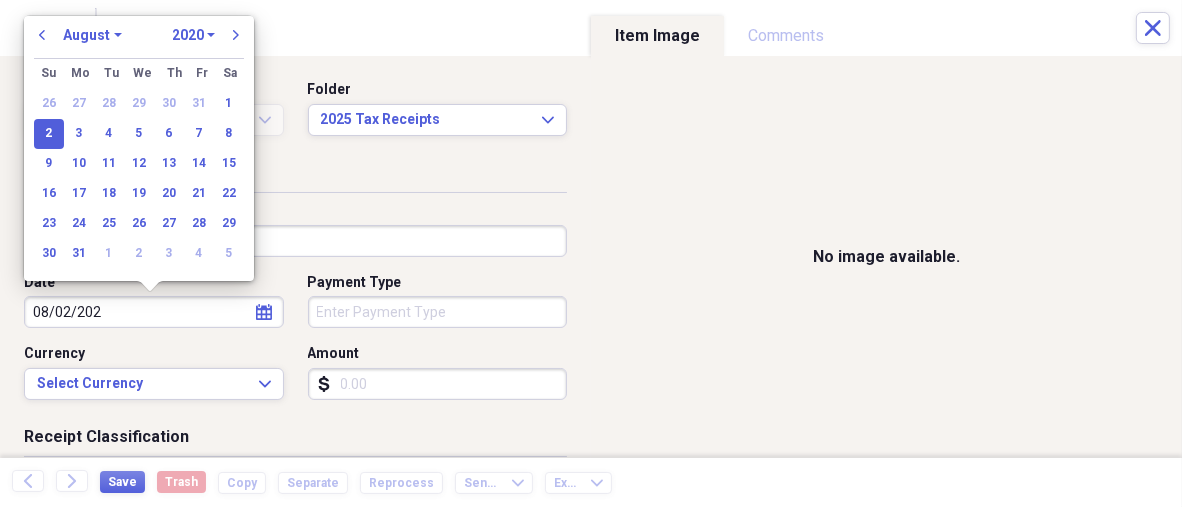 type on "08/02/2025" 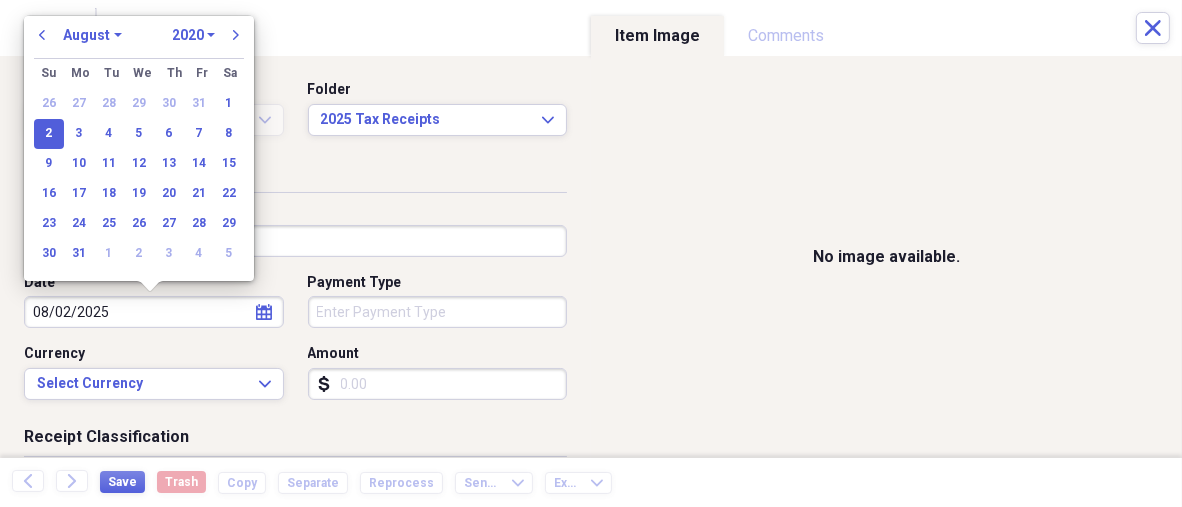 select on "2025" 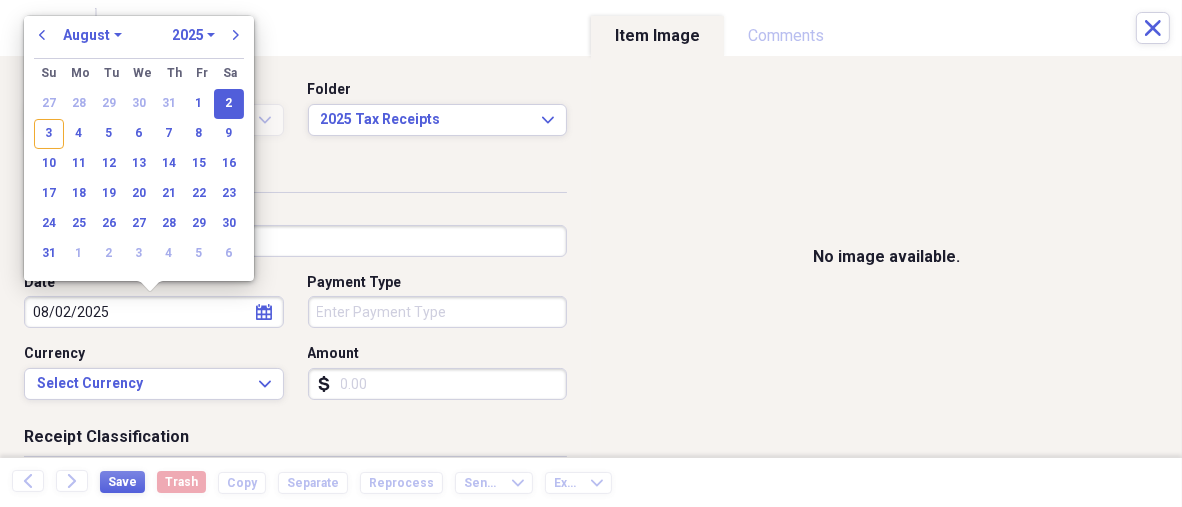 type on "08/02/2025" 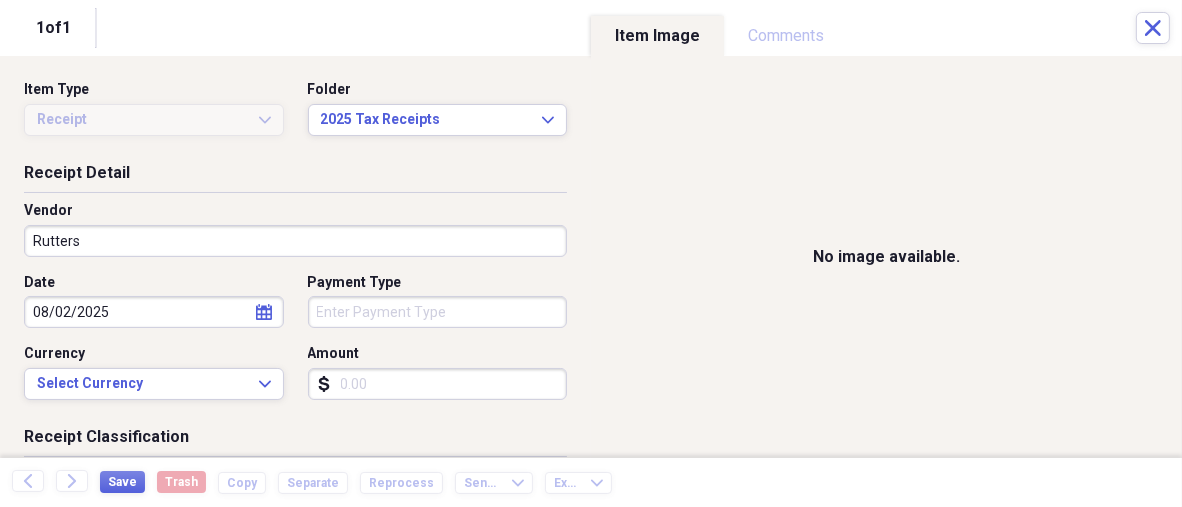 click on "Amount" at bounding box center [438, 384] 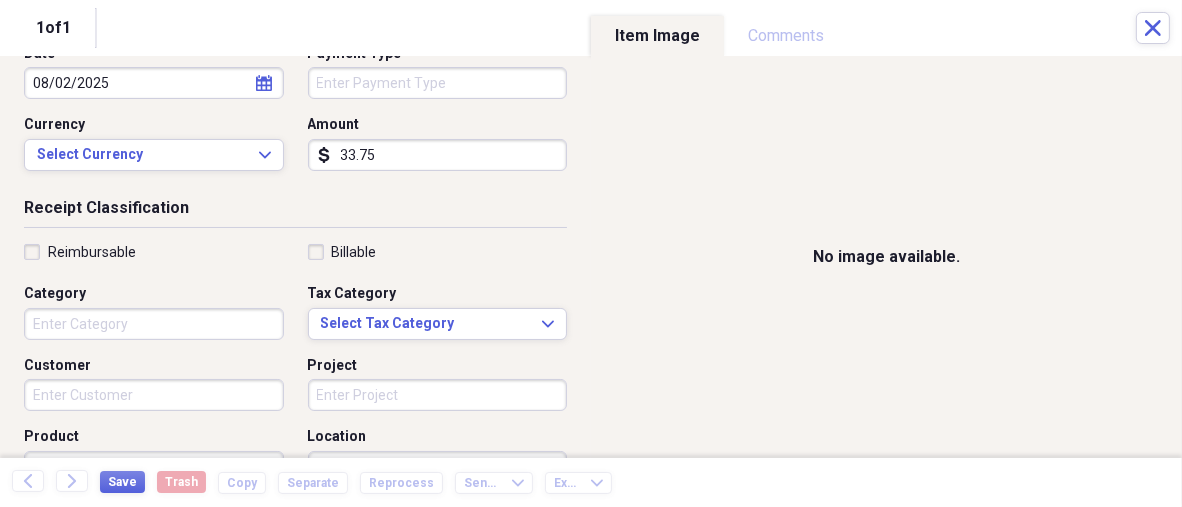 scroll, scrollTop: 300, scrollLeft: 0, axis: vertical 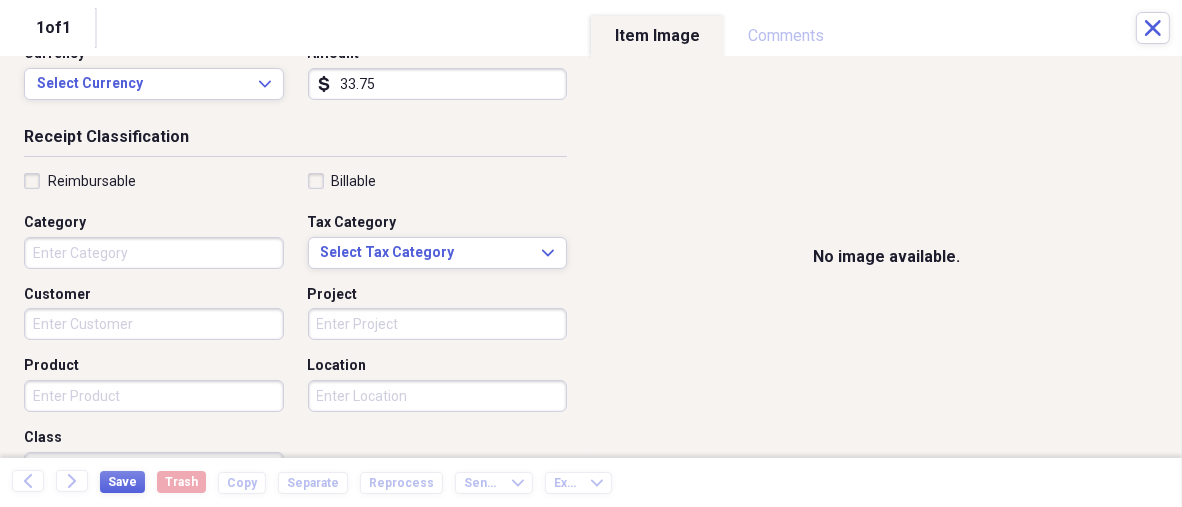 type on "33.75" 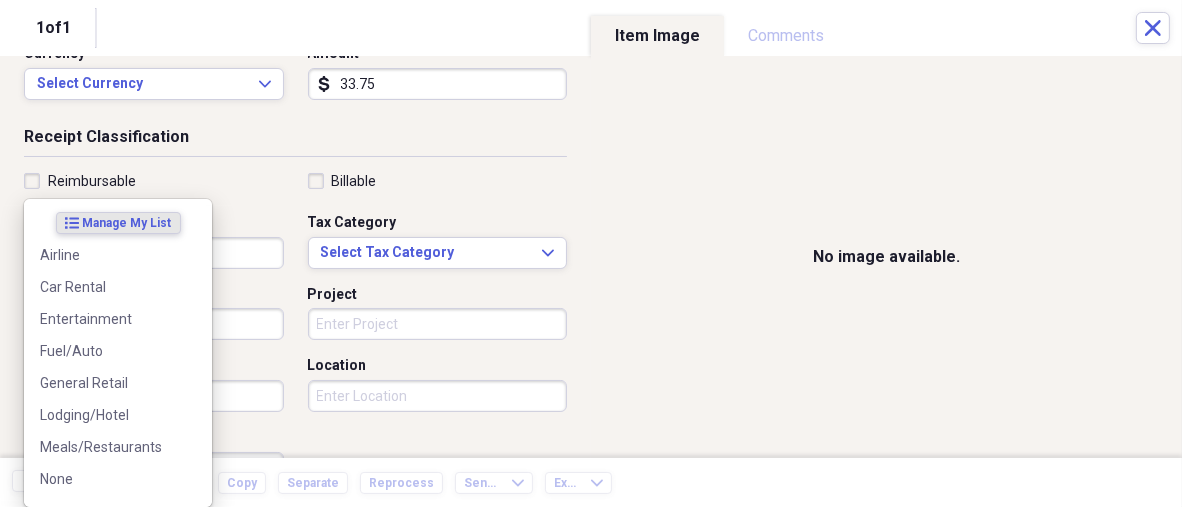 click on "Organize My Files 99+ Collapse Unfiled Needs Review 99+ Unfiled All Files Unfiled Unfiled Unfiled Saved Reports Collapse My Cabinet My Cabinet Add Folder Folder 2021 tax receipts Add Folder Folder 2022 Tax Receipts Add Folder Folder 2023 tax receipts Add Folder Folder 2024 Tax Receipts Add Folder Folder 2025 Tax Receipts Add Folder Trash Trash Help & Support Submit Import Import Add Create Expand Reports Reports Settings Dari Expand 2025 Tax Receipts Showing 635 items , totaling $406,642.63 Column Expand sort Sort Filters  Expand Create Item Expand Status Image Date chevron-up Vendor Amount Category Product Source Billable Reimbursable Review media Shippensburg Auction Center General Retail Scan Review media Weavers Market & Bakery $9.00 General Retail Scan Review media Sundays Mill Entertainment Scan Review media Sundays Mill $2.50 Entertainment Scan Review media $4.00 General Retail Scan Review media Shippensburg Auction Center General Retail Scan Items 25 Expand Trash Move Send To Expand Export Expand more" at bounding box center (591, 253) 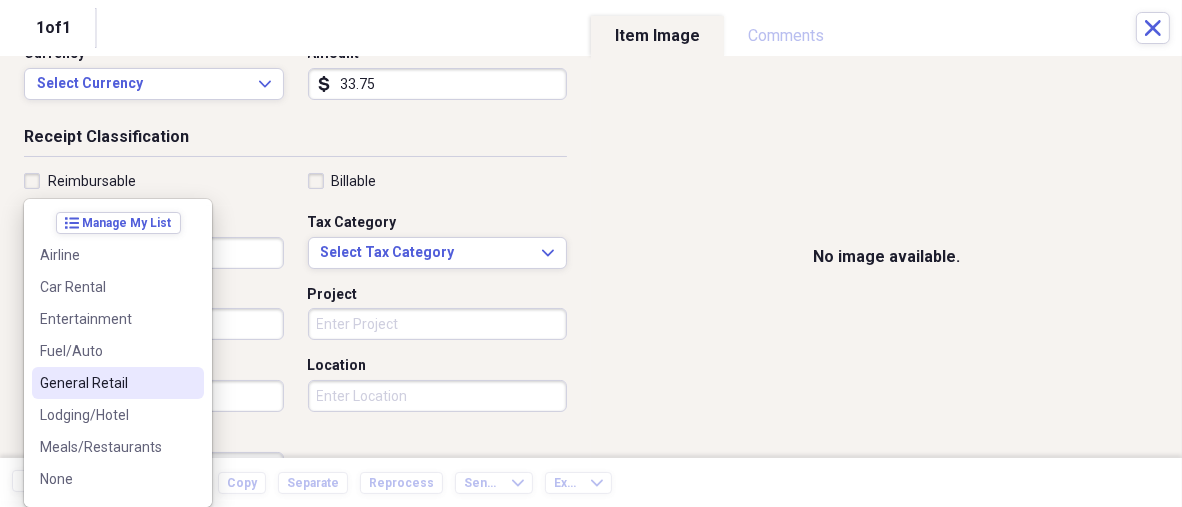 click on "General Retail" at bounding box center [106, 383] 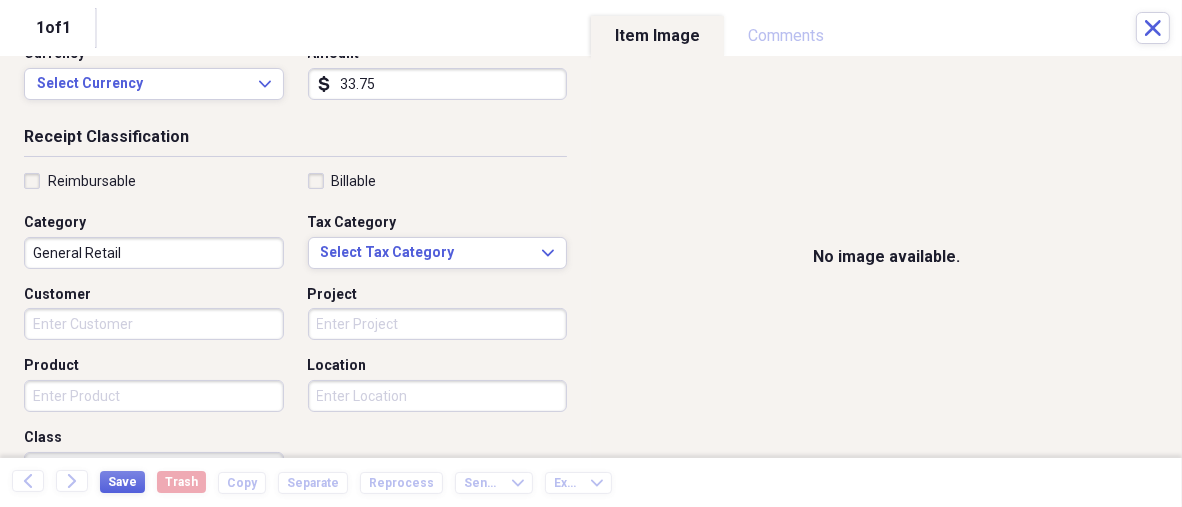 click on "Product" at bounding box center [154, 396] 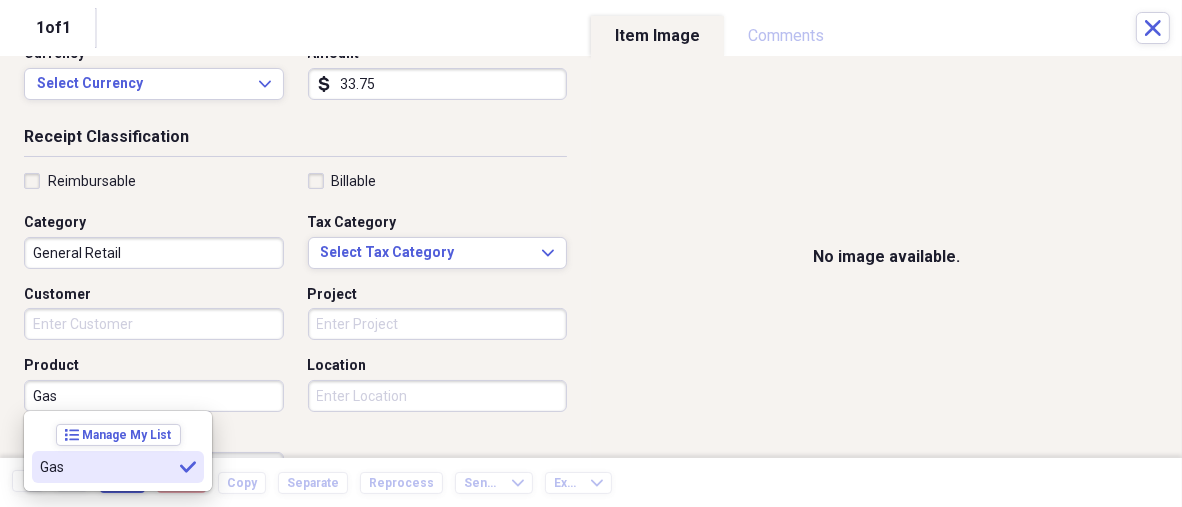 type on "Gas" 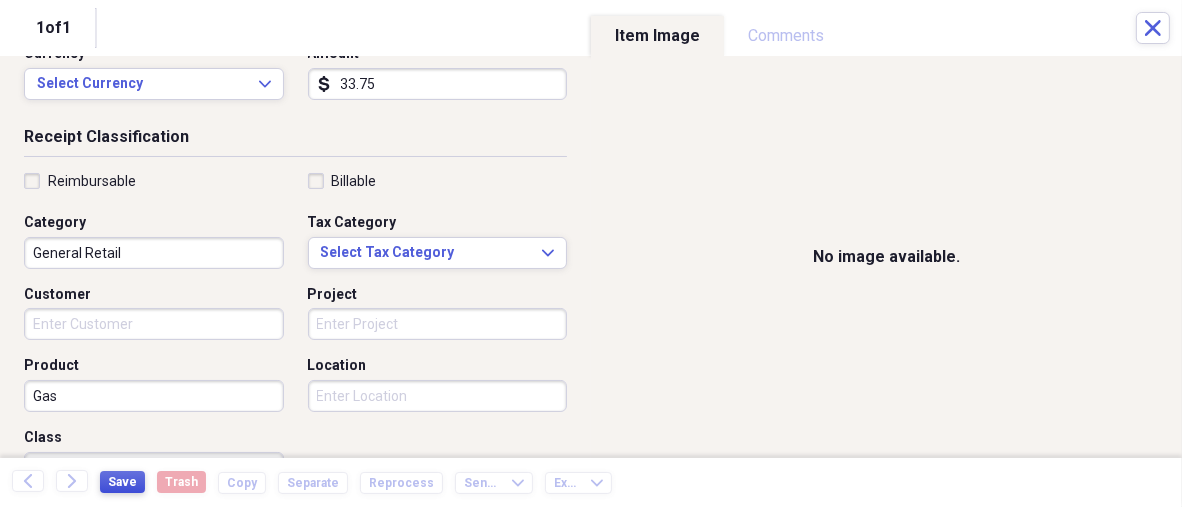 click on "Save" at bounding box center [122, 482] 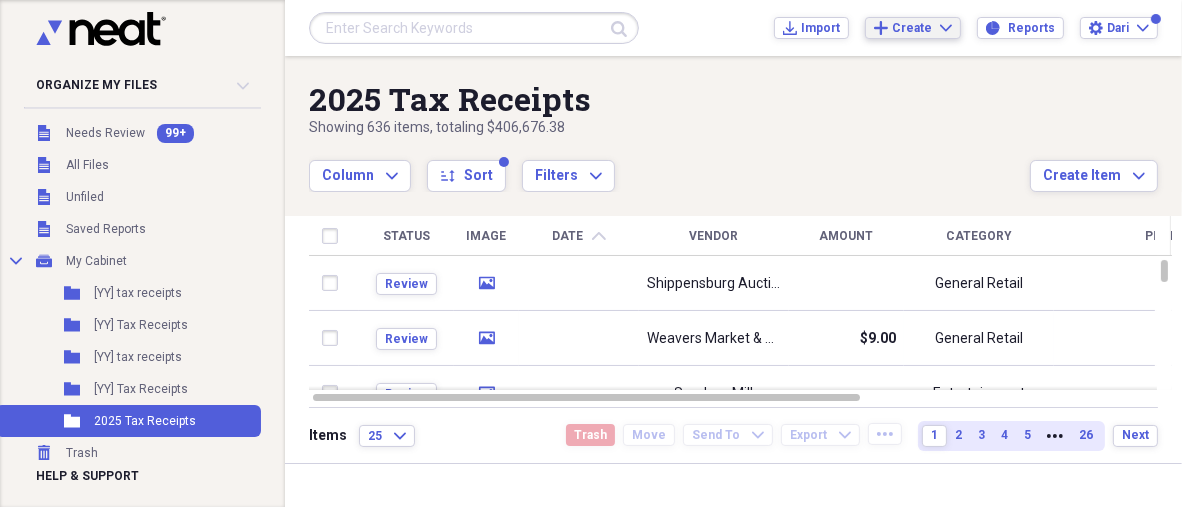 click on "Add Create Expand" at bounding box center [913, 28] 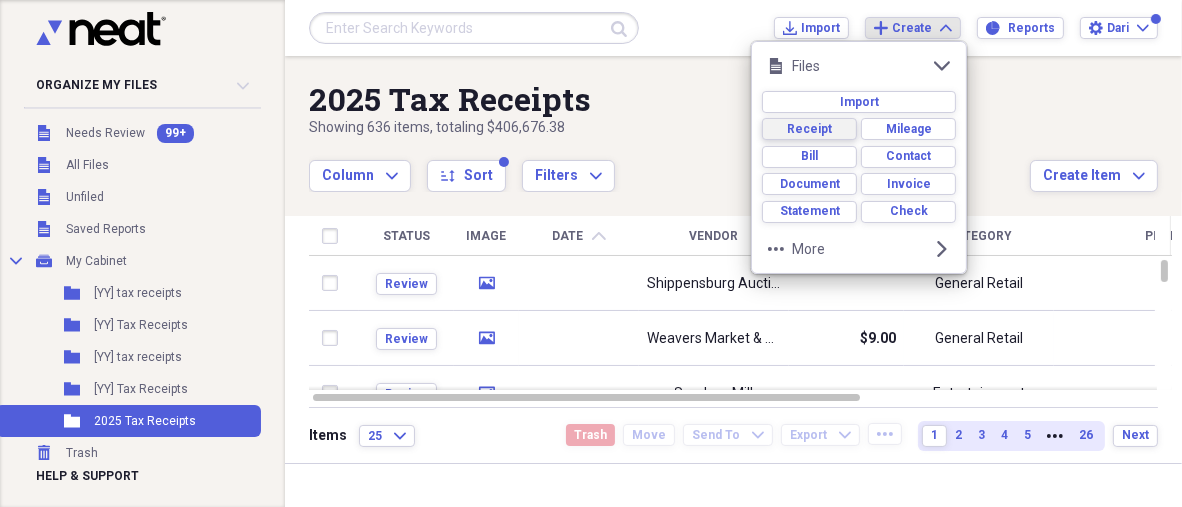 click on "Receipt" at bounding box center [809, 129] 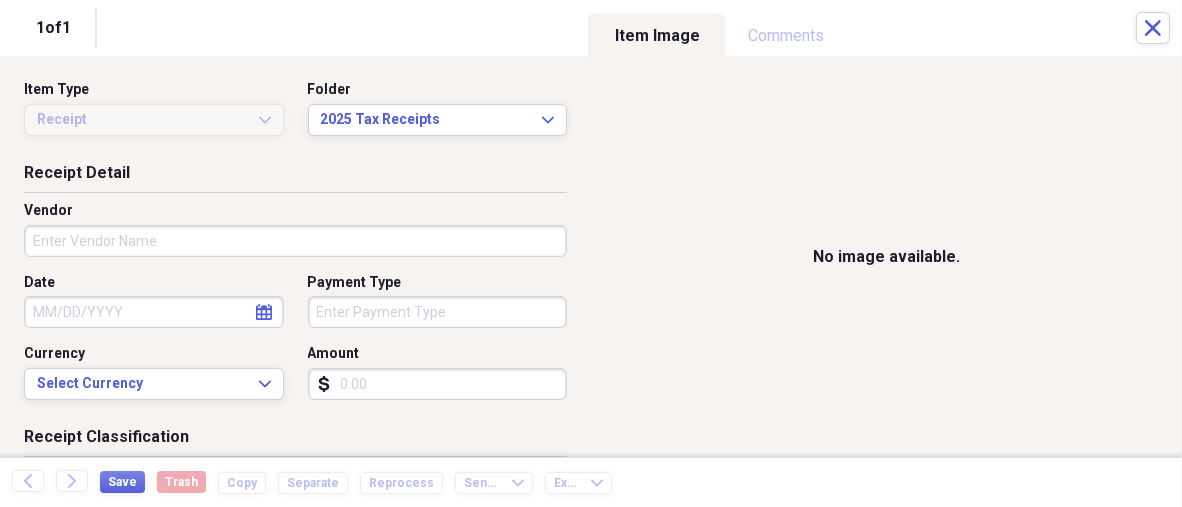 click on "Organize My Files 99+ Collapse Unfiled Needs Review 99+ Unfiled All Files Unfiled Unfiled Unfiled Saved Reports Collapse My Cabinet My Cabinet Add Folder Folder 2021 tax receipts Add Folder Folder 2022 Tax Receipts Add Folder Folder 2023 tax receipts Add Folder Folder 2024 Tax Receipts Add Folder Folder 2025 Tax Receipts Add Folder Trash Trash Help & Support Submit Import Import Add Create Expand Reports Reports Settings Dari Expand 2025 Tax Receipts Showing 636 items , totaling $406,676.38 Column Expand sort Sort Filters  Expand Create Item Expand Status Image Date chevron-up Vendor Amount Category Product Source Billable Reimbursable Review media Shippensburg Auction Center General Retail Scan Review media Weavers Market & Bakery $9.00 General Retail Scan Review media Sundays Mill Entertainment Scan Review media Sundays Mill $2.50 Entertainment Scan Review media $4.00 General Retail Scan Review media Shippensburg Auction Center General Retail Scan Items 25 Expand Trash Move Send To Expand Export Expand more" at bounding box center (591, 253) 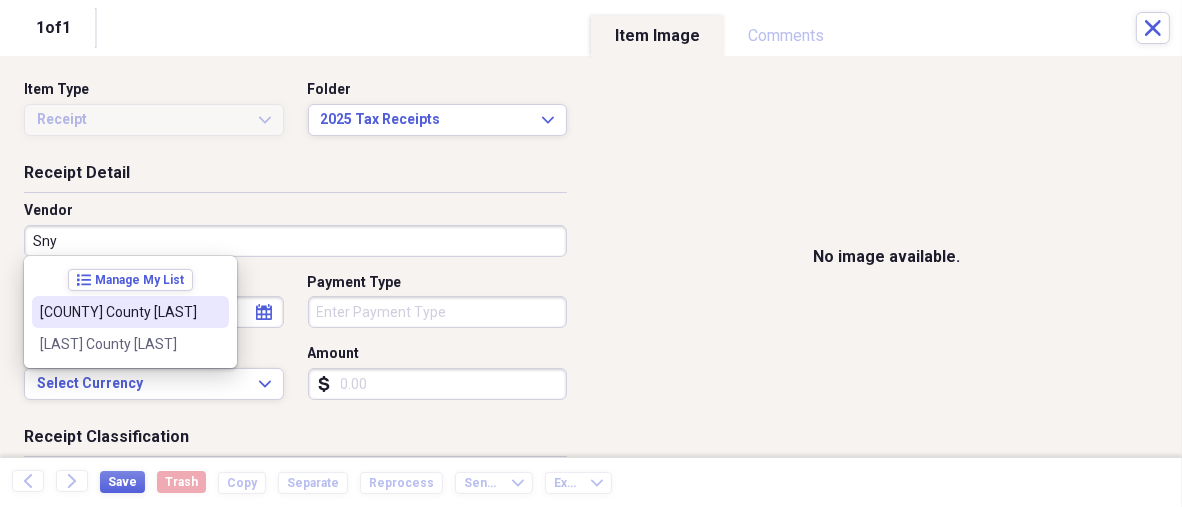 click on "Snyder County Produce" at bounding box center (118, 312) 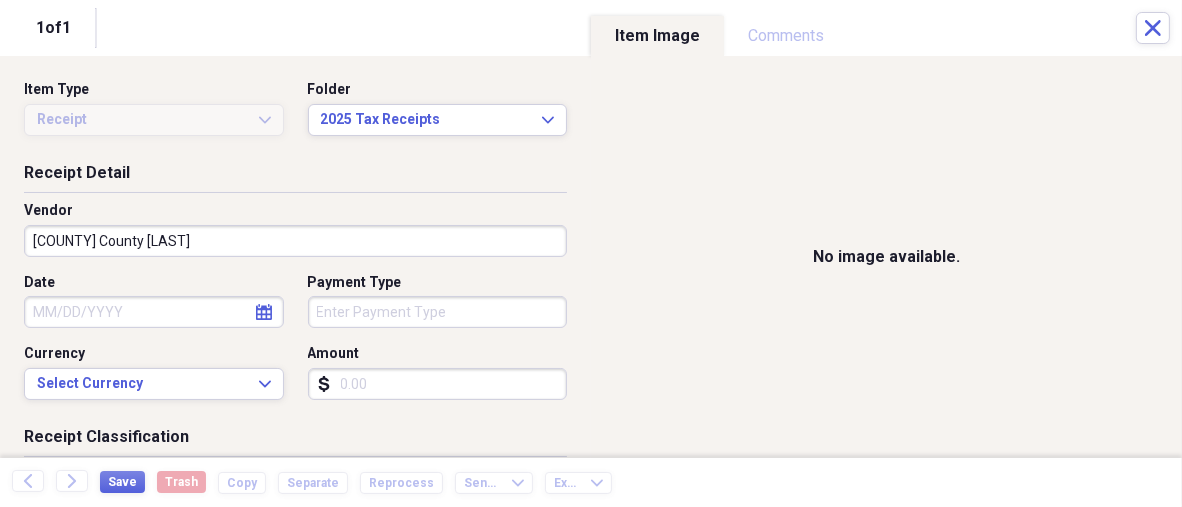 click on "Date" at bounding box center [154, 312] 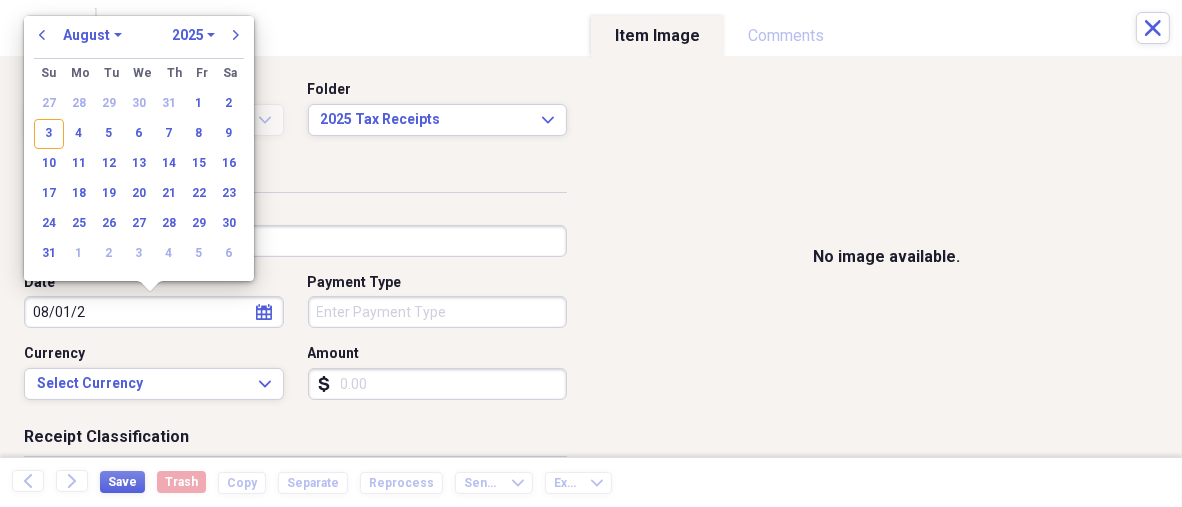 type on "08/01/20" 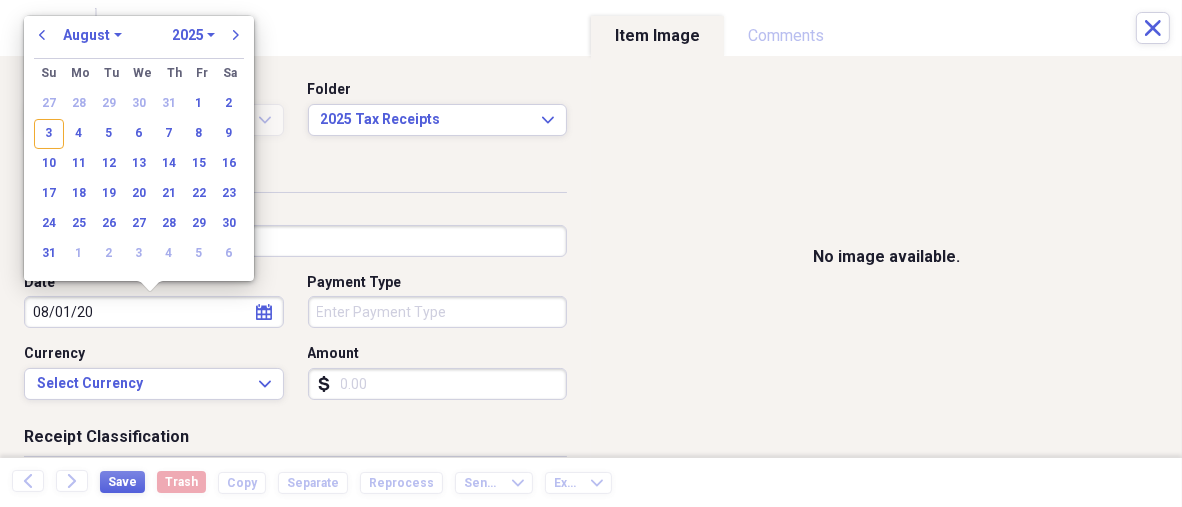 select on "2020" 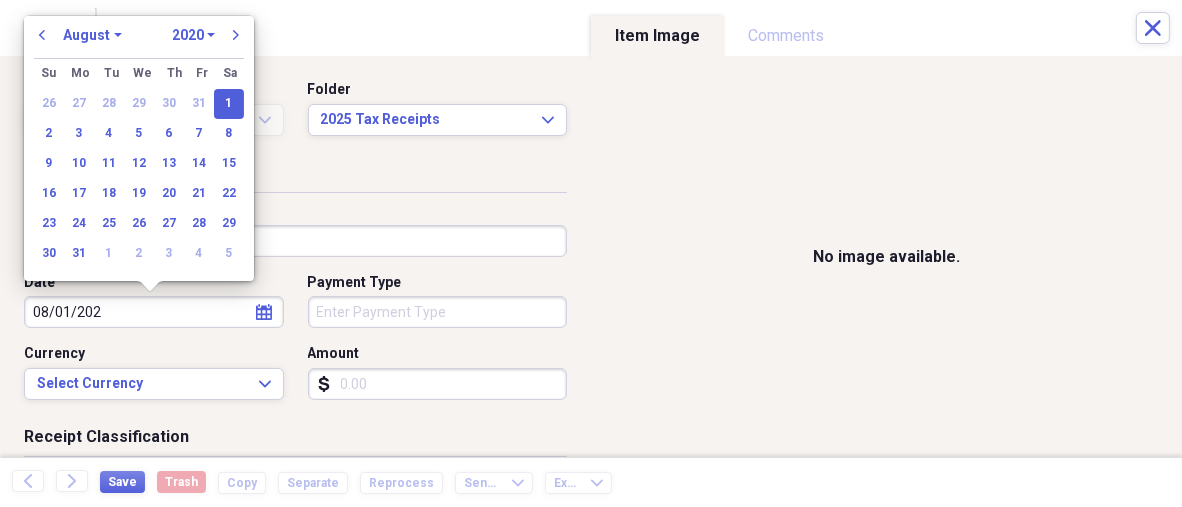 type on "08/01/2025" 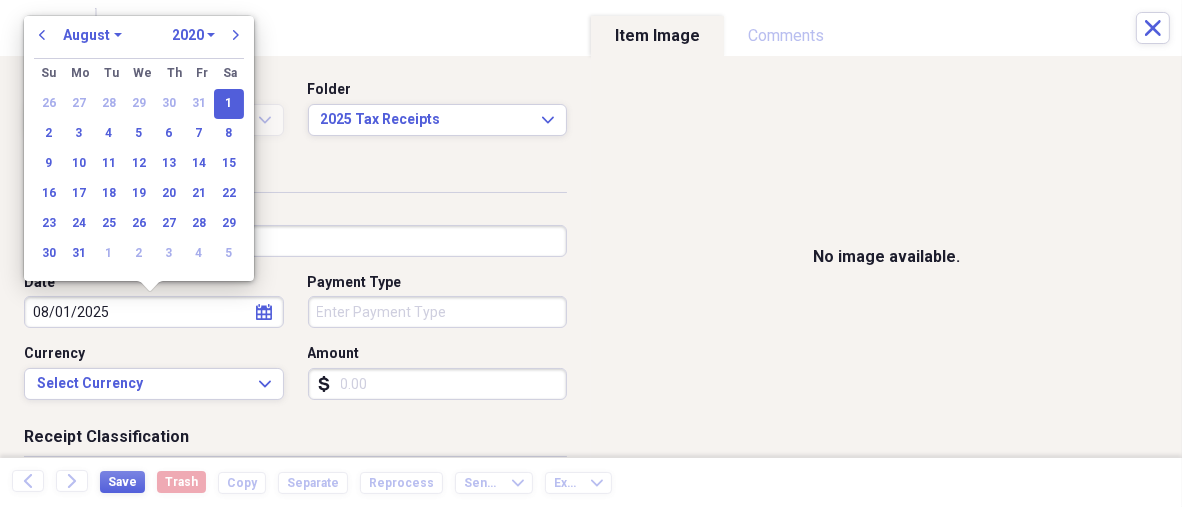 select on "2025" 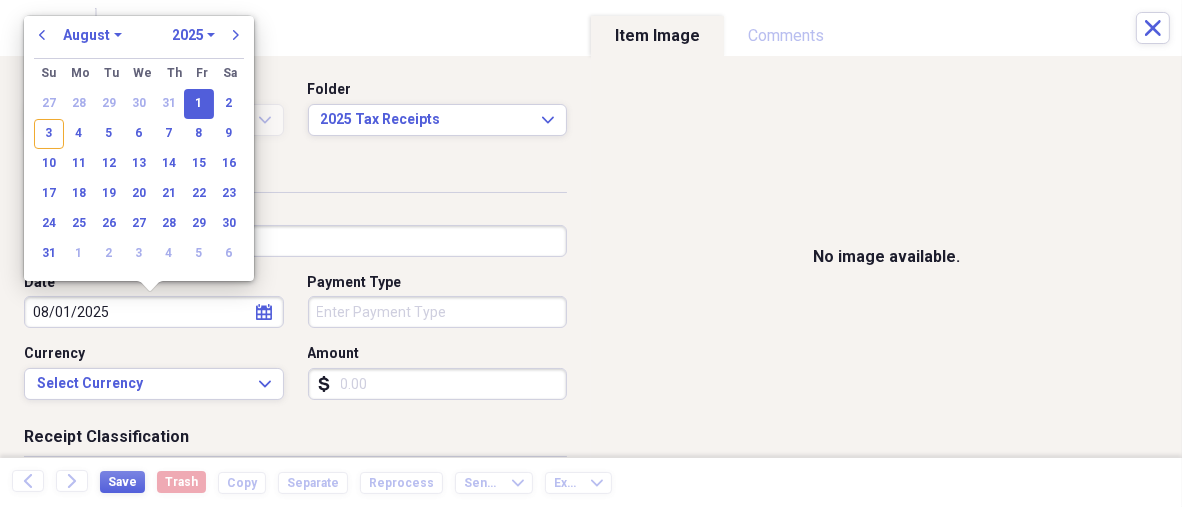 type on "08/01/2025" 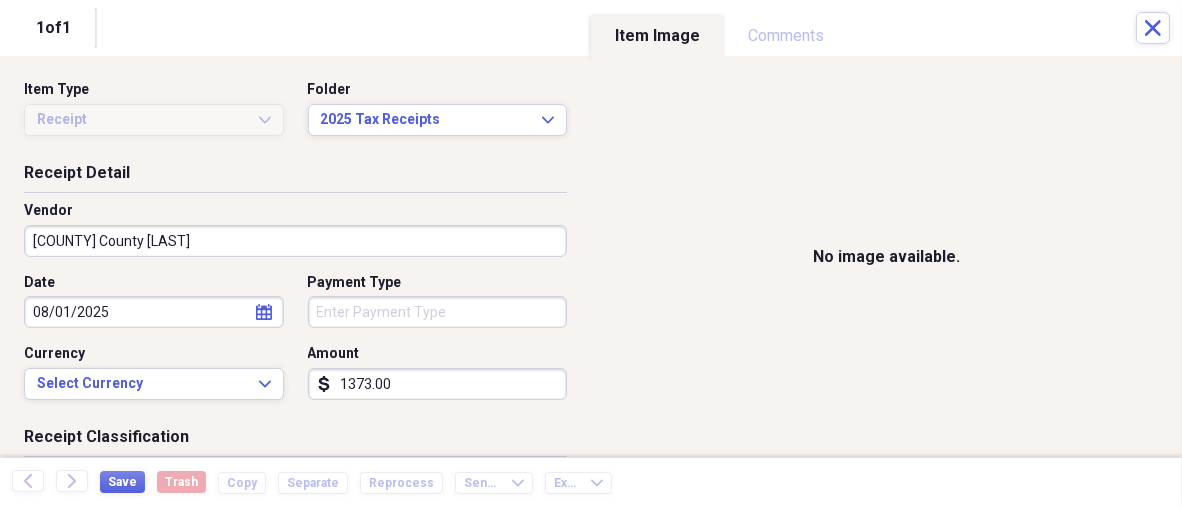 scroll, scrollTop: 300, scrollLeft: 0, axis: vertical 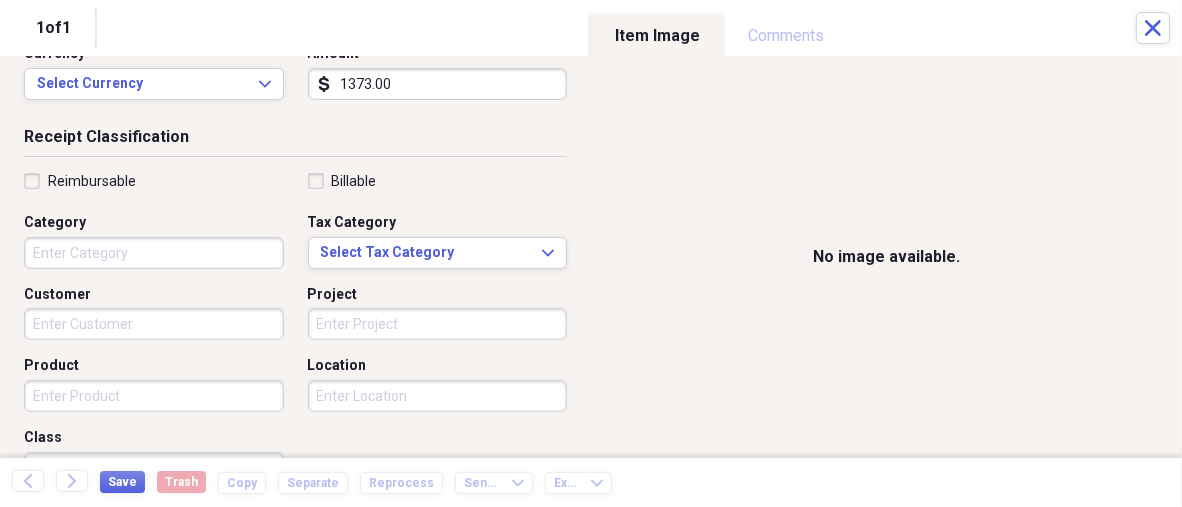 type on "1373.00" 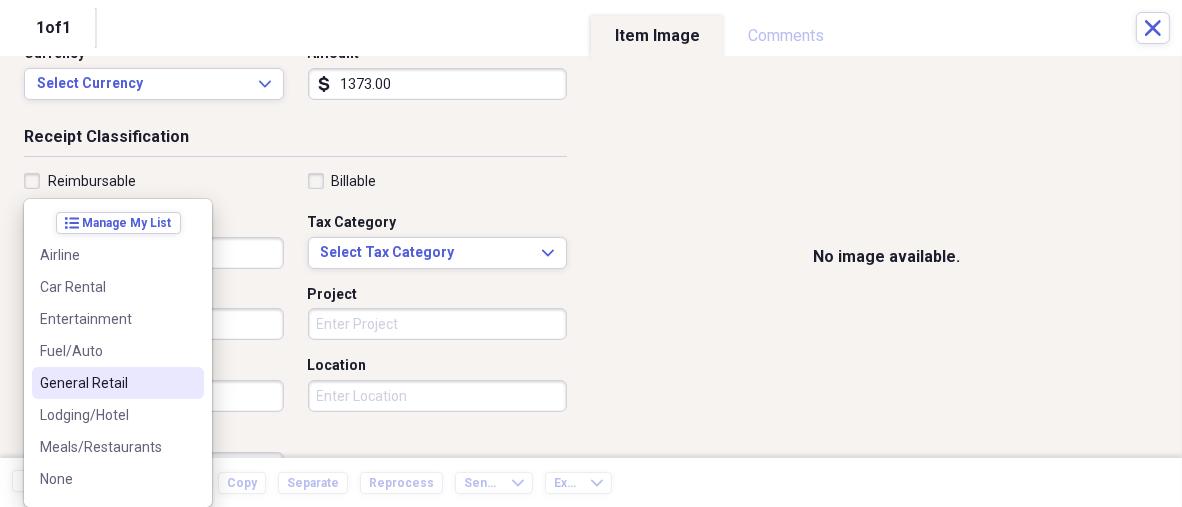 click on "General Retail" at bounding box center (106, 383) 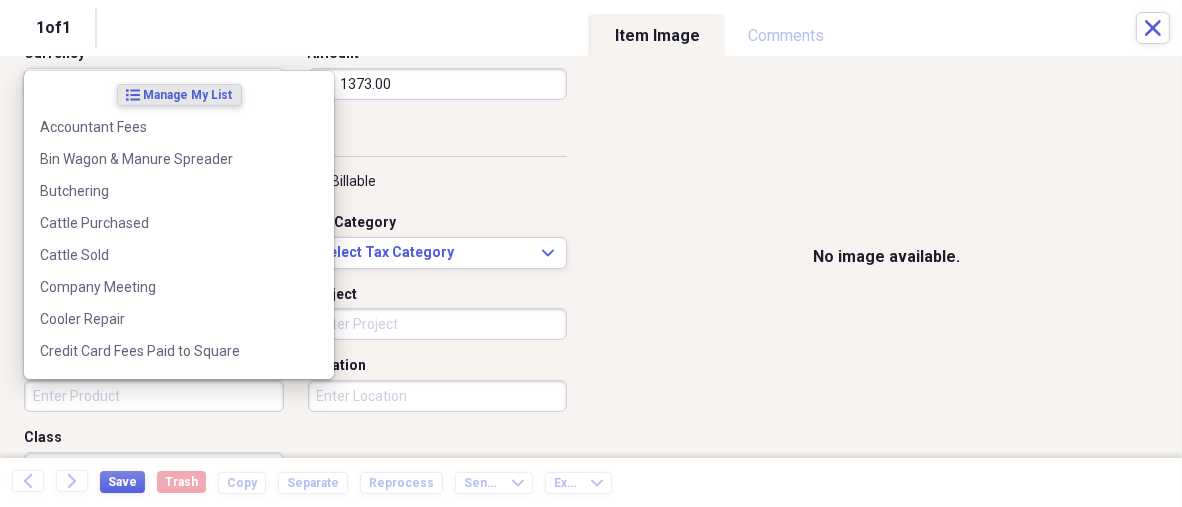 click on "Product" at bounding box center (154, 396) 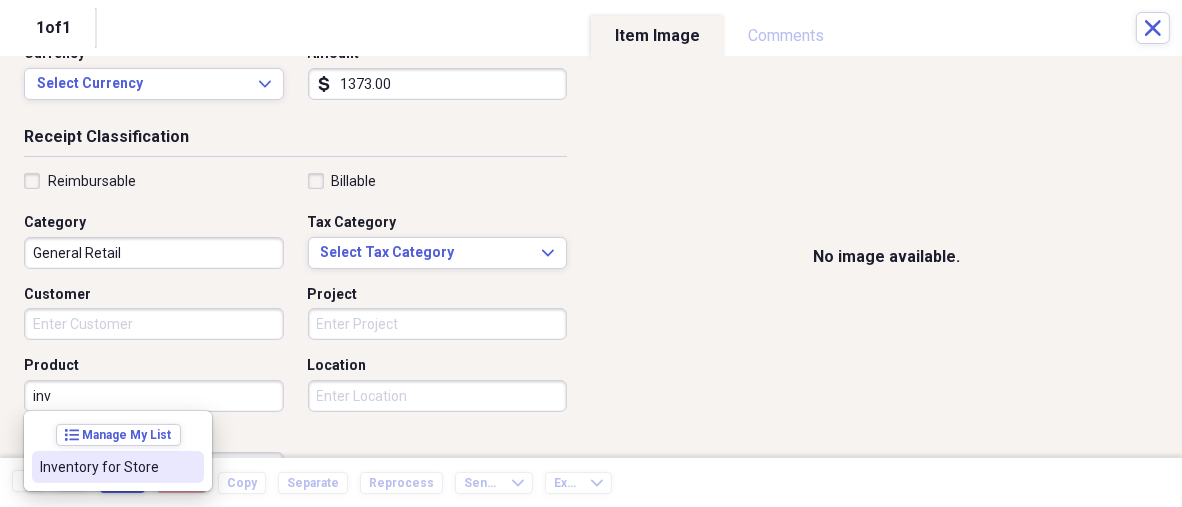 click on "Inventory for Store" at bounding box center [106, 467] 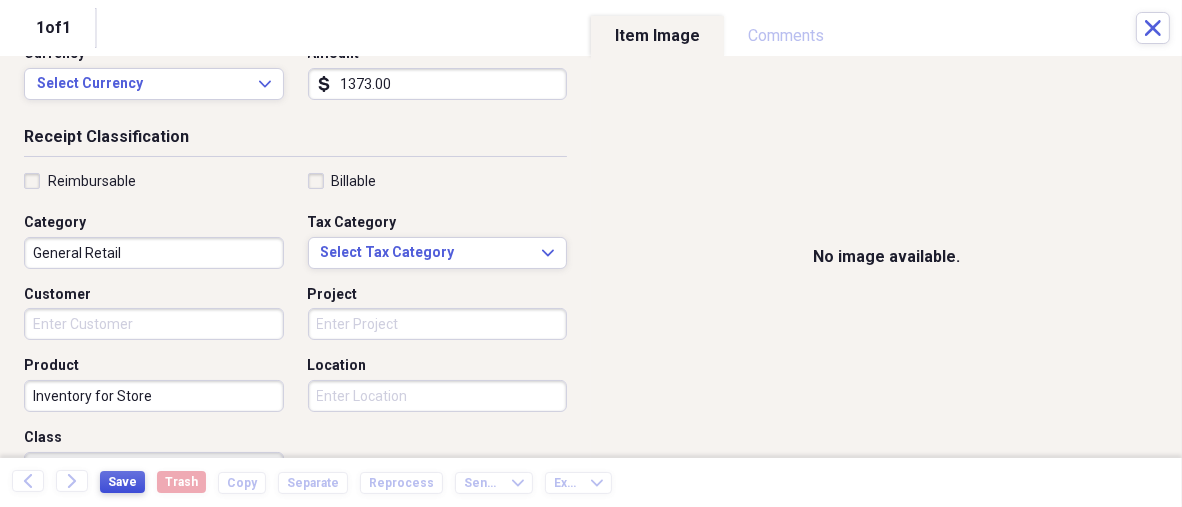 click on "Save" at bounding box center [122, 482] 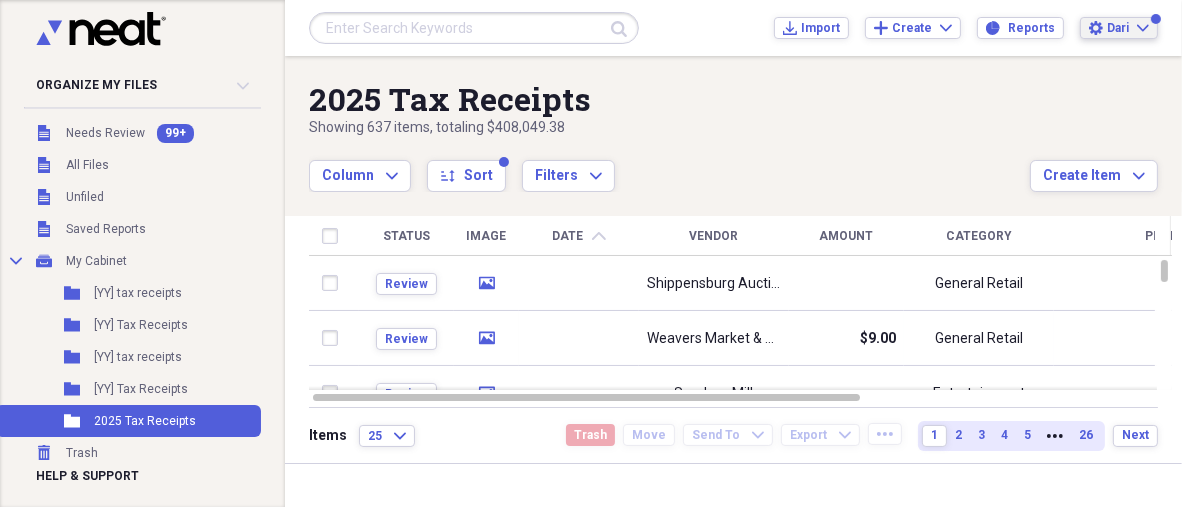 click on "[PERSON]i" at bounding box center (1118, 28) 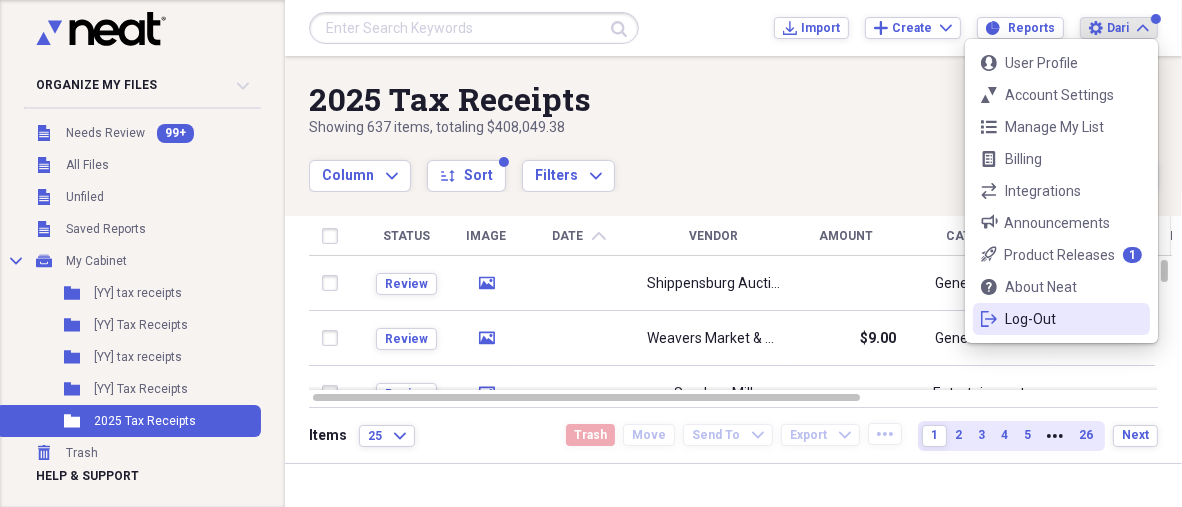 click on "logout Log-Out" at bounding box center [1061, 319] 